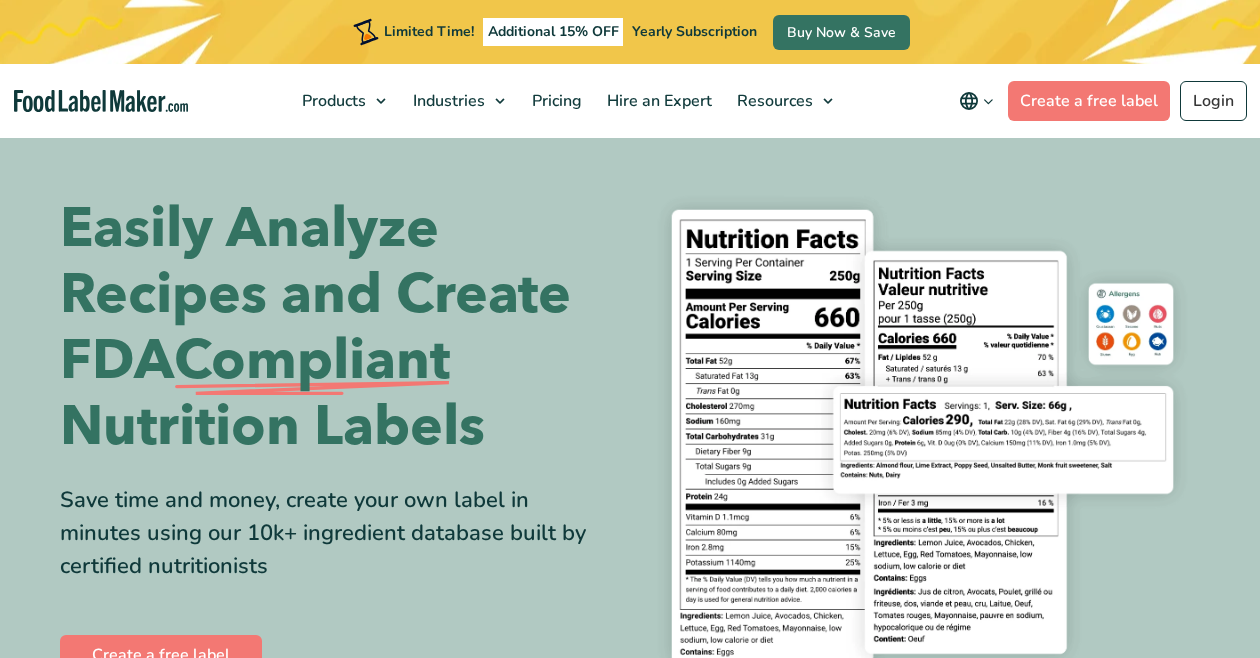 scroll, scrollTop: 0, scrollLeft: 0, axis: both 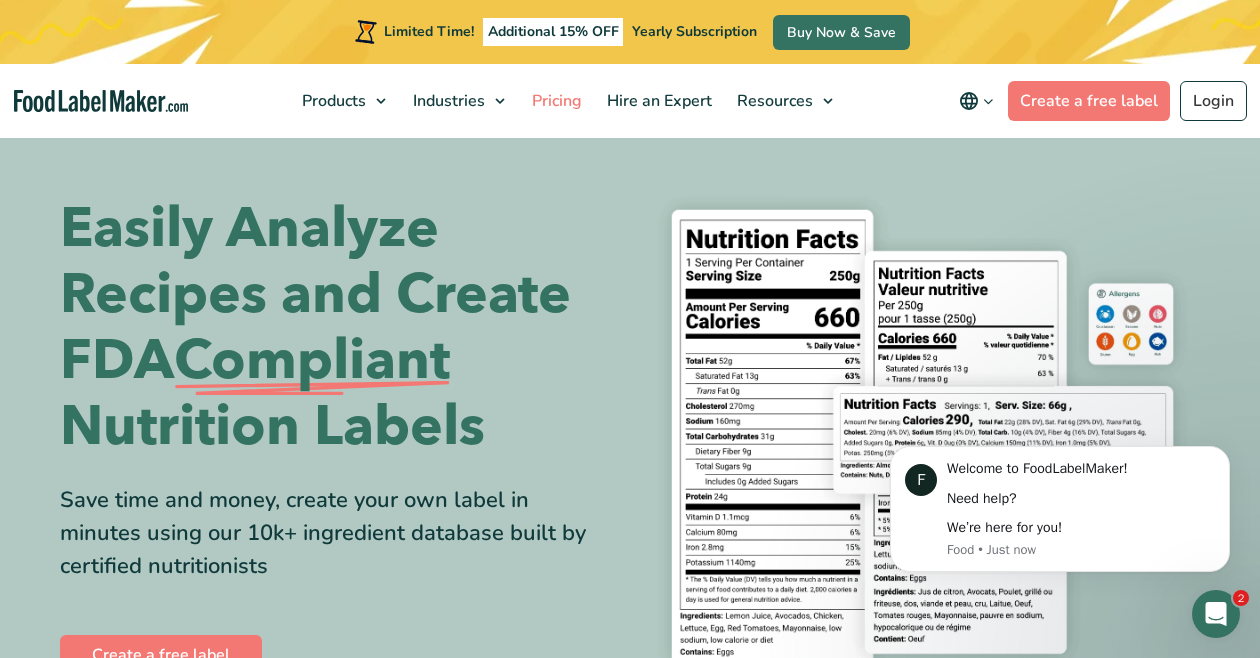 click on "Pricing" at bounding box center [555, 101] 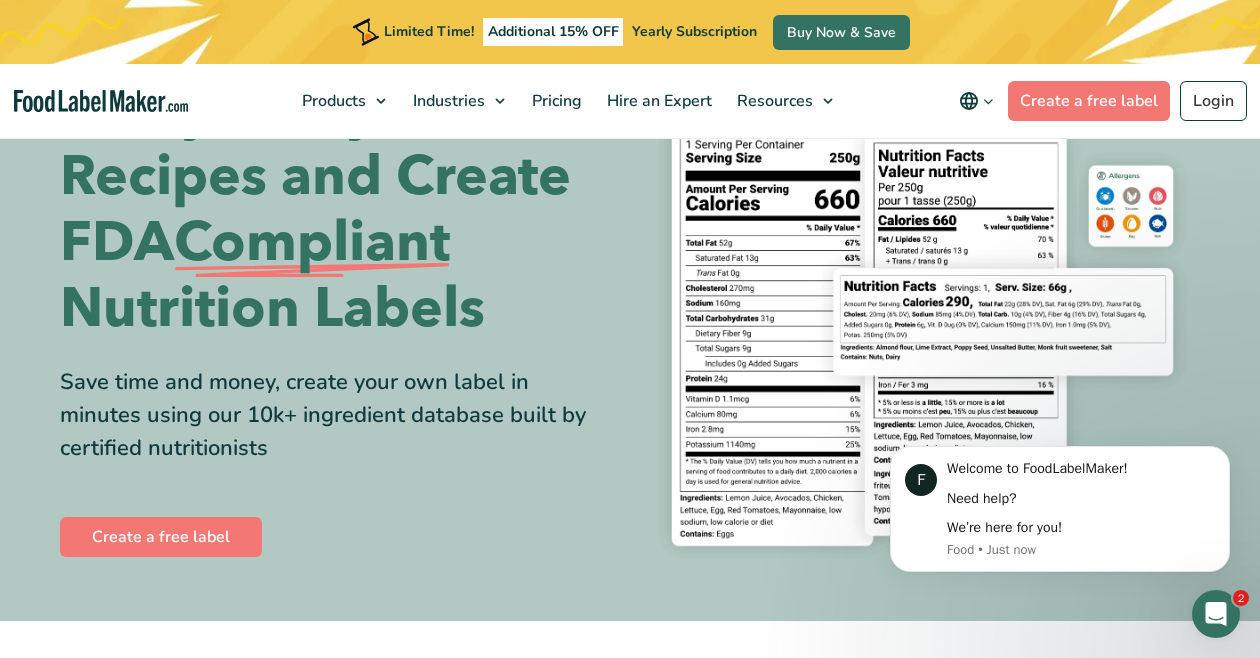 scroll, scrollTop: 127, scrollLeft: 0, axis: vertical 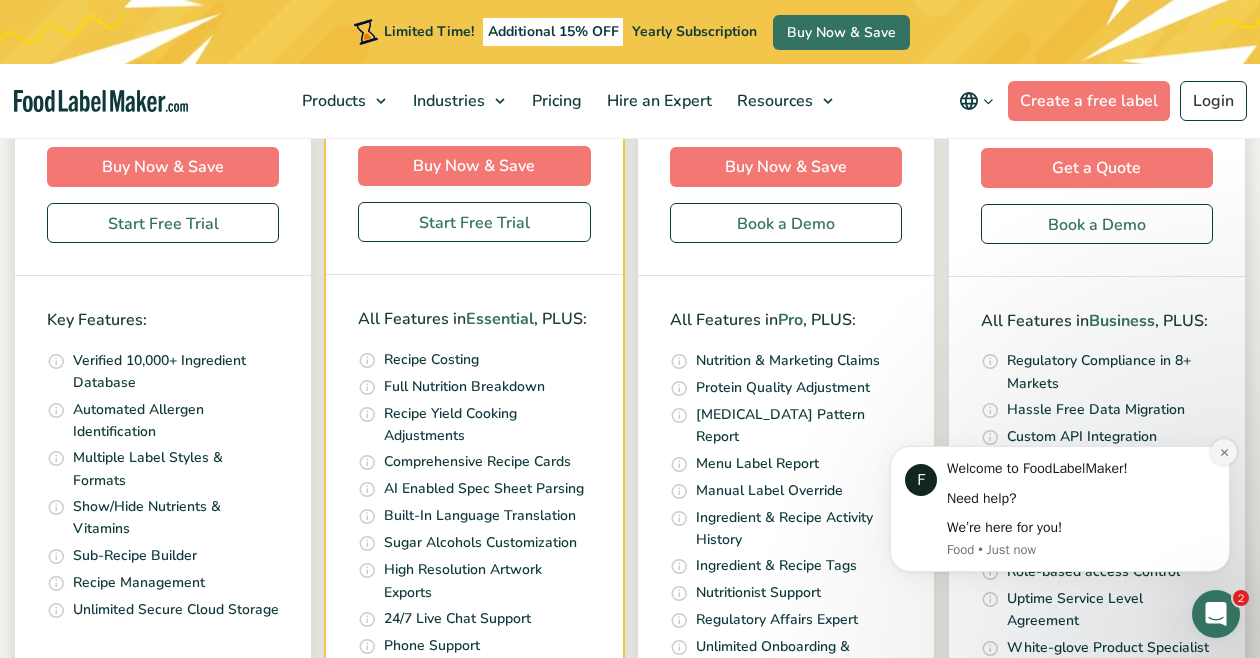 click 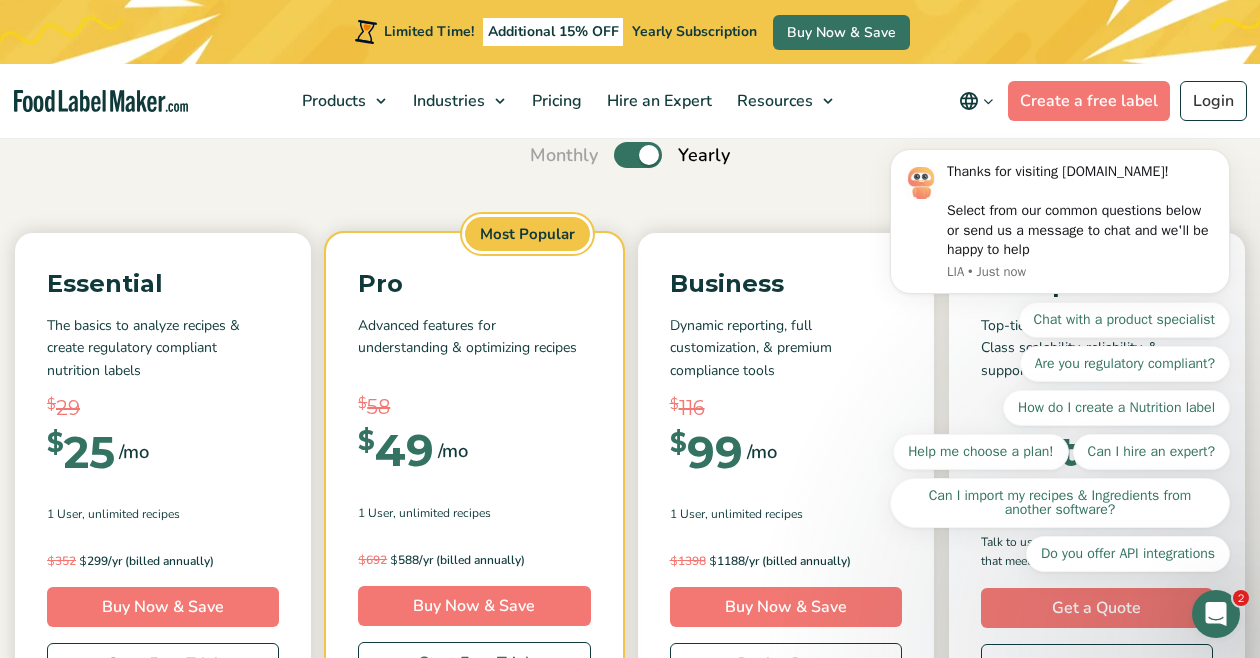 scroll, scrollTop: 192, scrollLeft: 0, axis: vertical 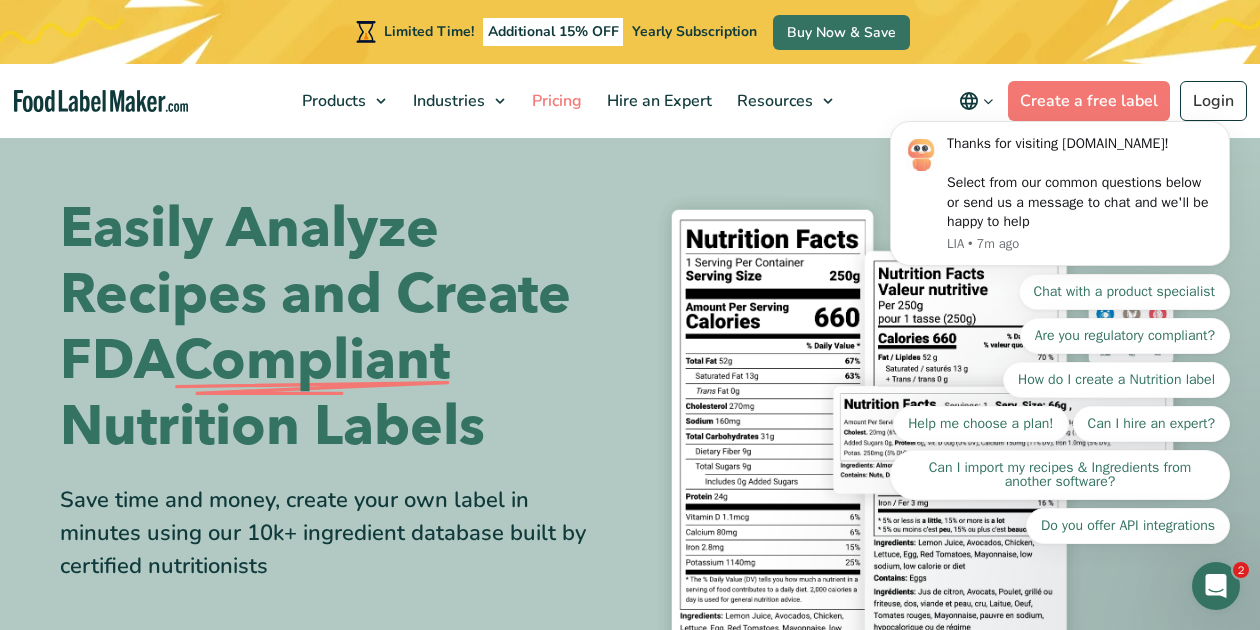 click on "Pricing" at bounding box center (555, 101) 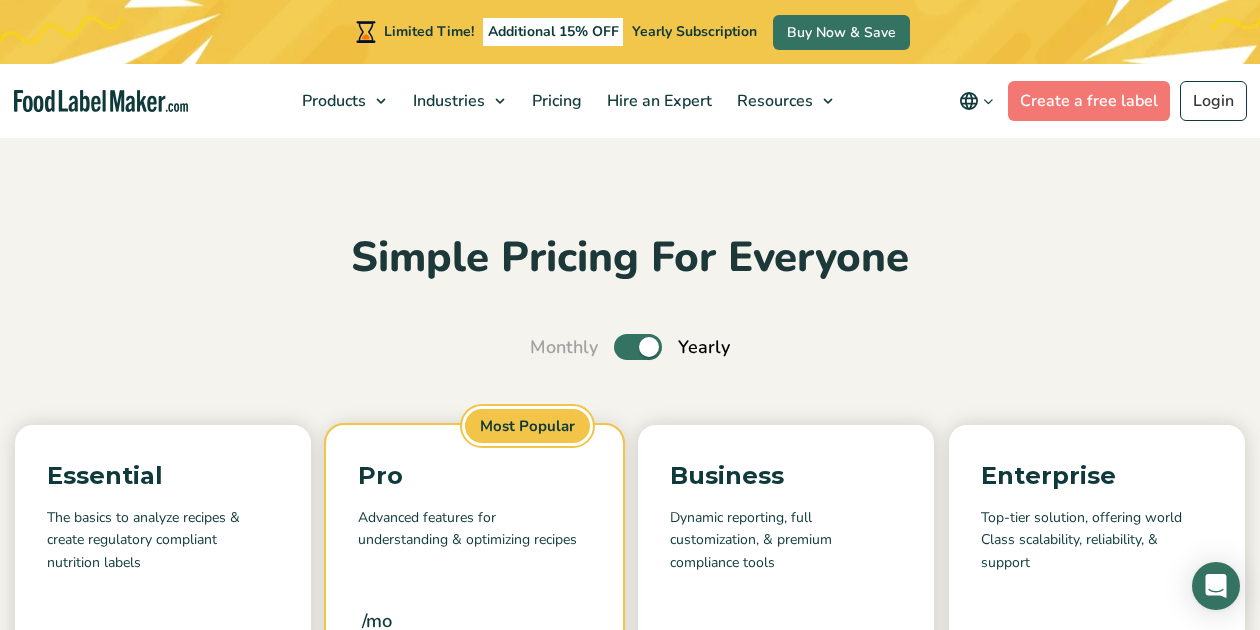 scroll, scrollTop: 0, scrollLeft: 0, axis: both 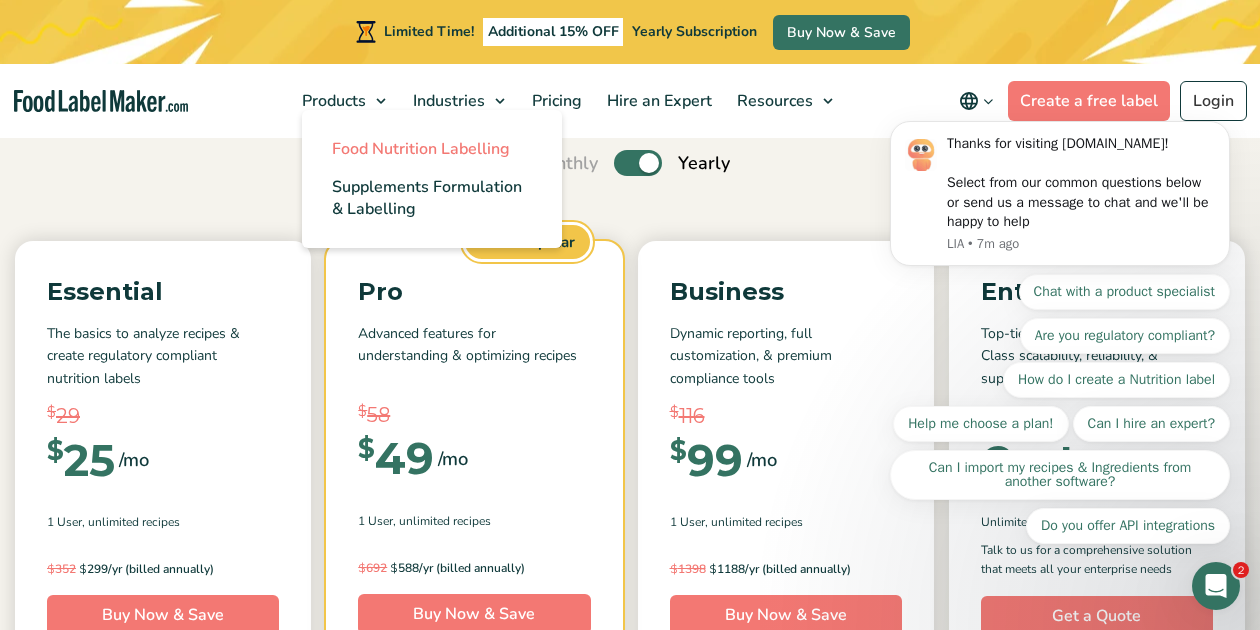 click on "Food Nutrition Labelling" at bounding box center [421, 149] 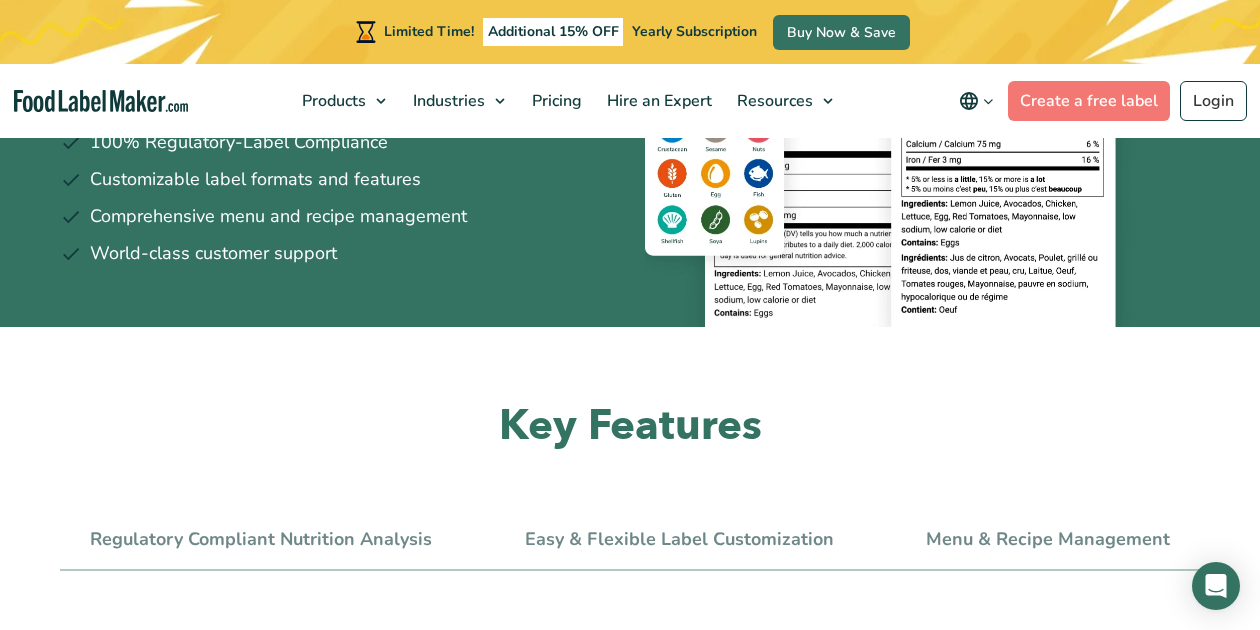 scroll, scrollTop: 0, scrollLeft: 0, axis: both 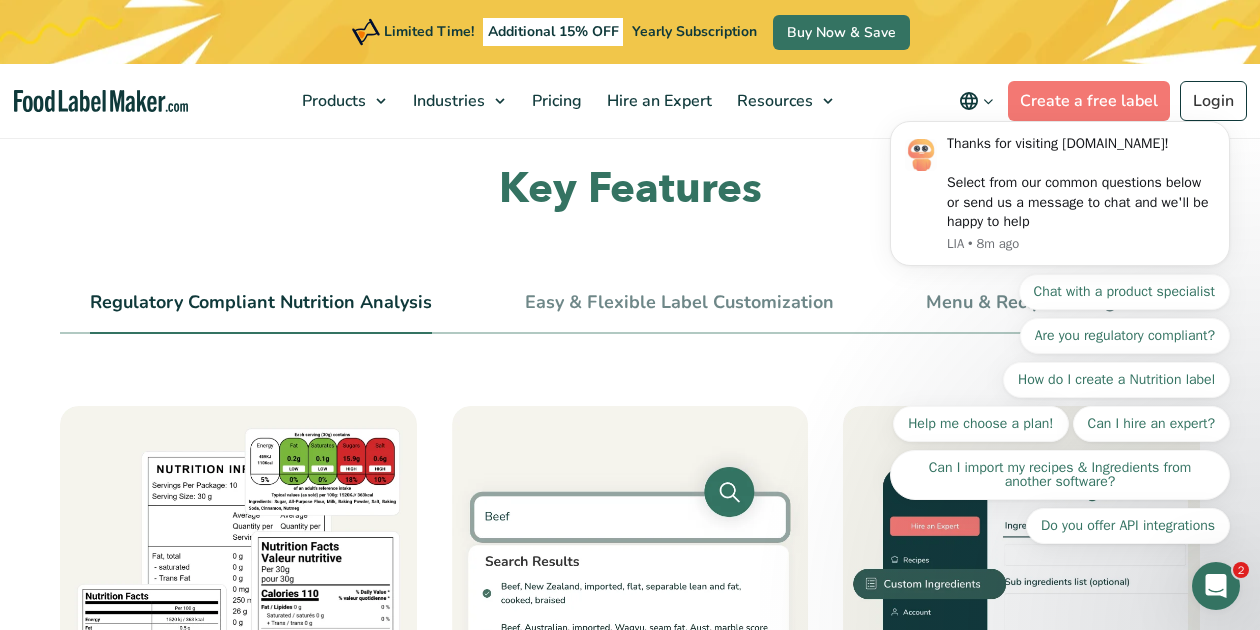 click at bounding box center (1216, 586) 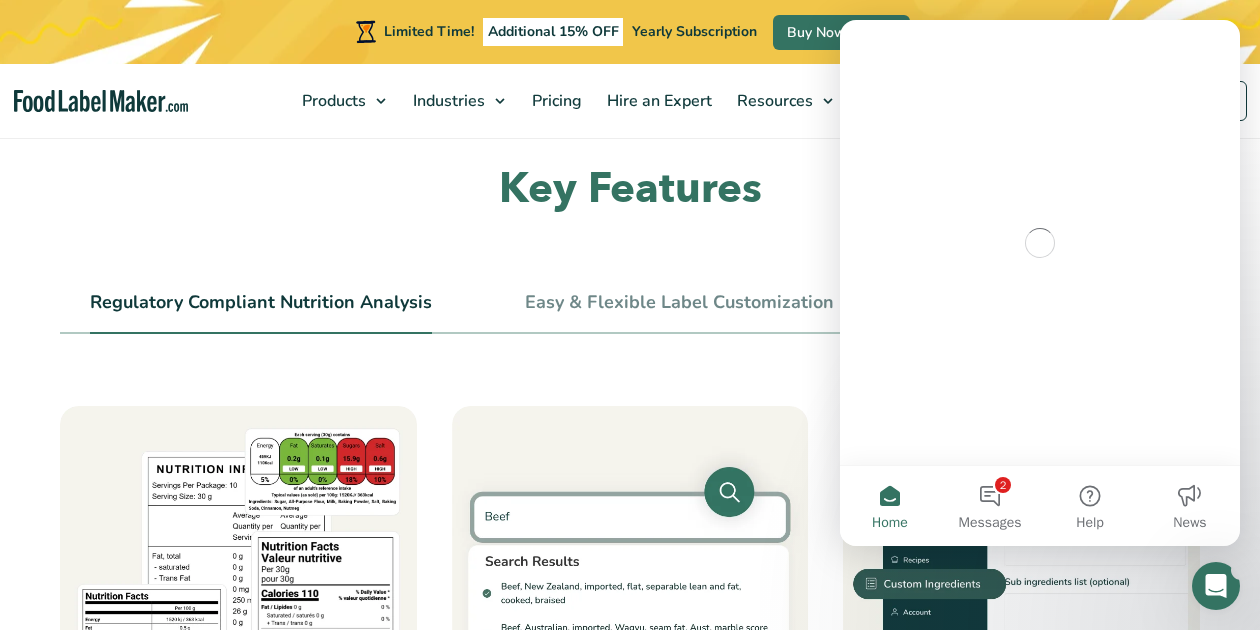 scroll, scrollTop: 0, scrollLeft: 0, axis: both 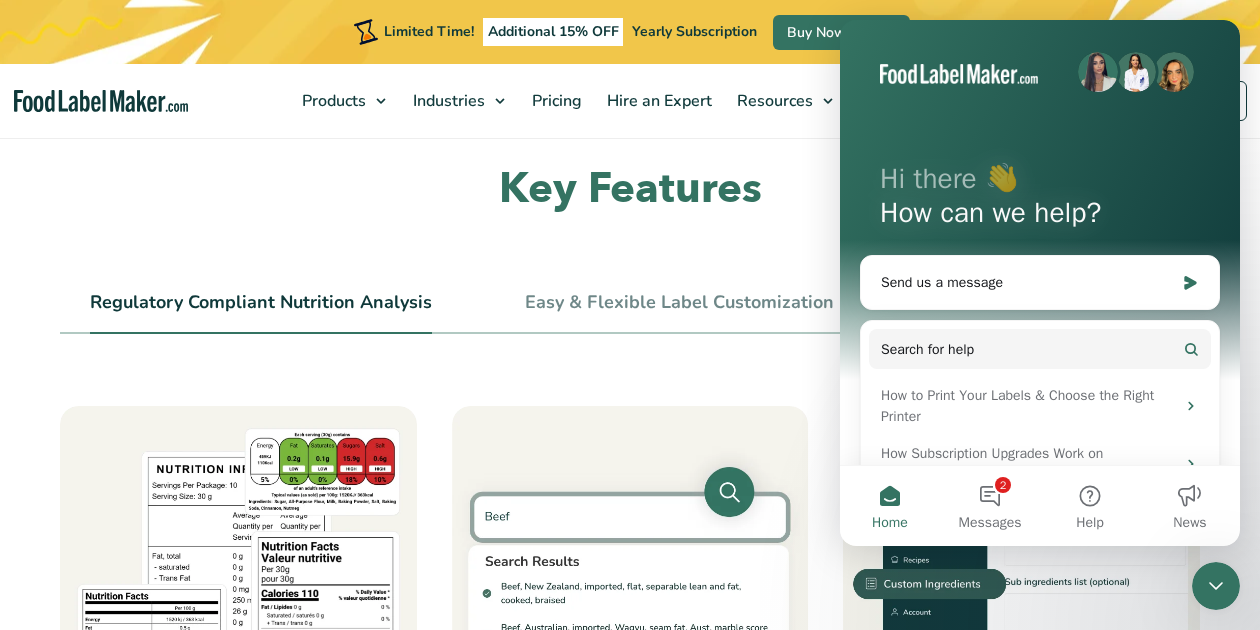 click 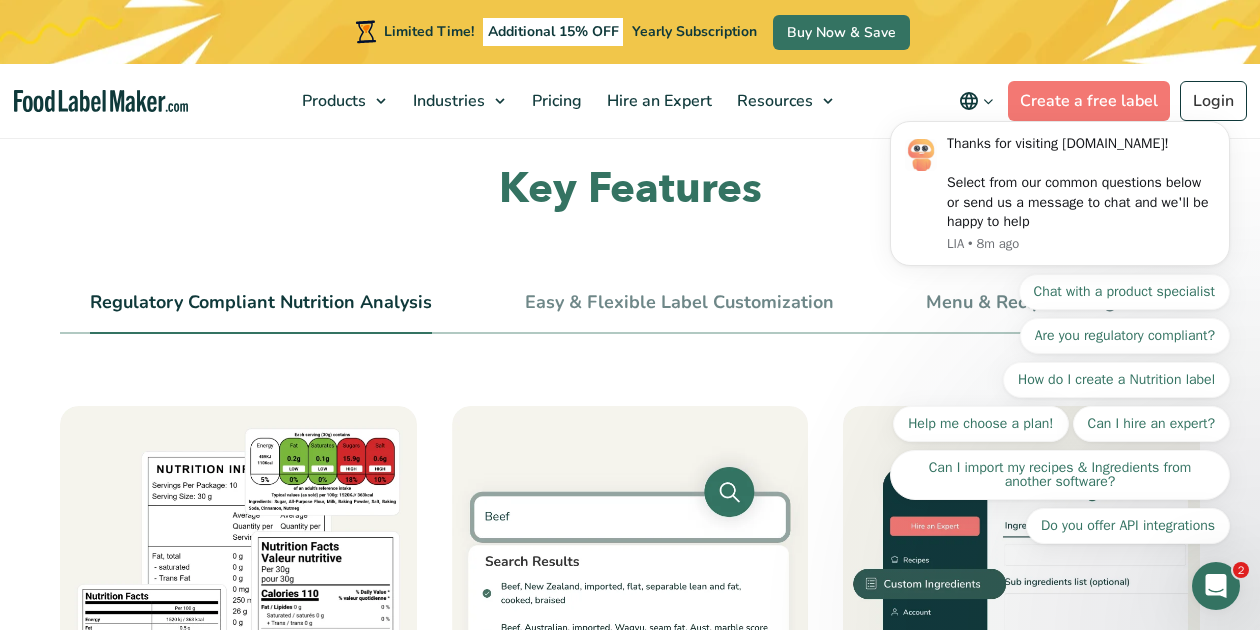 scroll, scrollTop: 0, scrollLeft: 0, axis: both 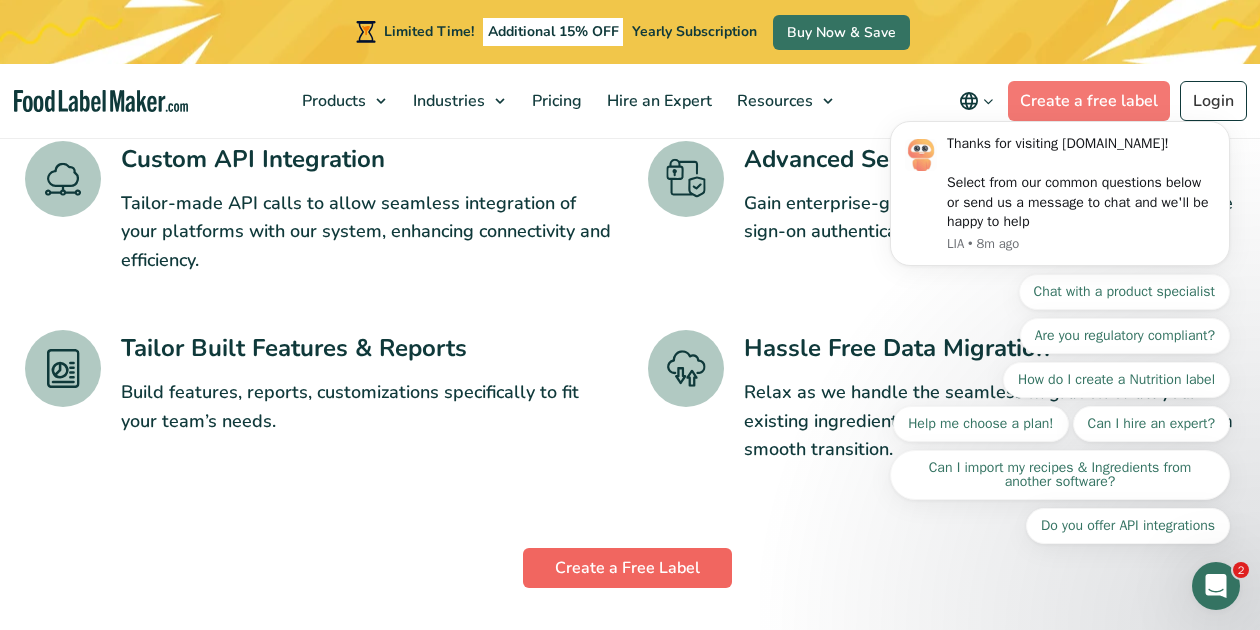 click on "Create a Free Label" at bounding box center (627, 568) 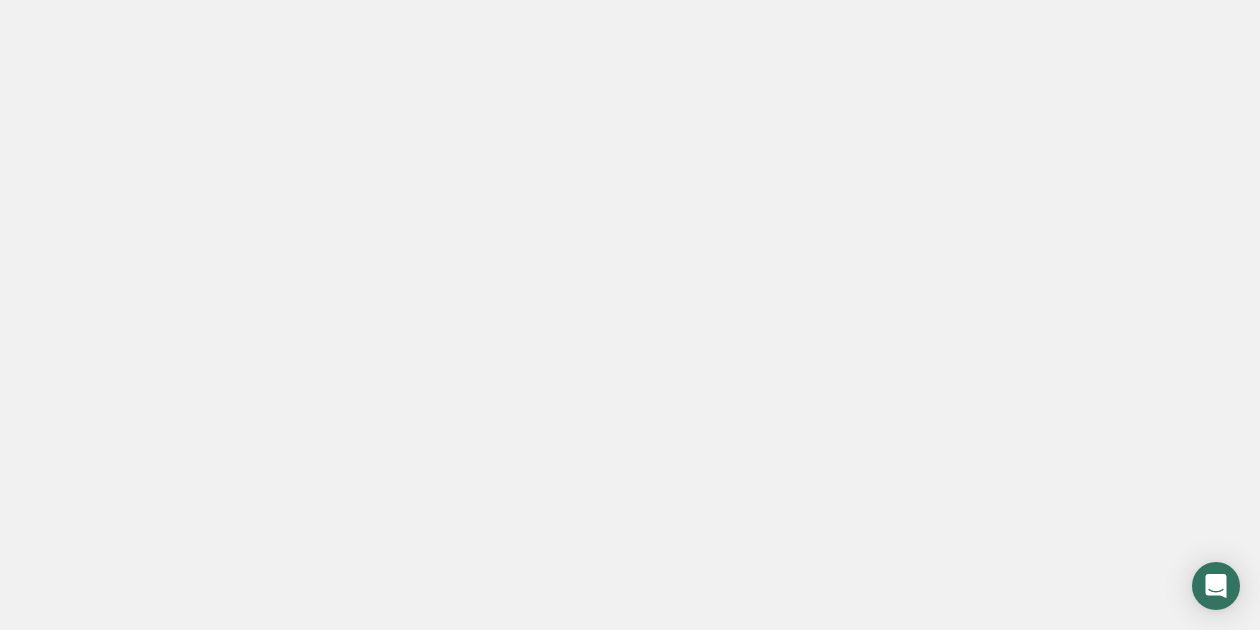 scroll, scrollTop: 0, scrollLeft: 0, axis: both 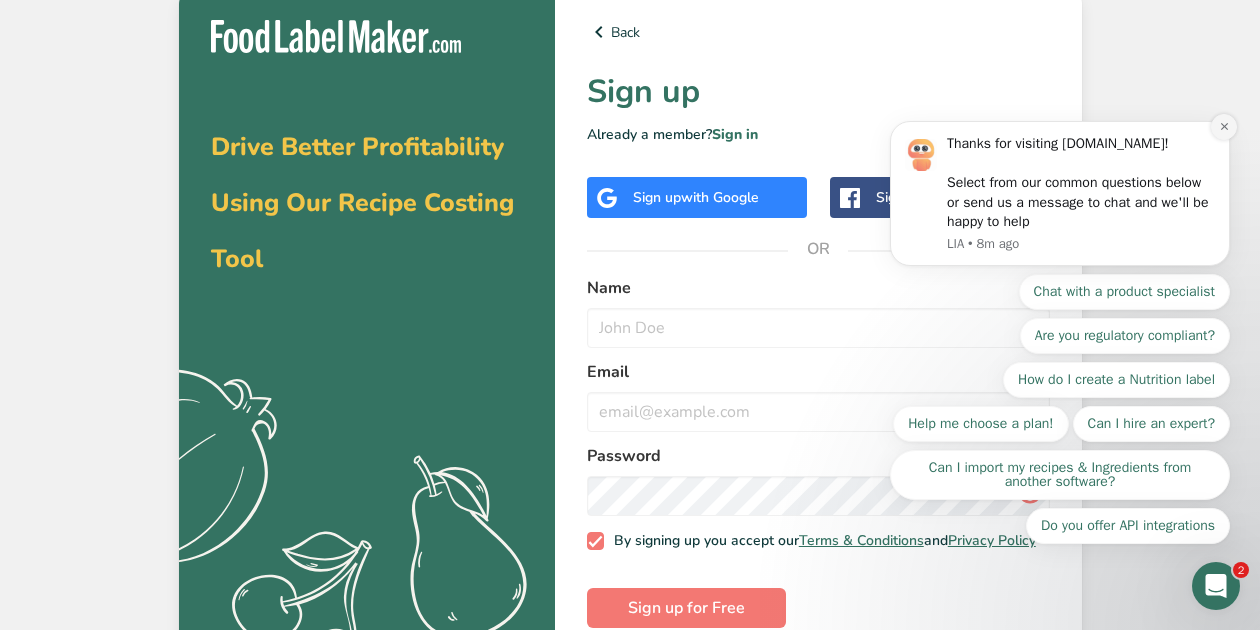 click 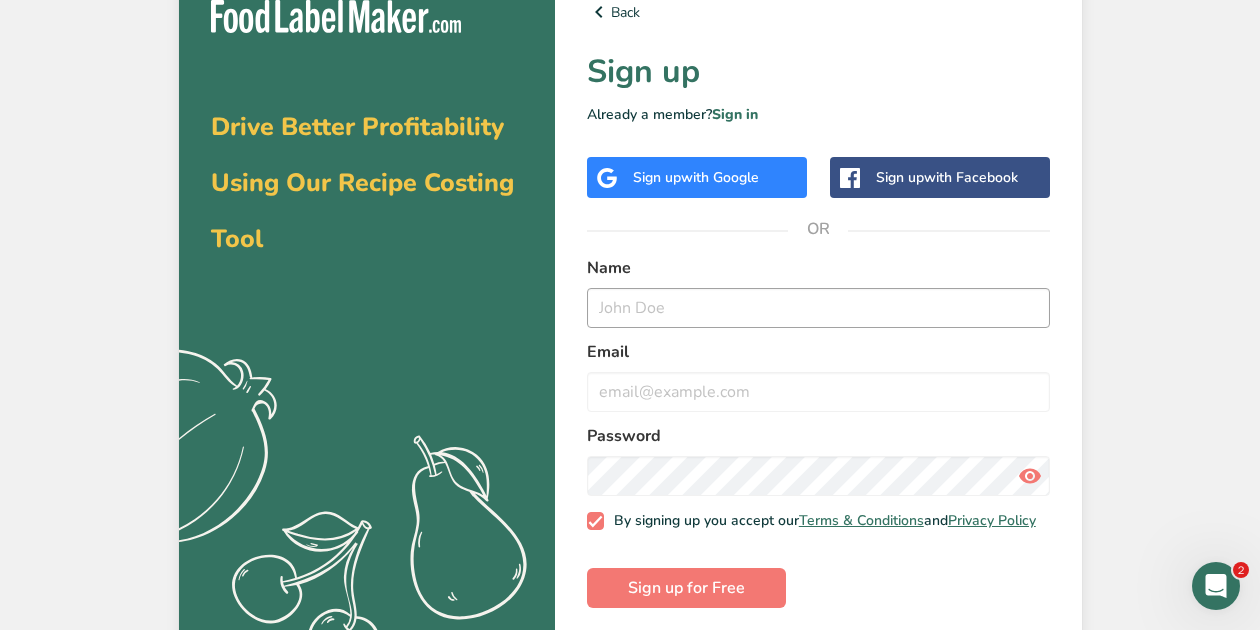 scroll, scrollTop: 25, scrollLeft: 0, axis: vertical 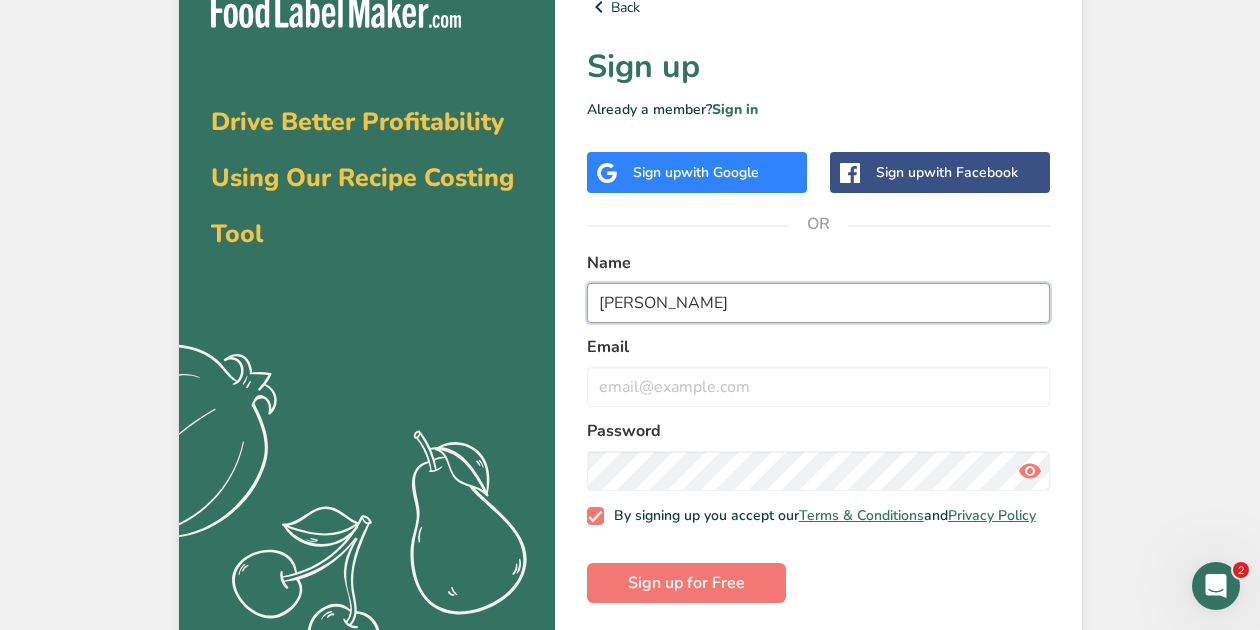 type on "stacy" 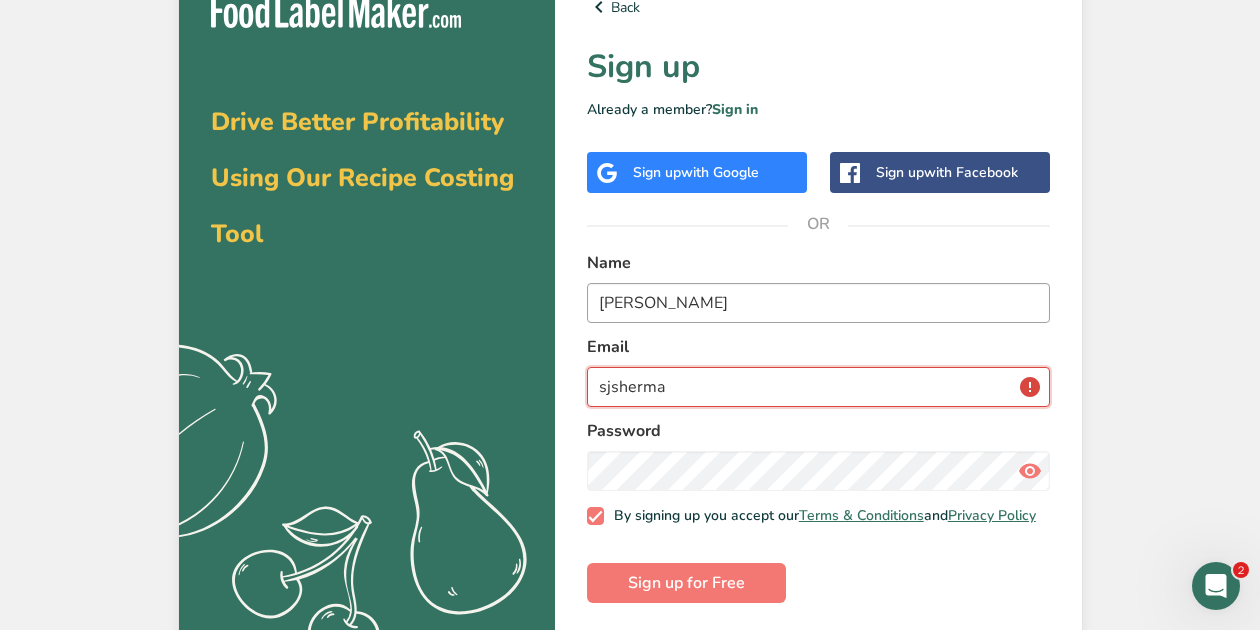 type on "sjsherman" 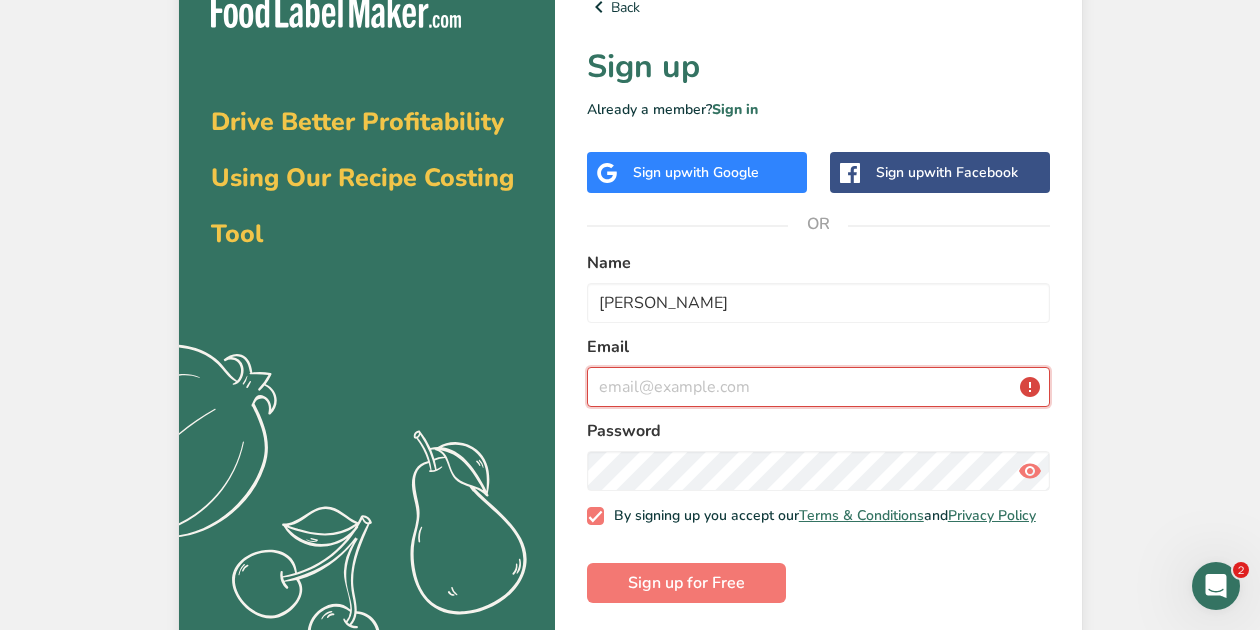 type on "sjsherman02@gmail.com" 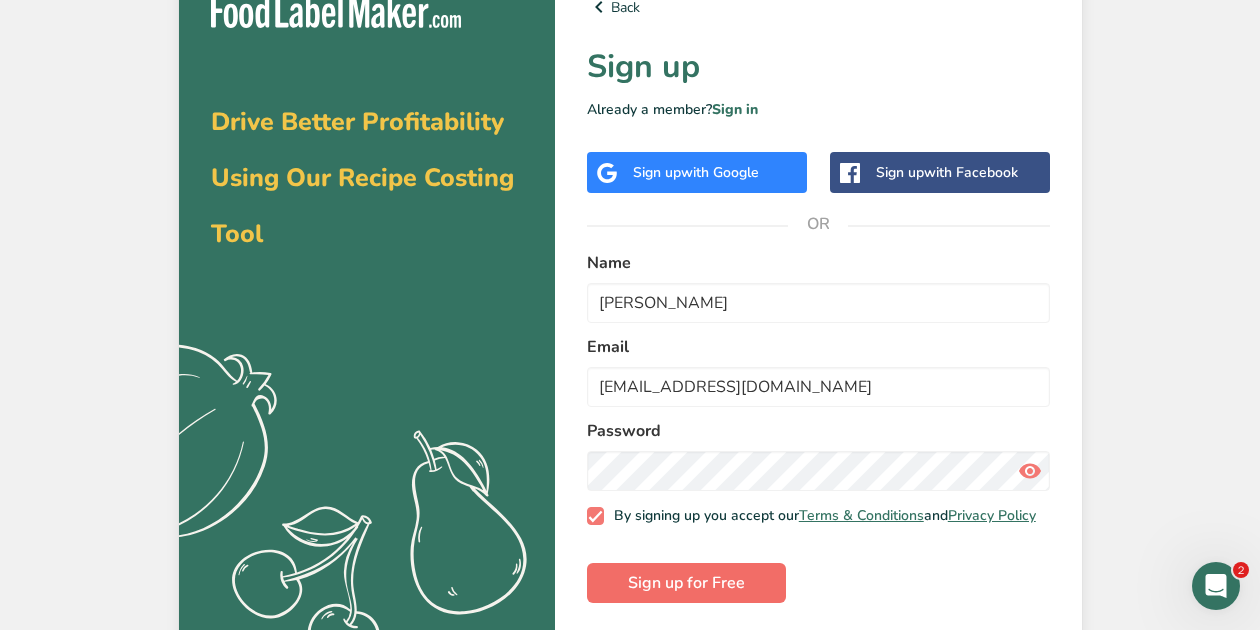 click on "Sign up for Free" at bounding box center (686, 583) 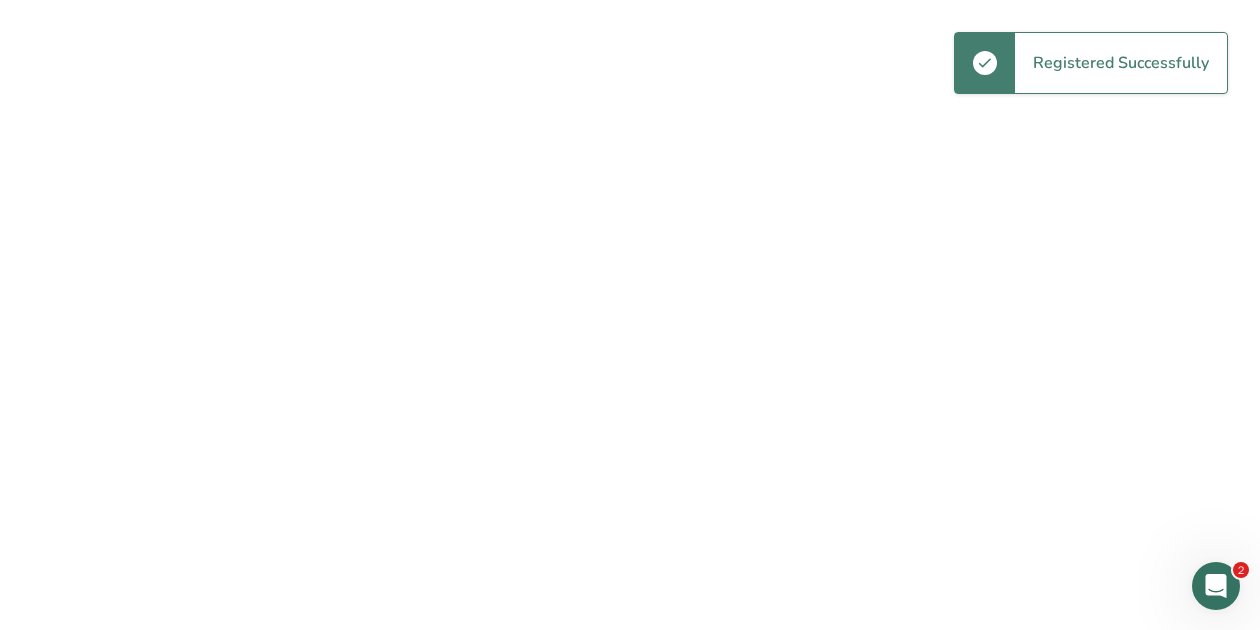 scroll, scrollTop: 0, scrollLeft: 0, axis: both 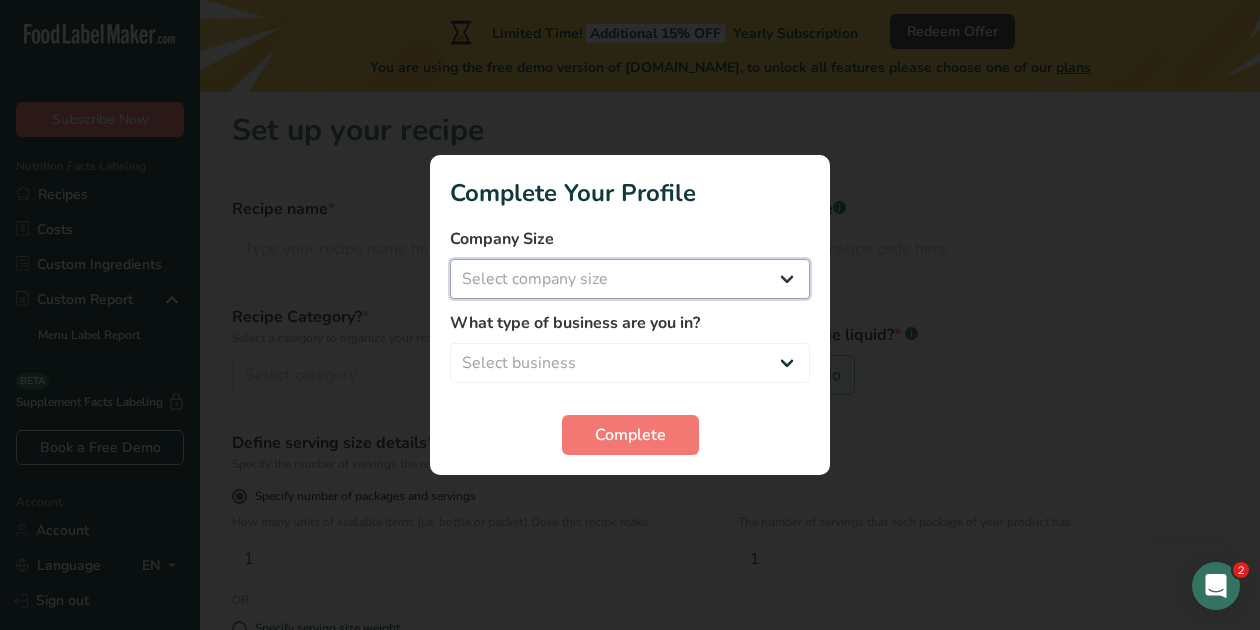 select on "1" 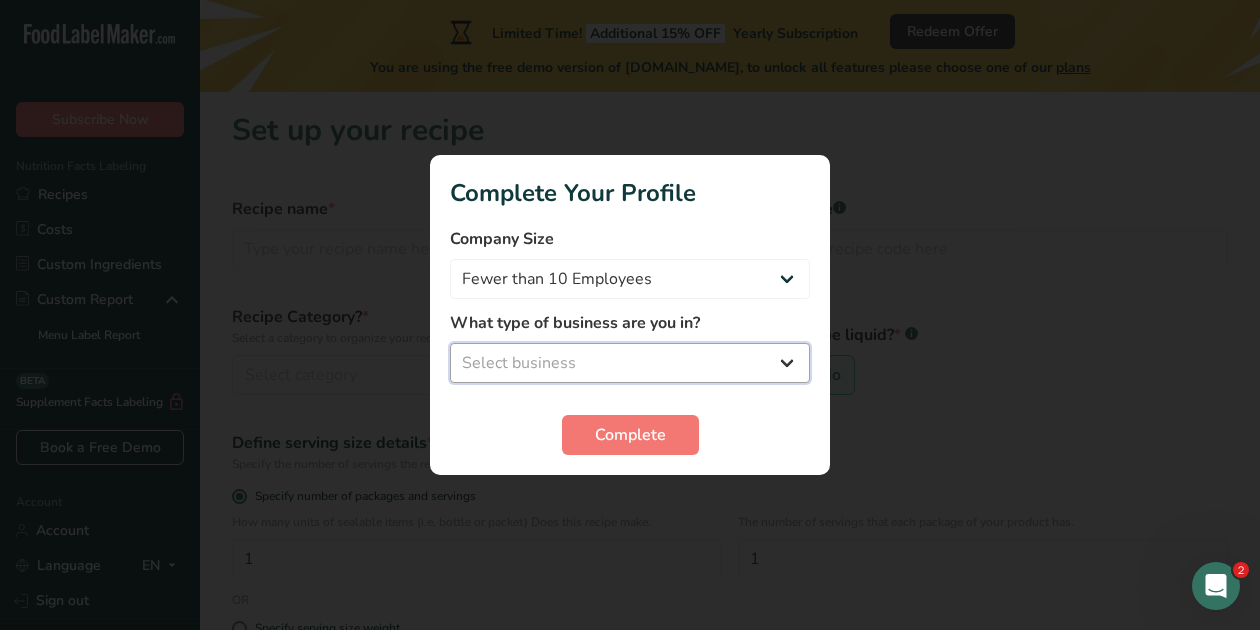 select on "4" 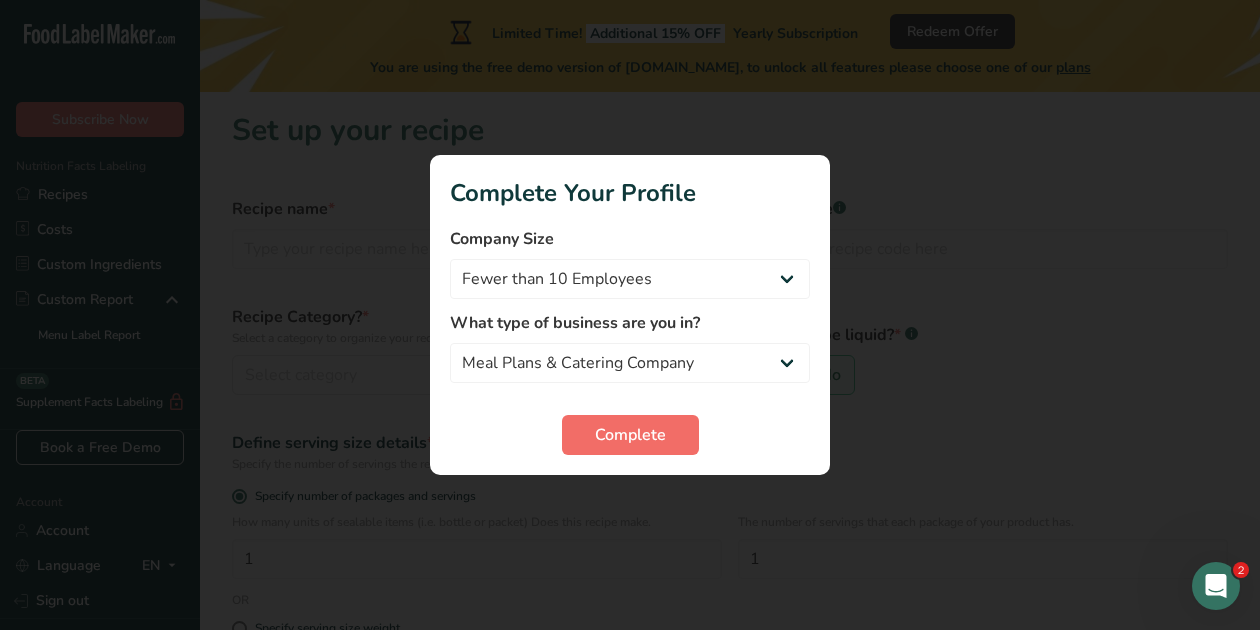 click on "Complete" at bounding box center [630, 435] 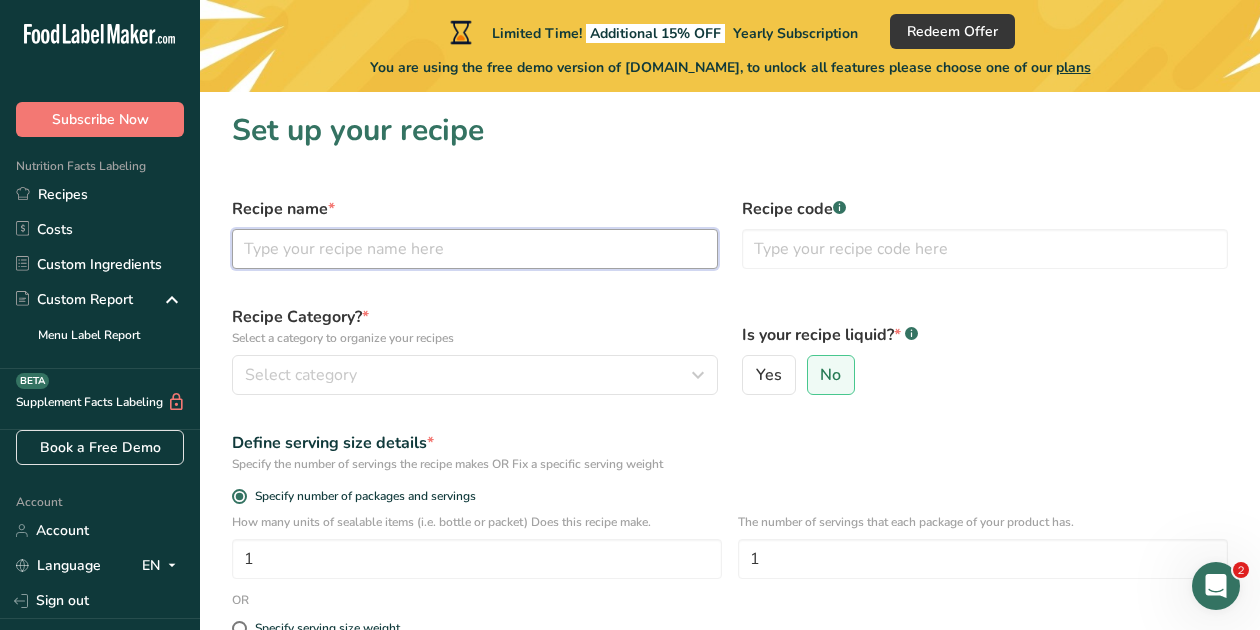 click at bounding box center (475, 249) 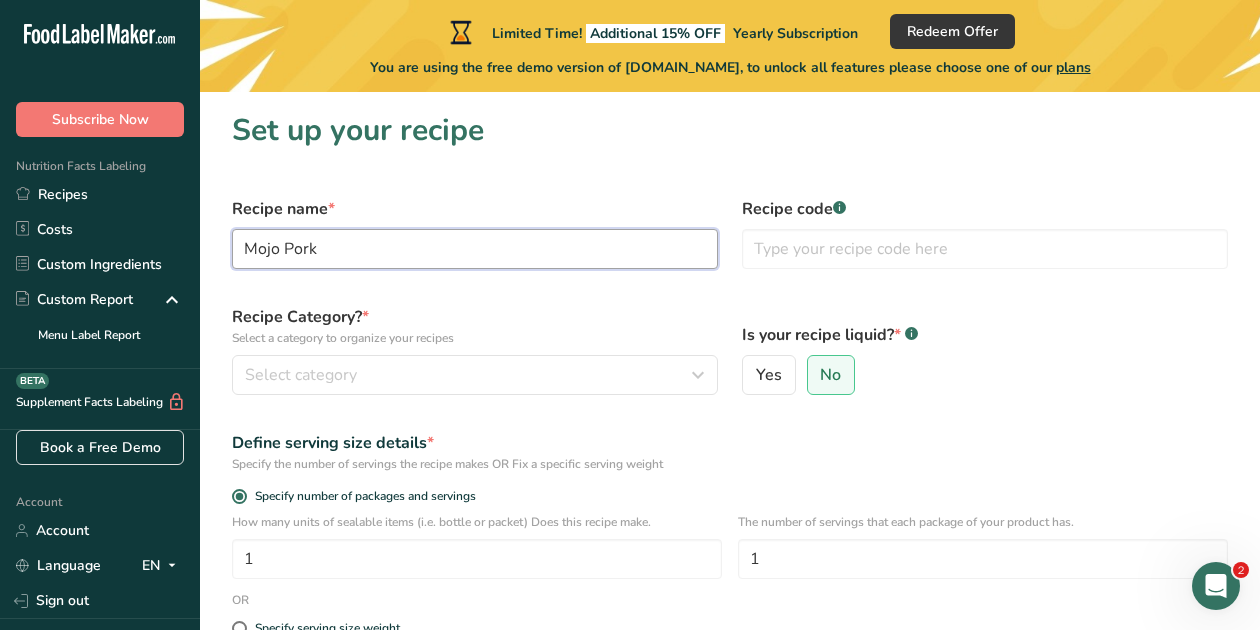 type on "Mojo Pork" 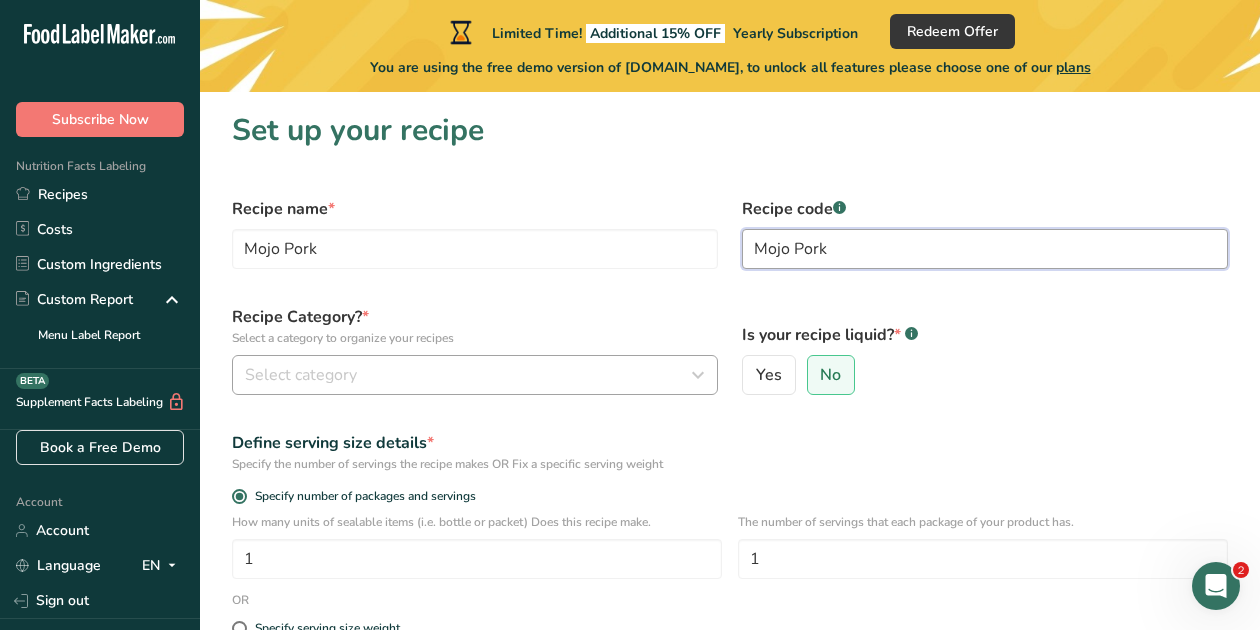 type on "Mojo Pork" 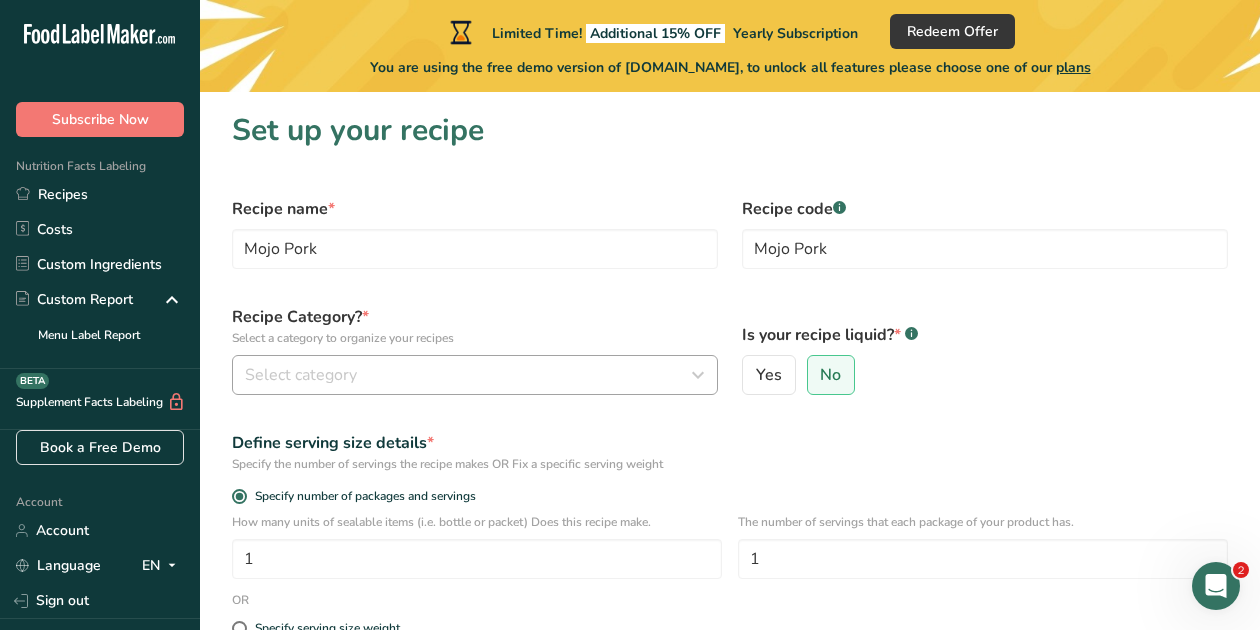 click on "Select category" at bounding box center (475, 375) 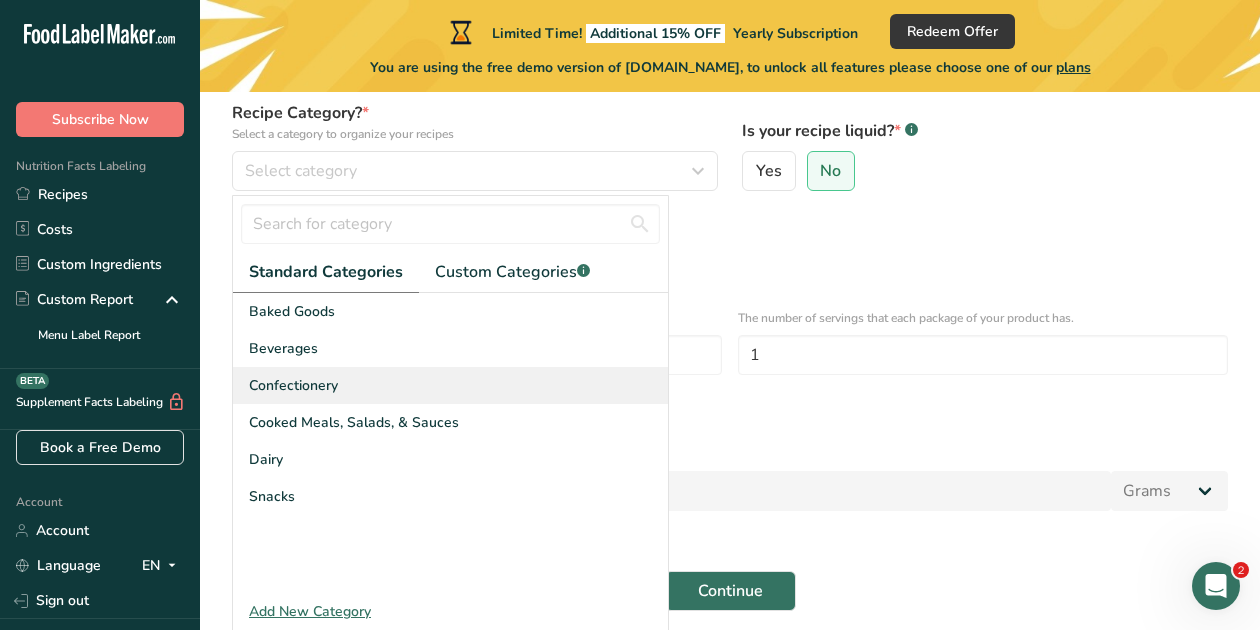 scroll, scrollTop: 200, scrollLeft: 0, axis: vertical 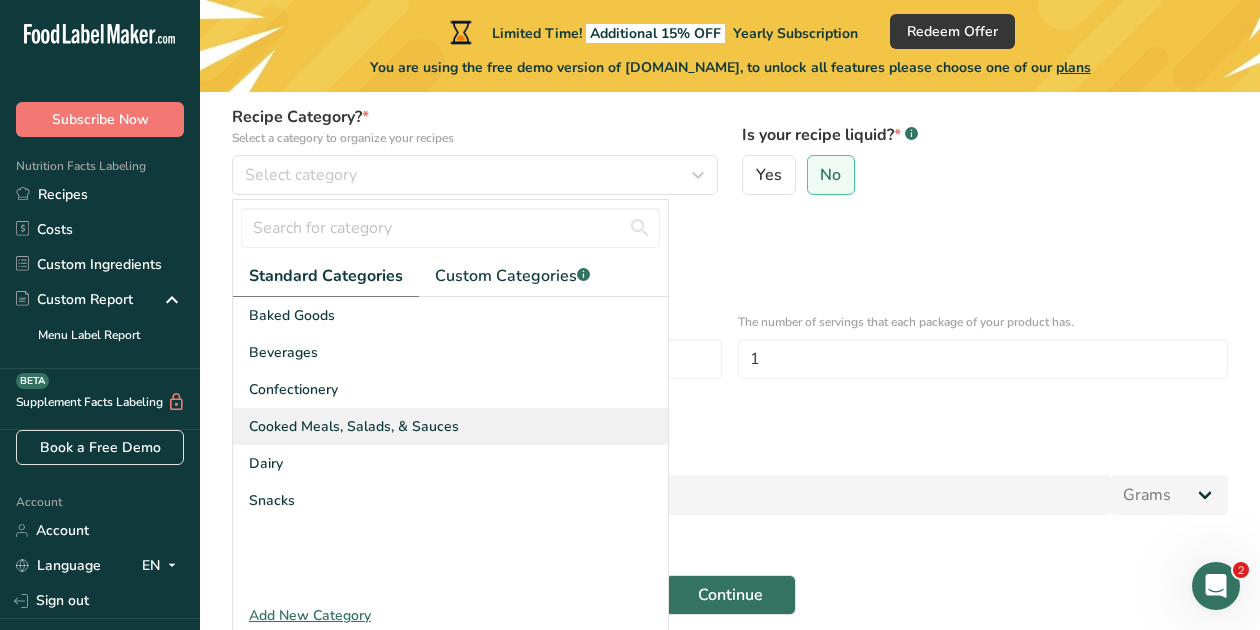 click on "Cooked Meals, Salads, & Sauces" at bounding box center (354, 426) 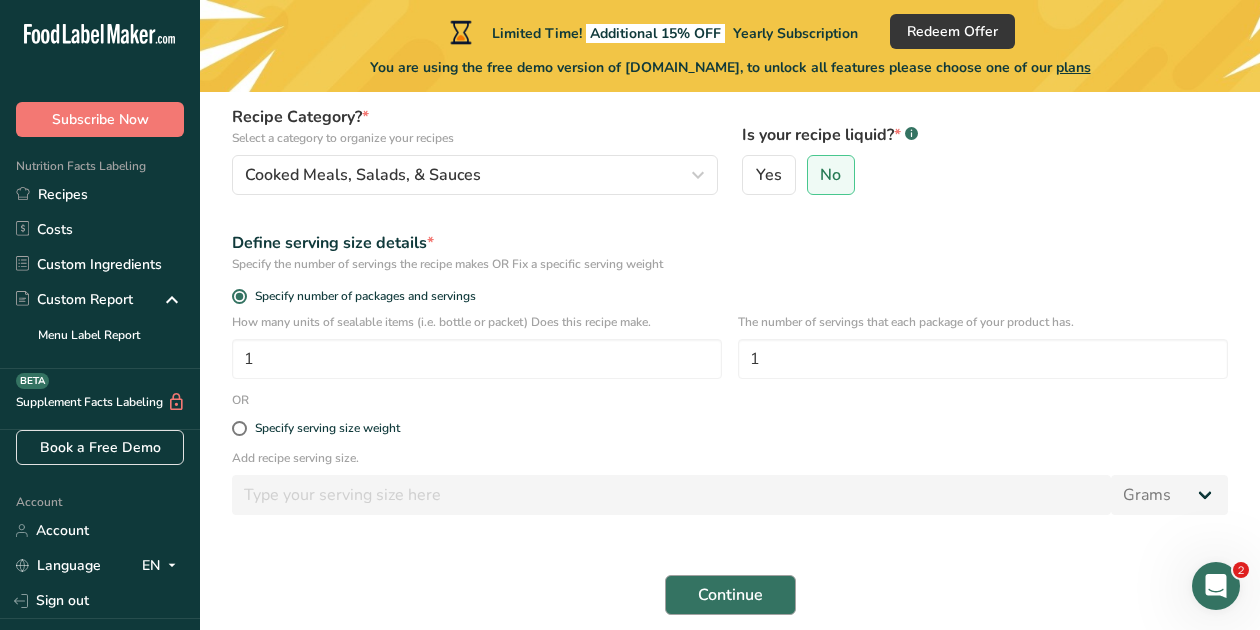 click on "Continue" at bounding box center (730, 595) 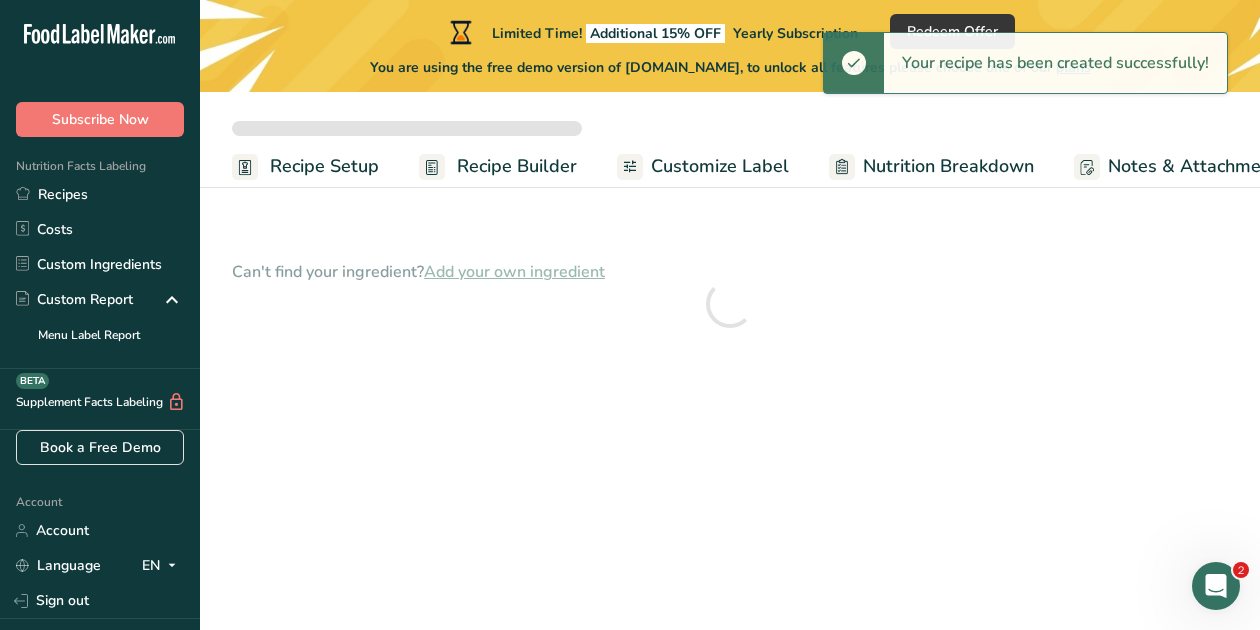 scroll, scrollTop: 0, scrollLeft: 0, axis: both 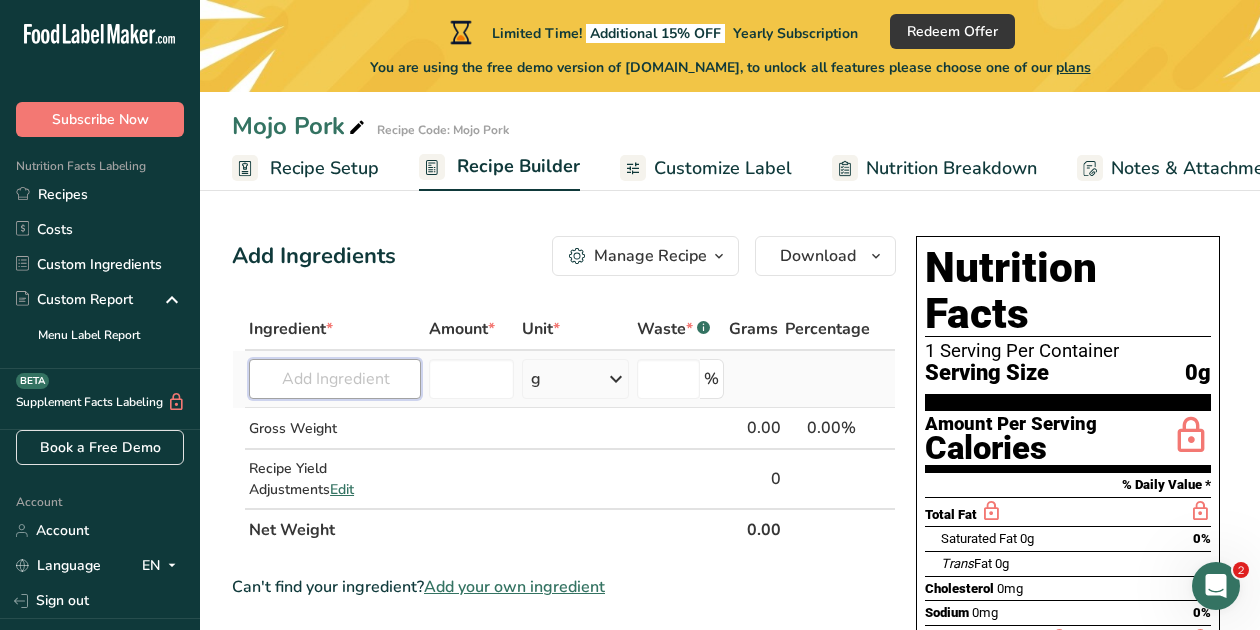 click at bounding box center (334, 379) 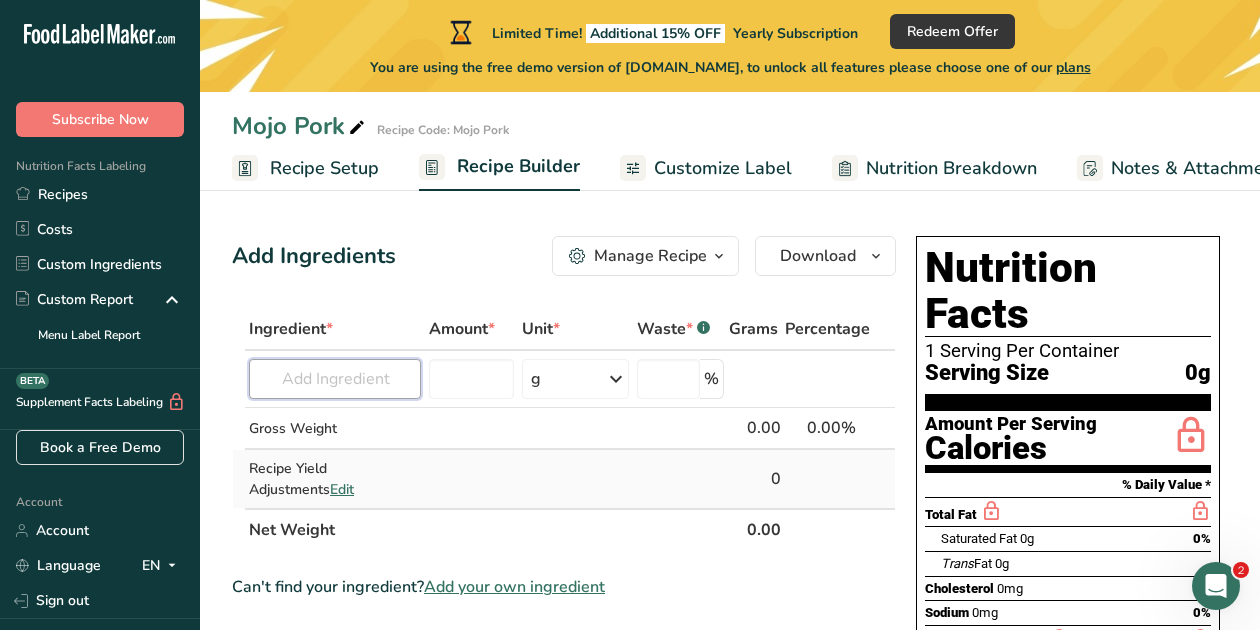 scroll, scrollTop: 0, scrollLeft: 0, axis: both 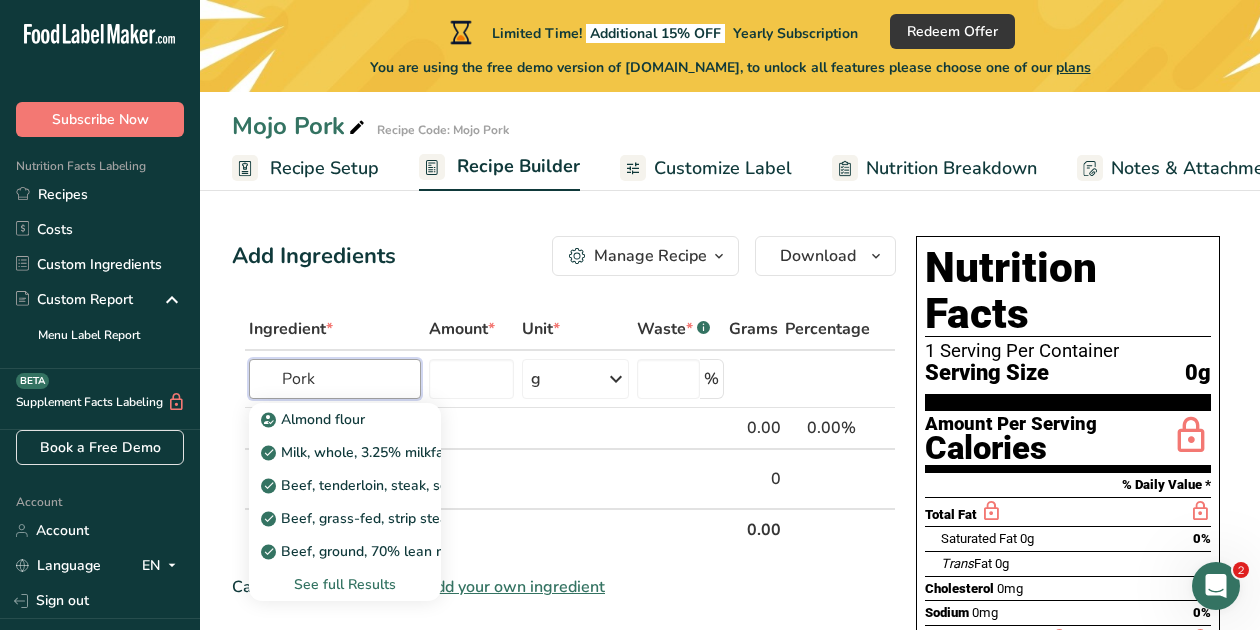 type on "Pork" 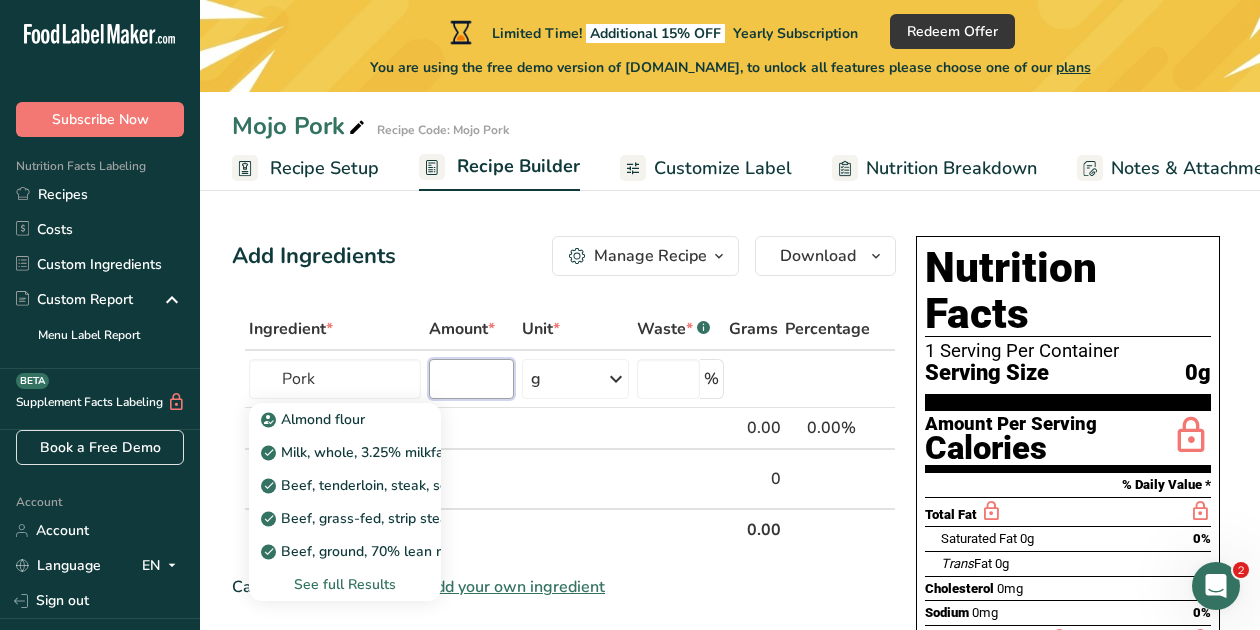 type 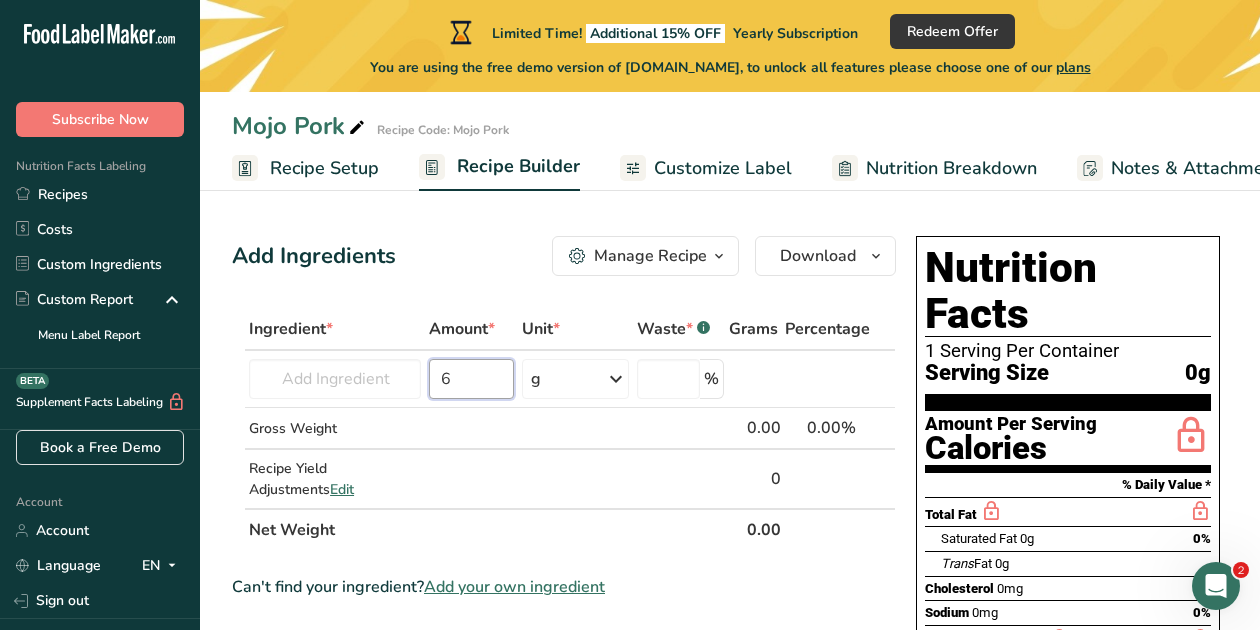 type on "6" 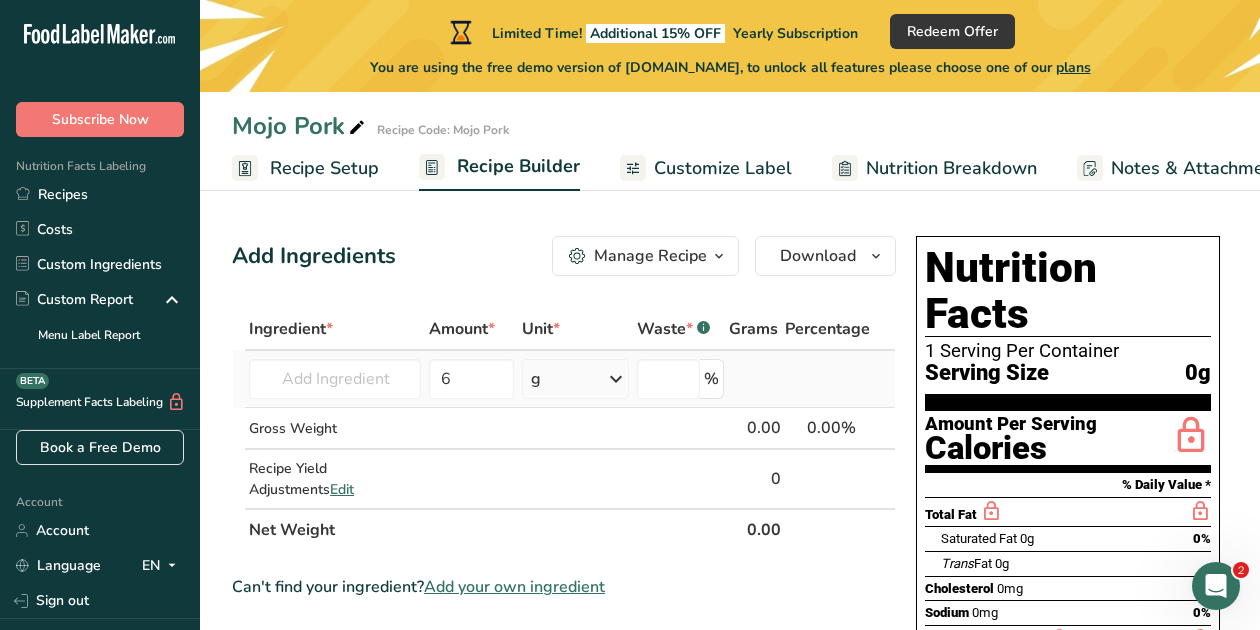 click on "g" at bounding box center [575, 379] 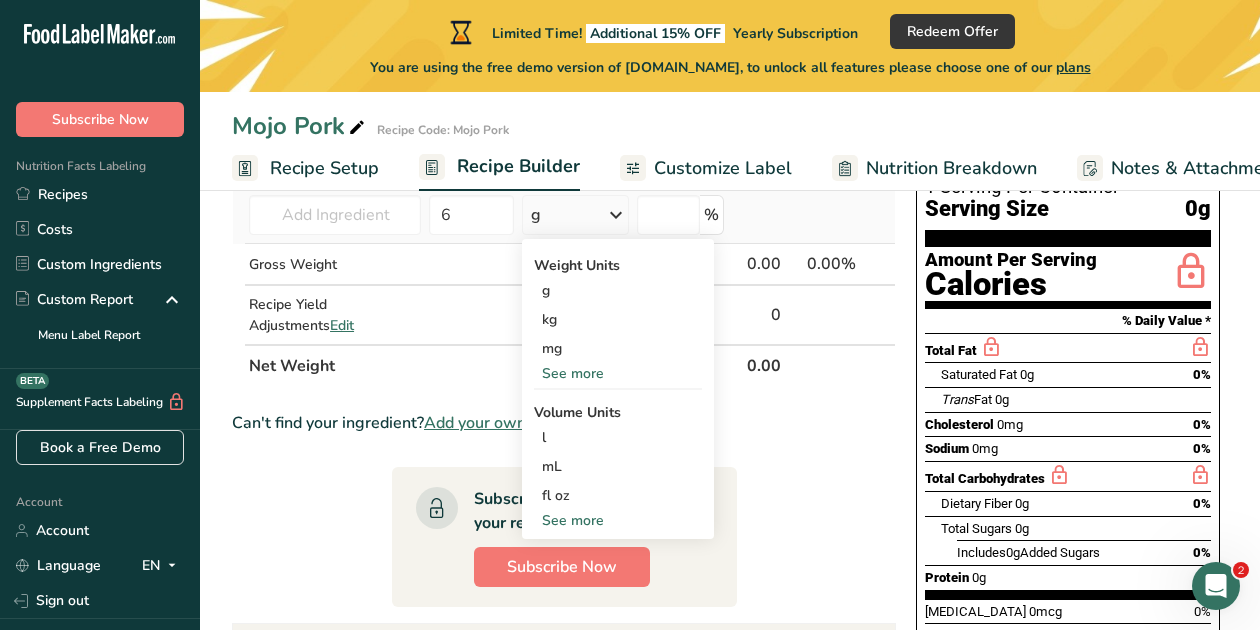 scroll, scrollTop: 172, scrollLeft: 0, axis: vertical 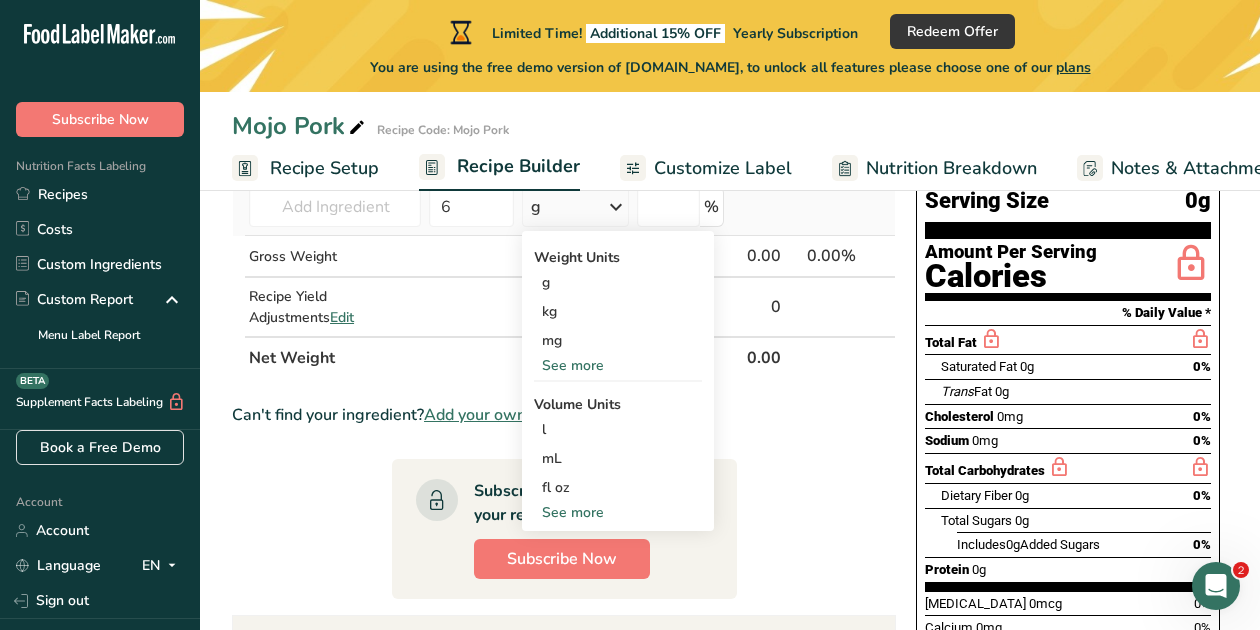 click on "See more" at bounding box center [618, 512] 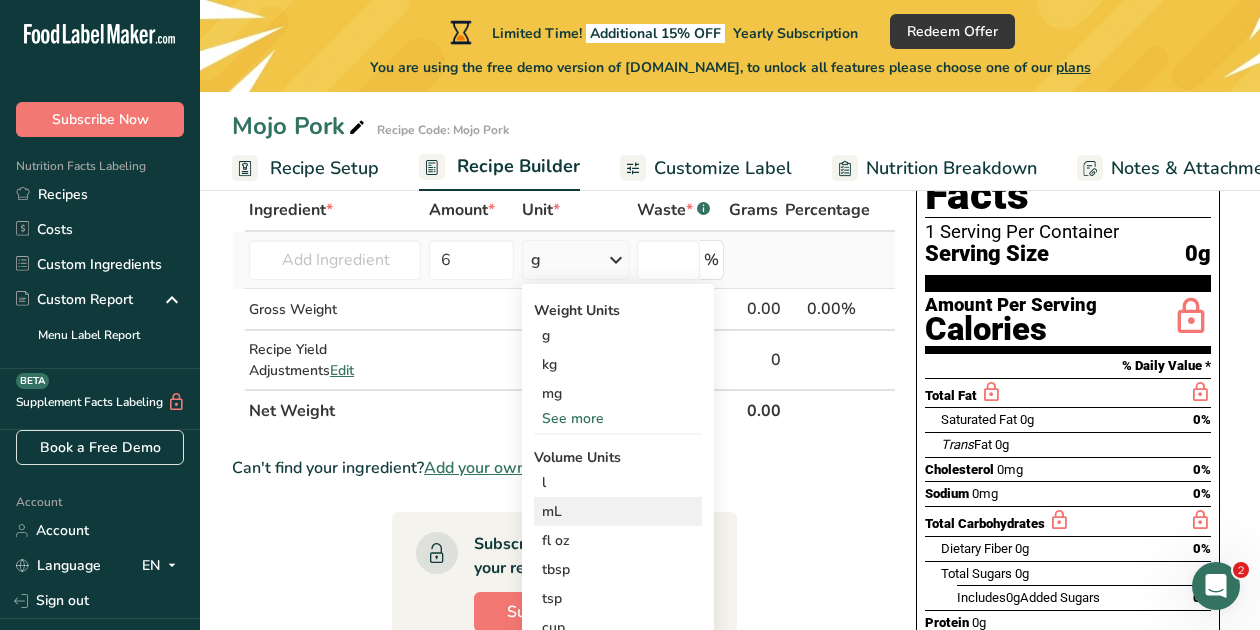 scroll, scrollTop: 113, scrollLeft: 0, axis: vertical 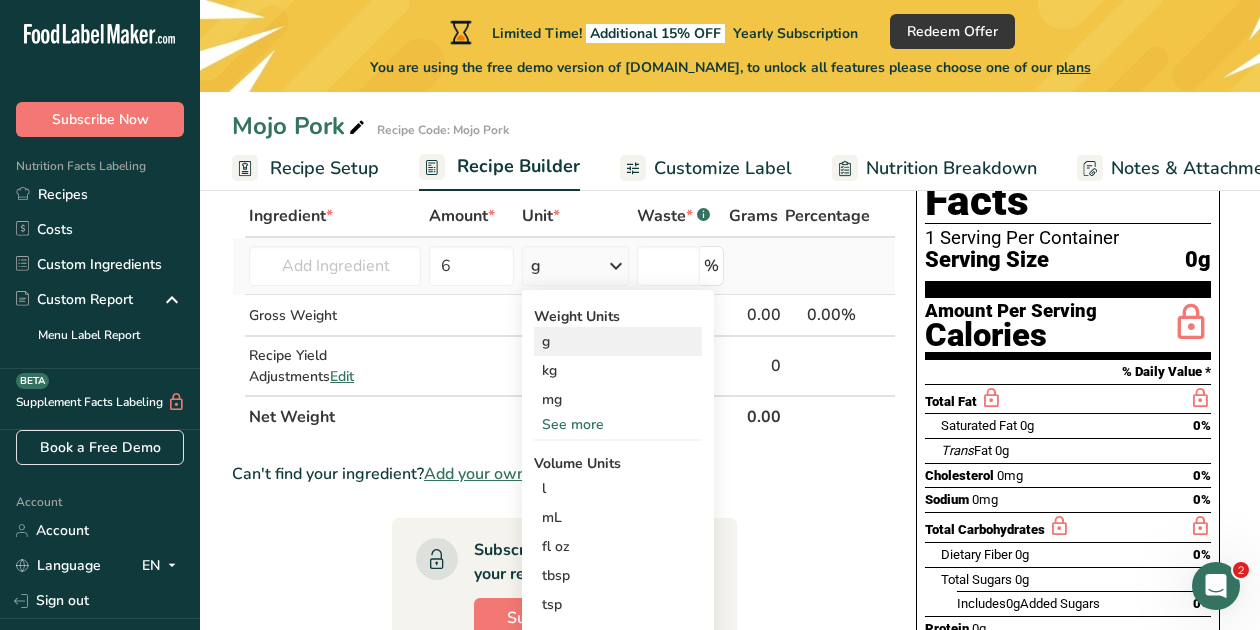 click on "g" at bounding box center [618, 341] 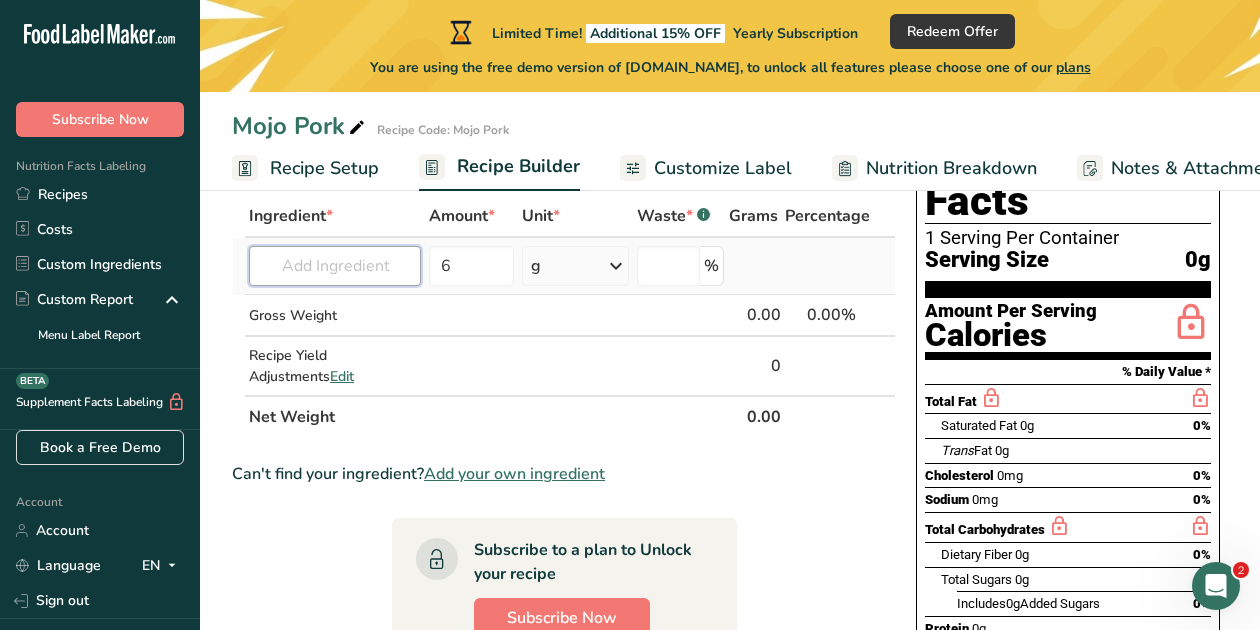 click at bounding box center (334, 266) 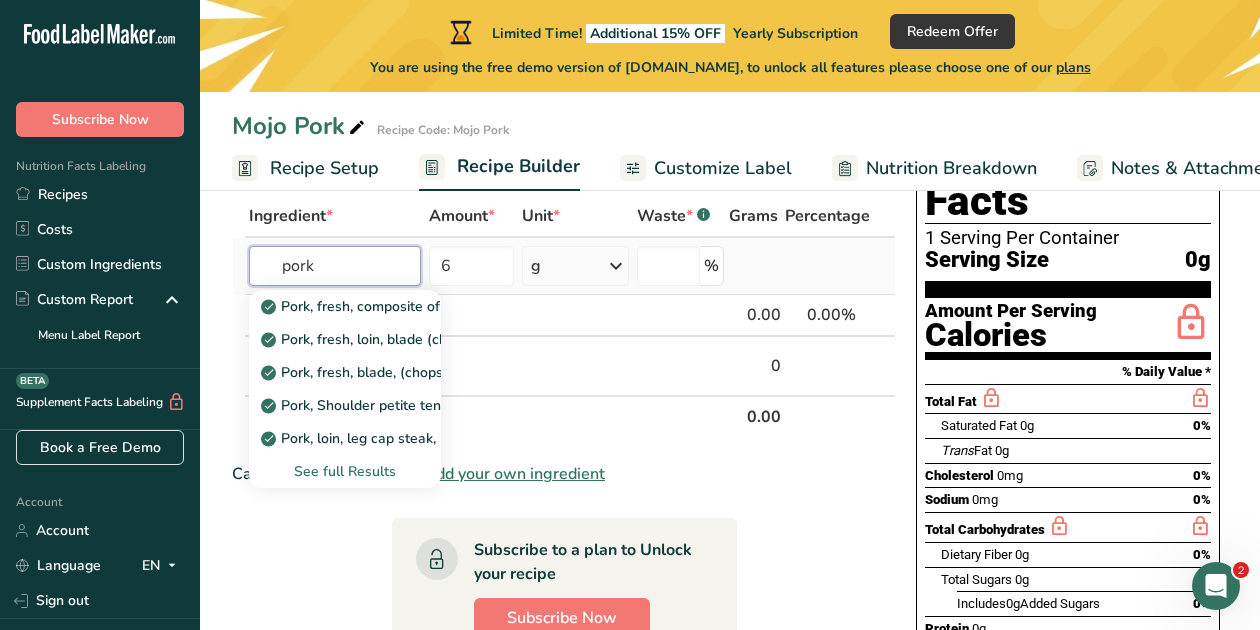 type on "pork" 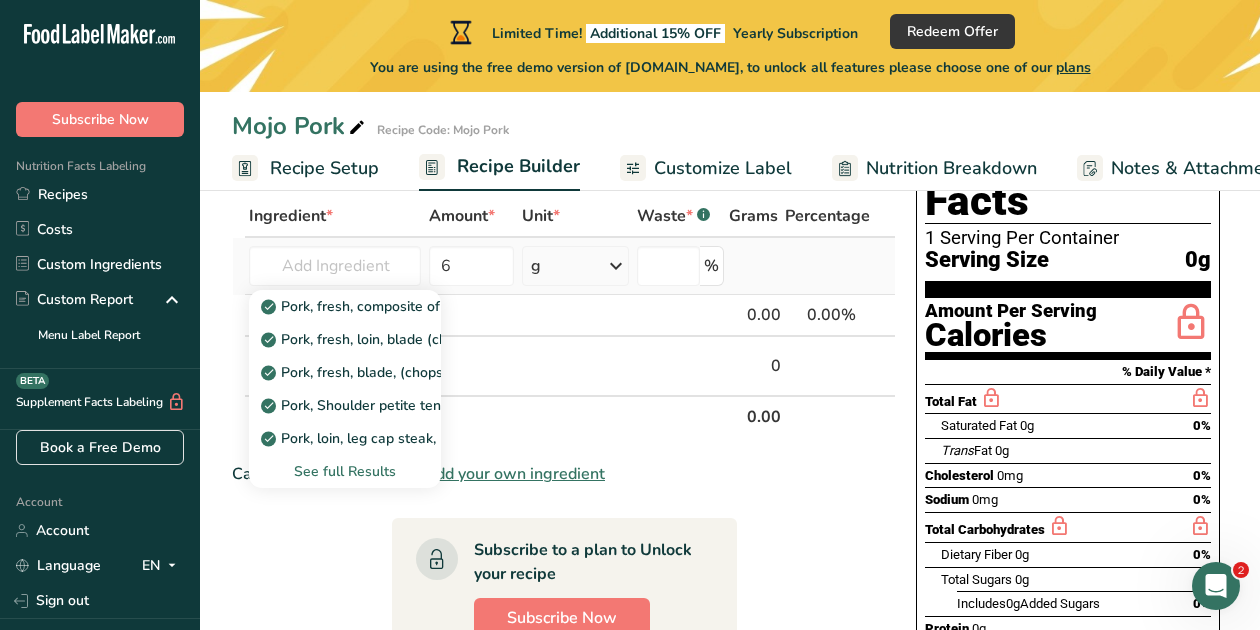 click on "See full Results" at bounding box center [345, 471] 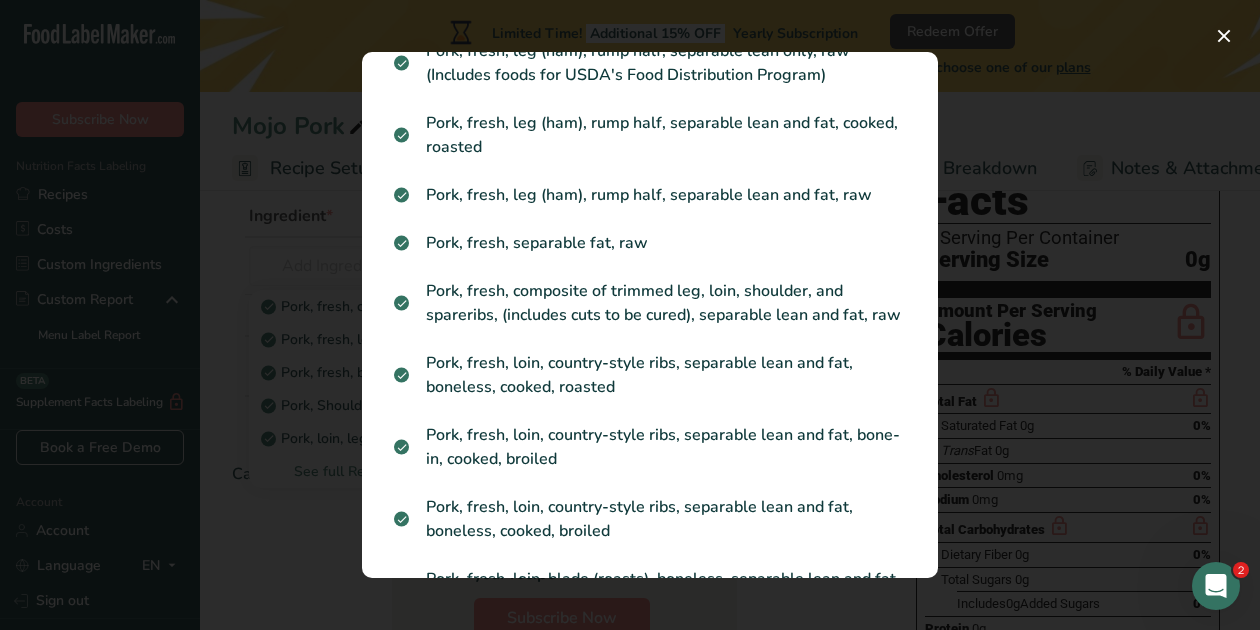 scroll, scrollTop: 1886, scrollLeft: 0, axis: vertical 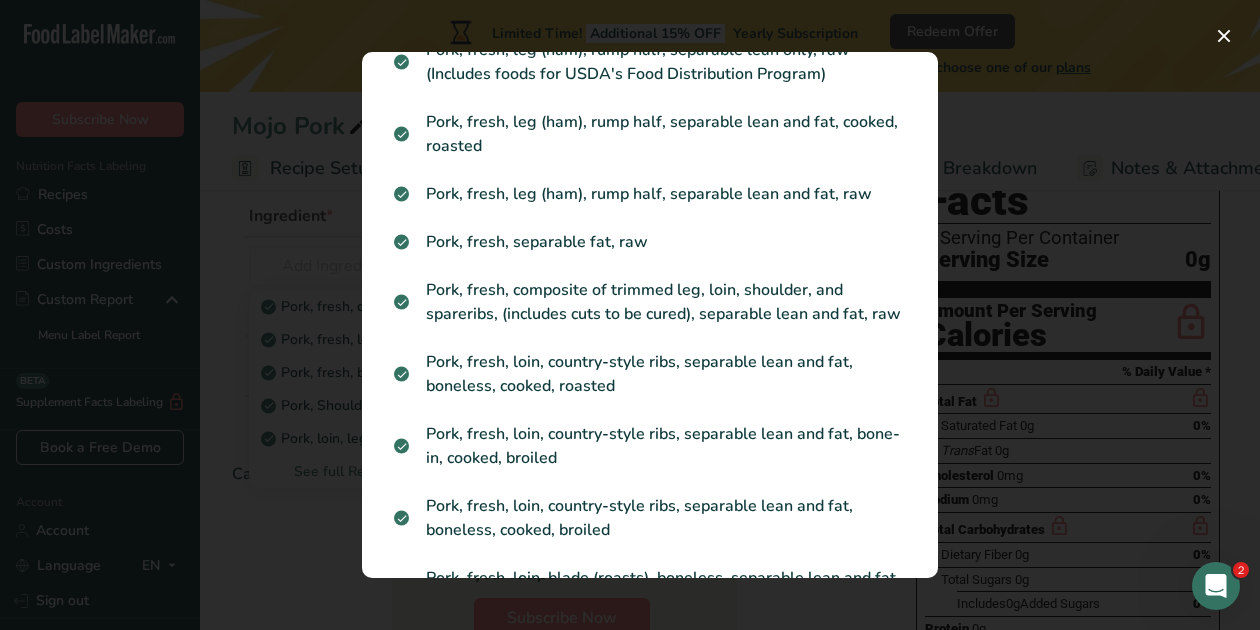 click at bounding box center [630, 315] 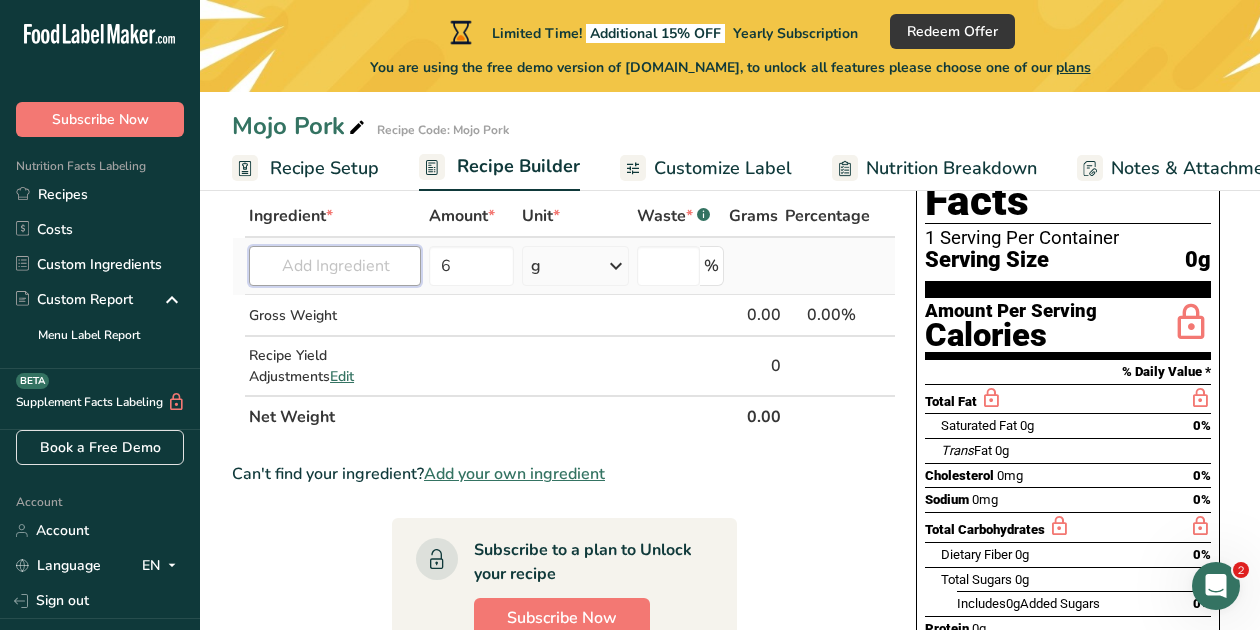 click at bounding box center (334, 266) 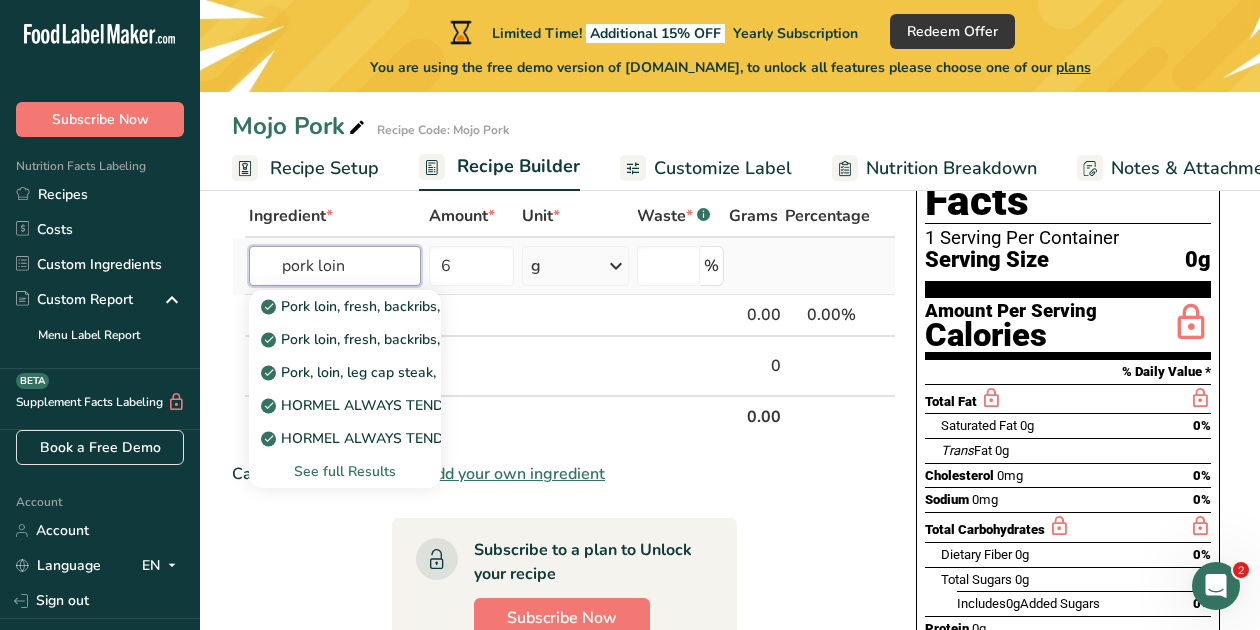 type on "pork loin" 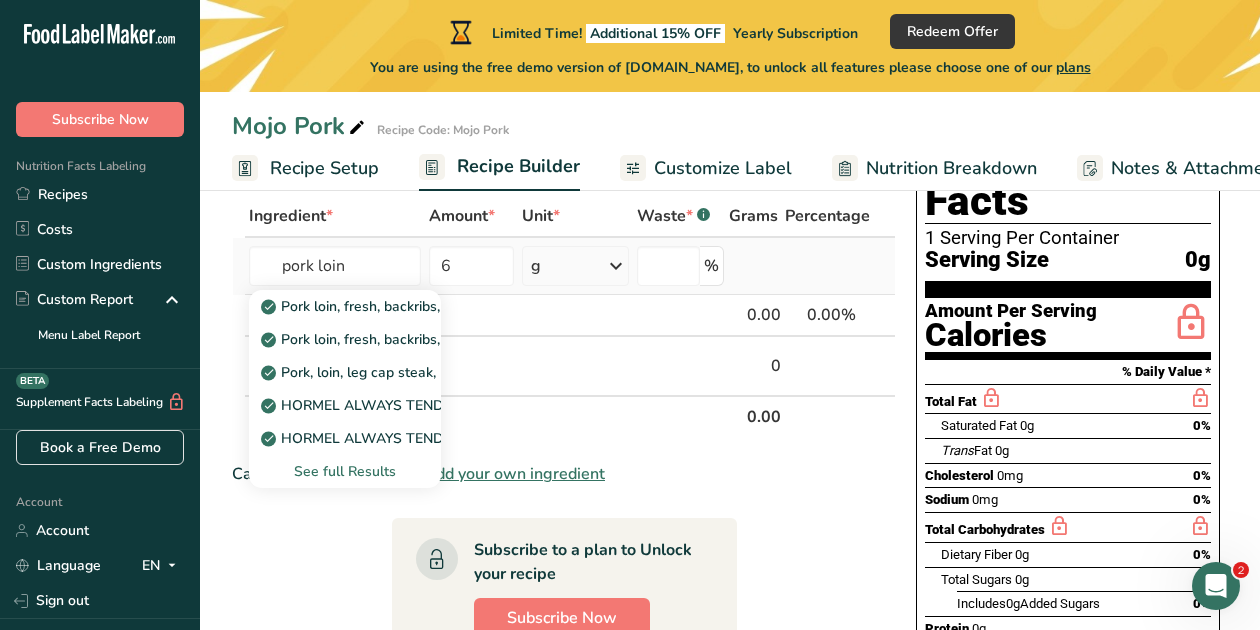type 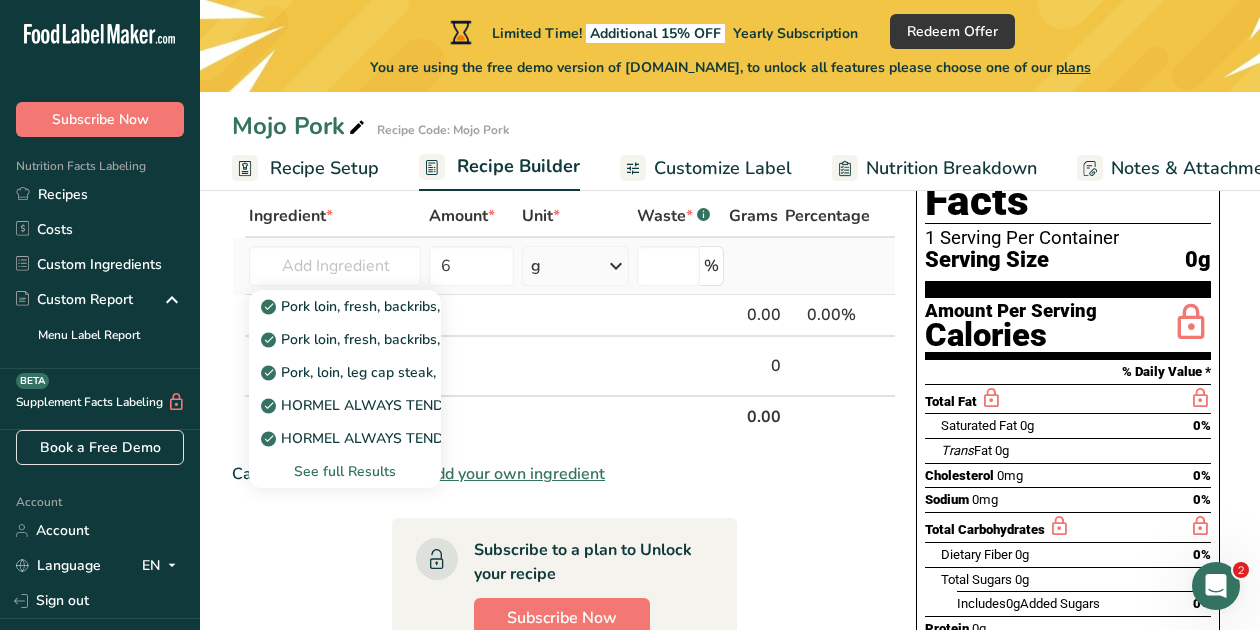 click on "See full Results" at bounding box center (345, 471) 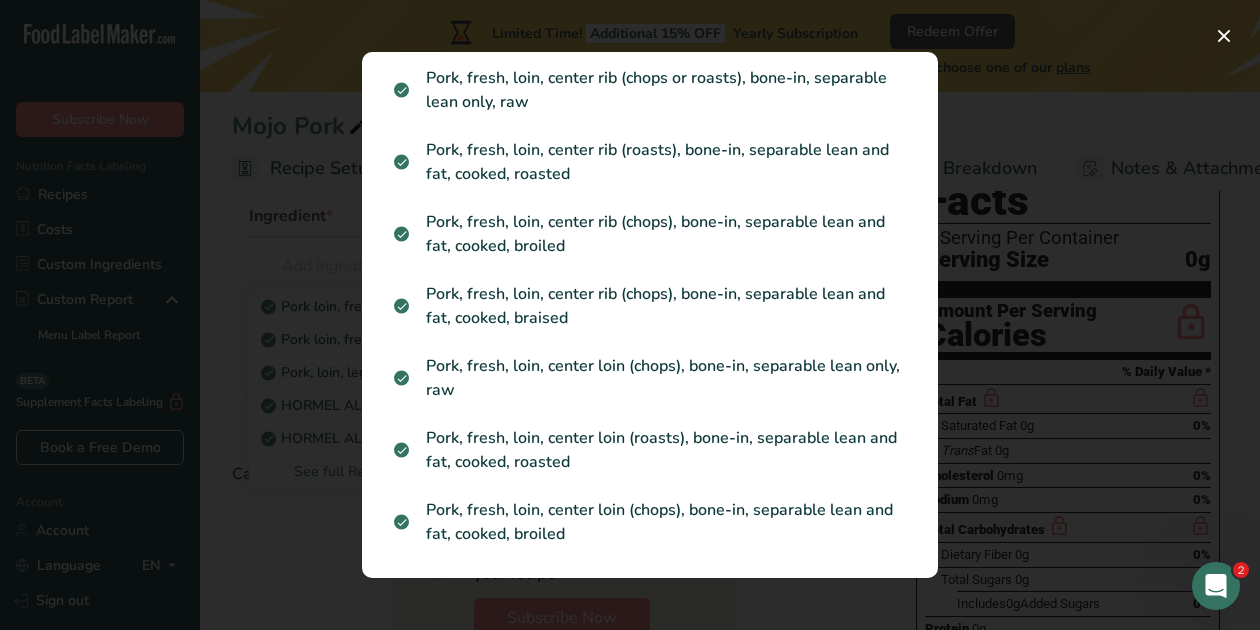 scroll, scrollTop: 2962, scrollLeft: 0, axis: vertical 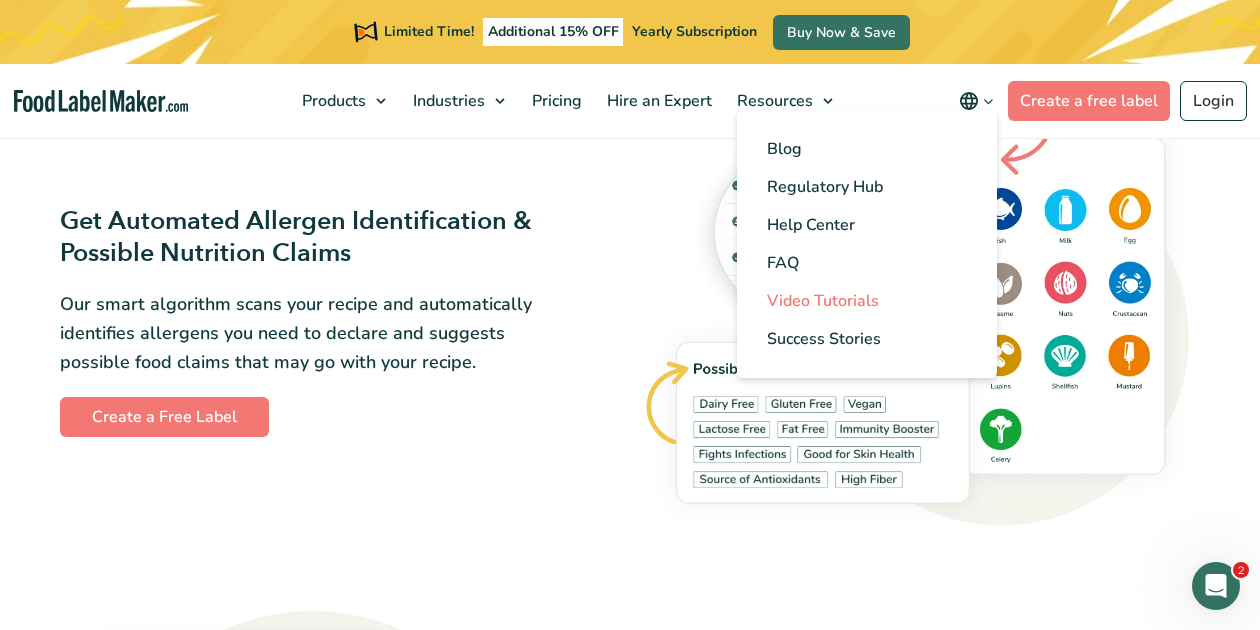 click on "Video Tutorials" at bounding box center [823, 301] 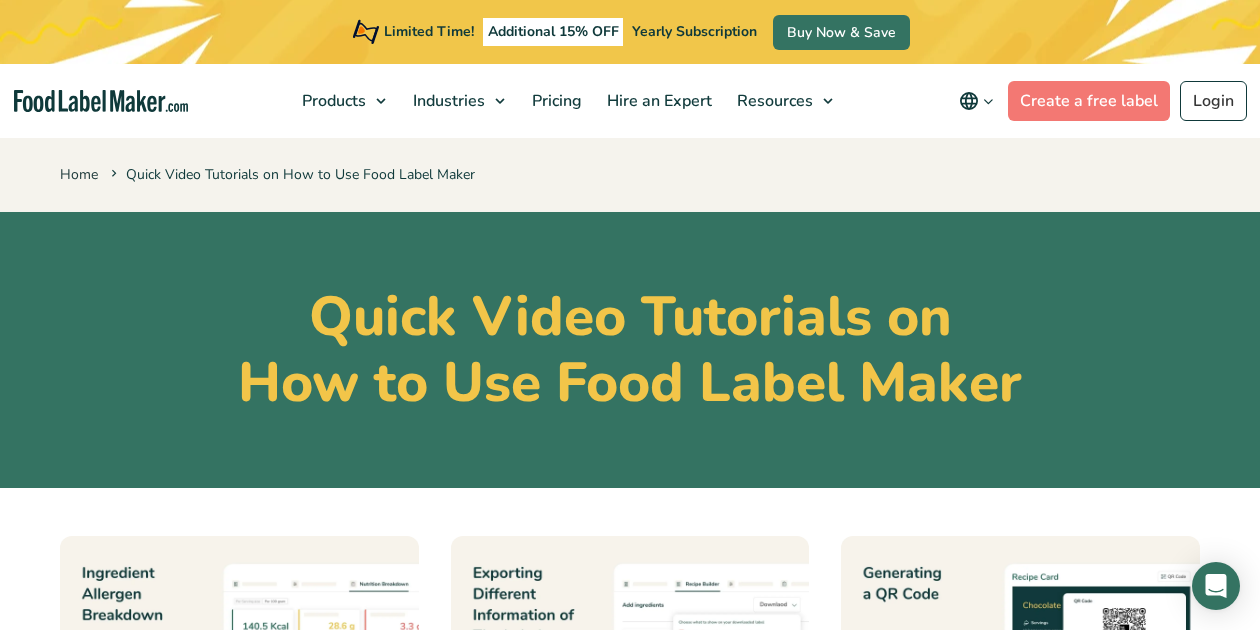 scroll, scrollTop: 193, scrollLeft: 0, axis: vertical 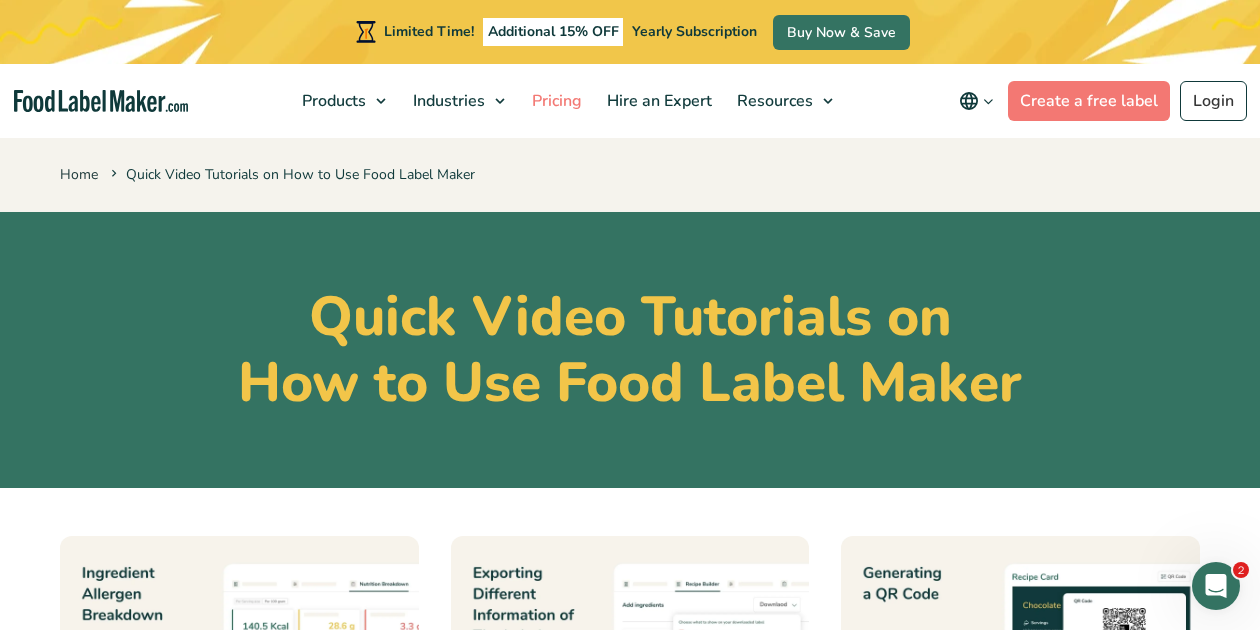 click on "Pricing" at bounding box center [555, 101] 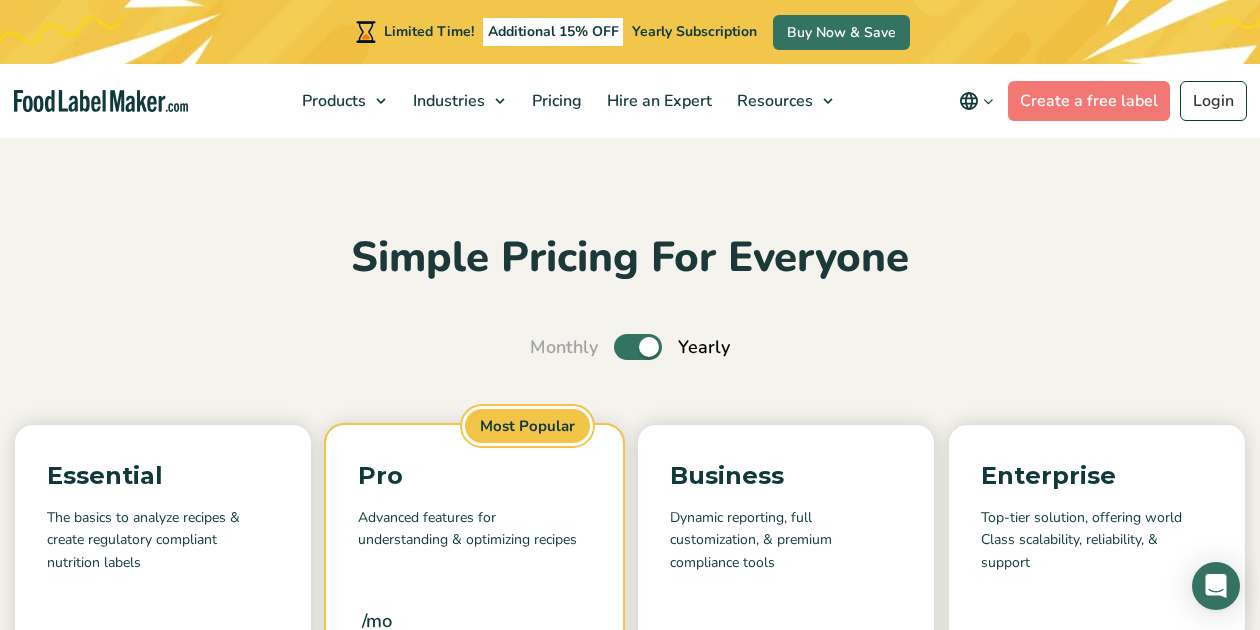 scroll, scrollTop: 56, scrollLeft: 0, axis: vertical 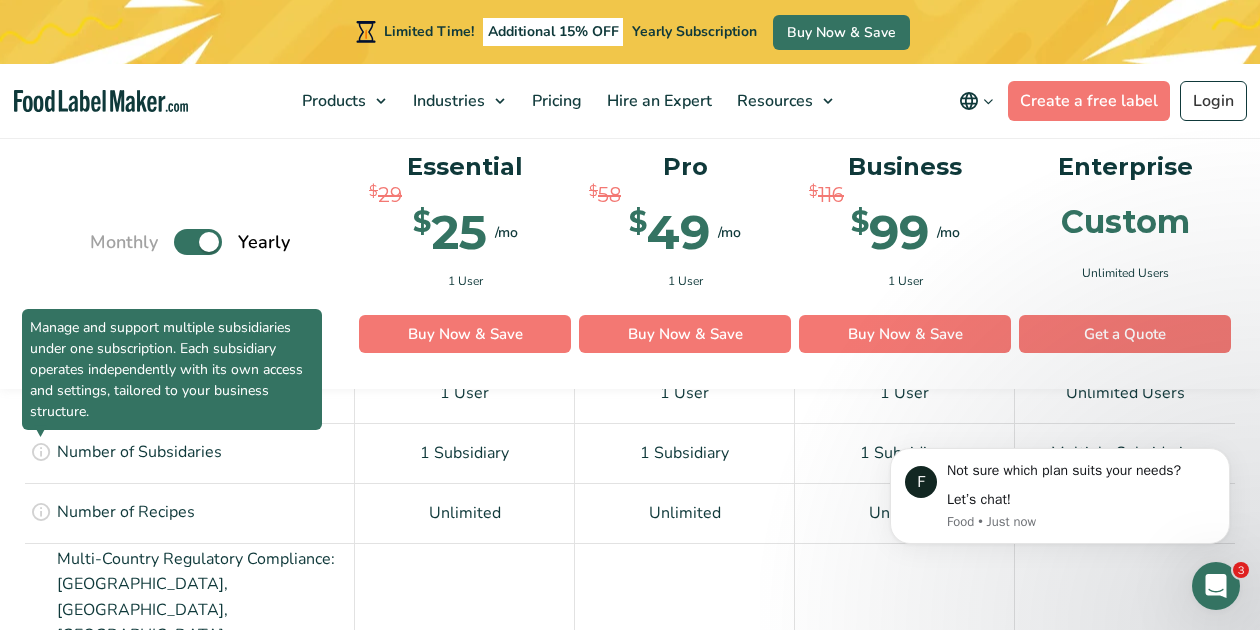 click at bounding box center [41, 451] 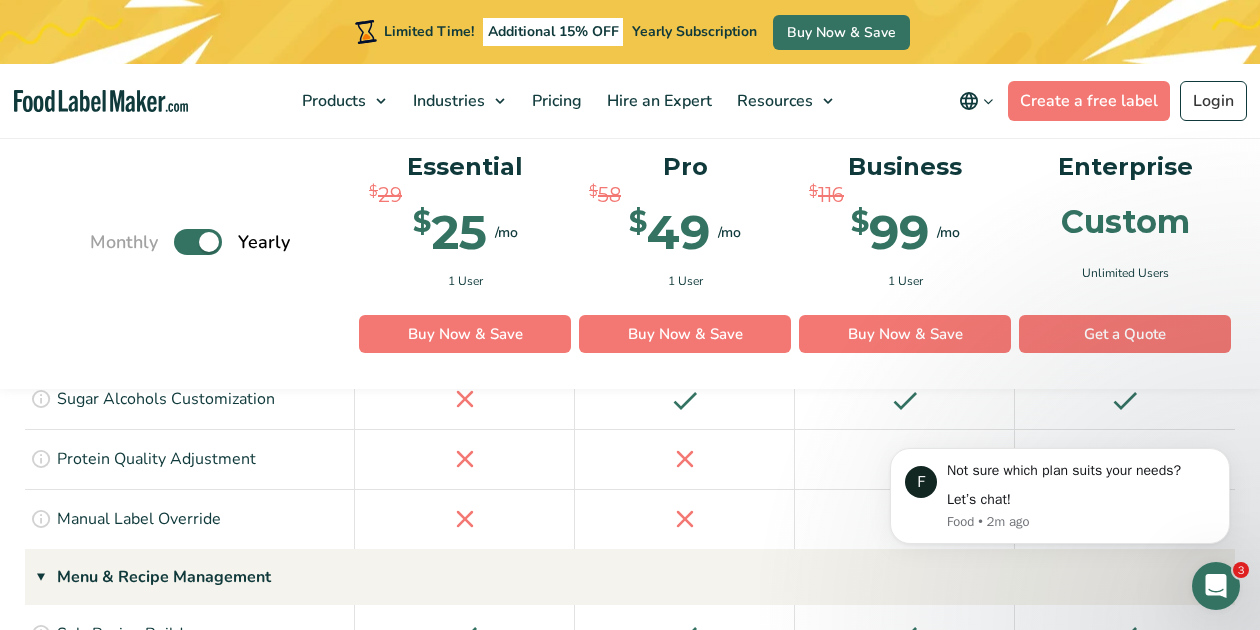 scroll, scrollTop: 2667, scrollLeft: 0, axis: vertical 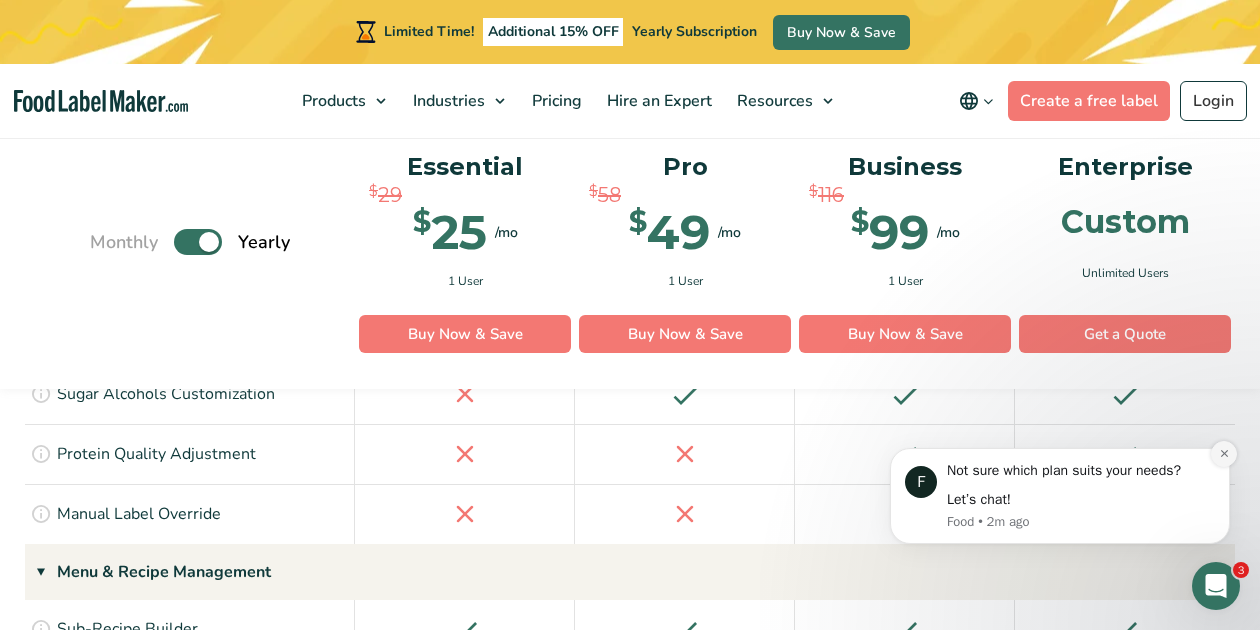 click 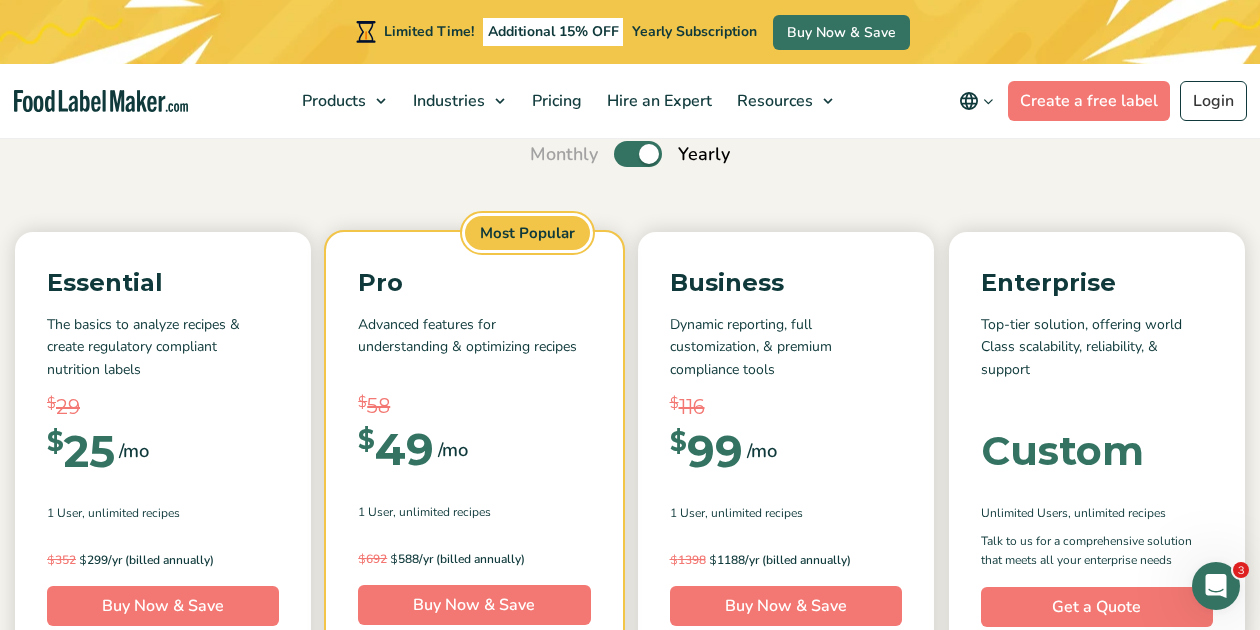 scroll, scrollTop: 229, scrollLeft: 0, axis: vertical 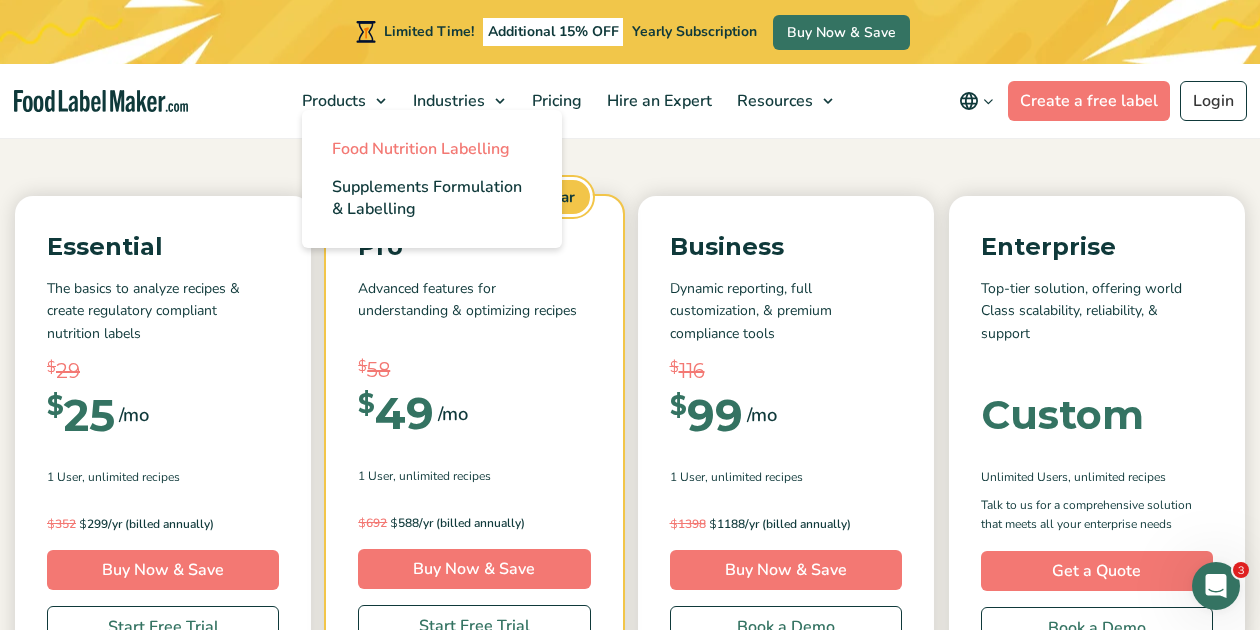 click on "Food Nutrition Labelling" at bounding box center (432, 149) 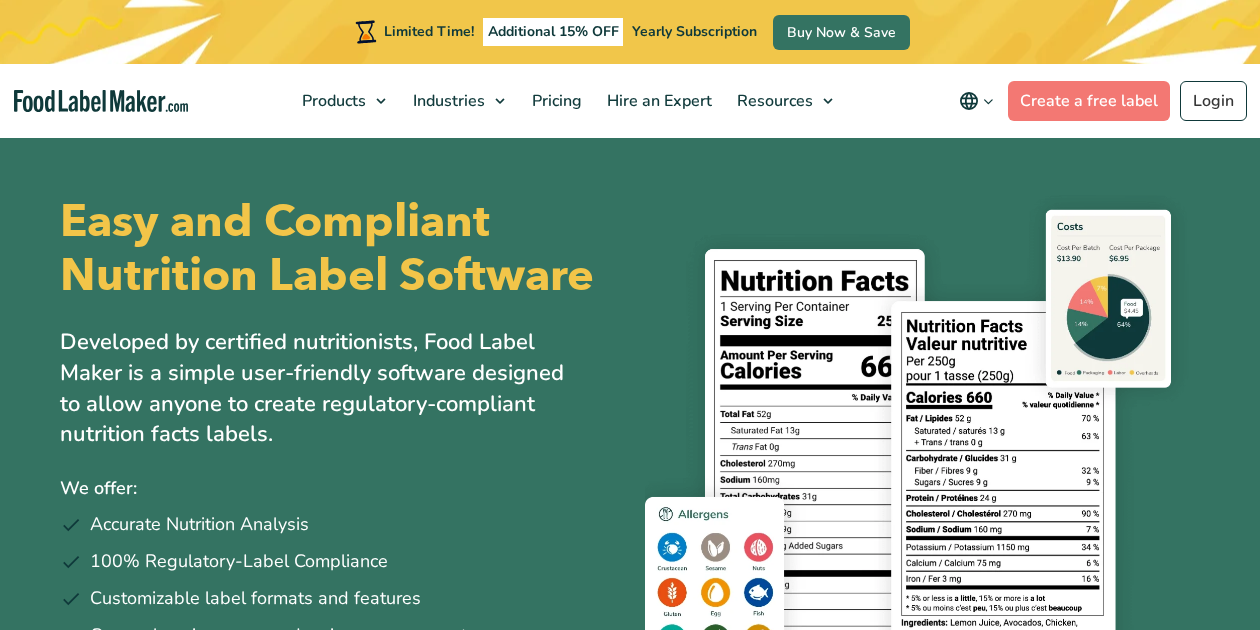 scroll, scrollTop: 0, scrollLeft: 0, axis: both 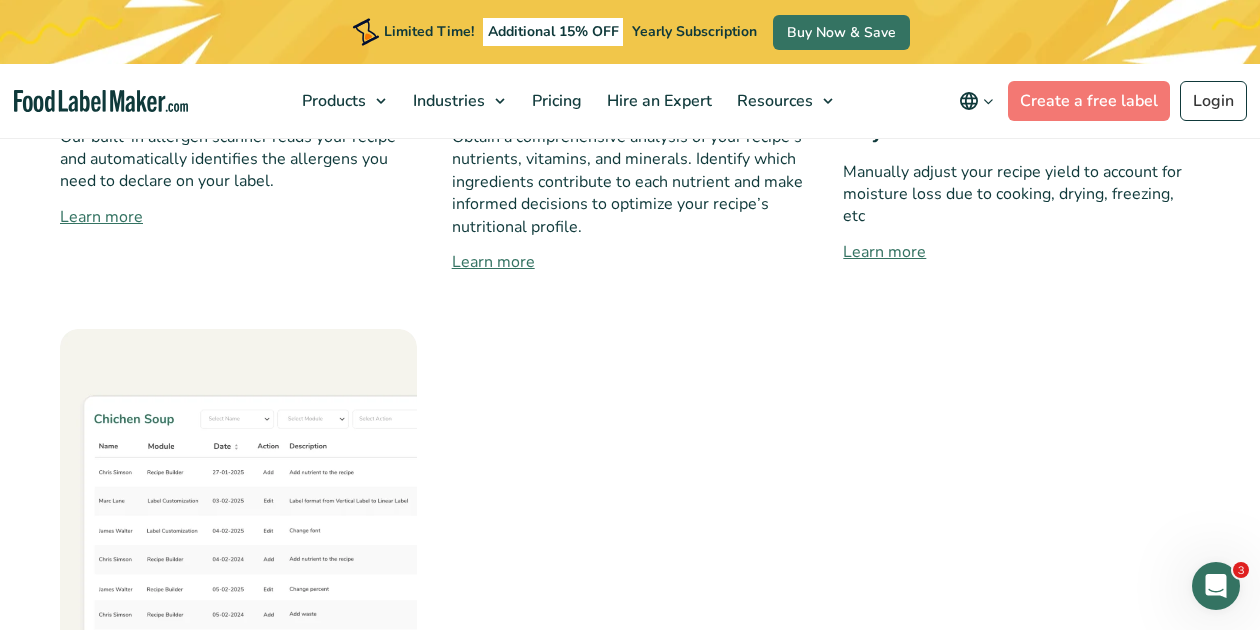 click at bounding box center (238, 507) 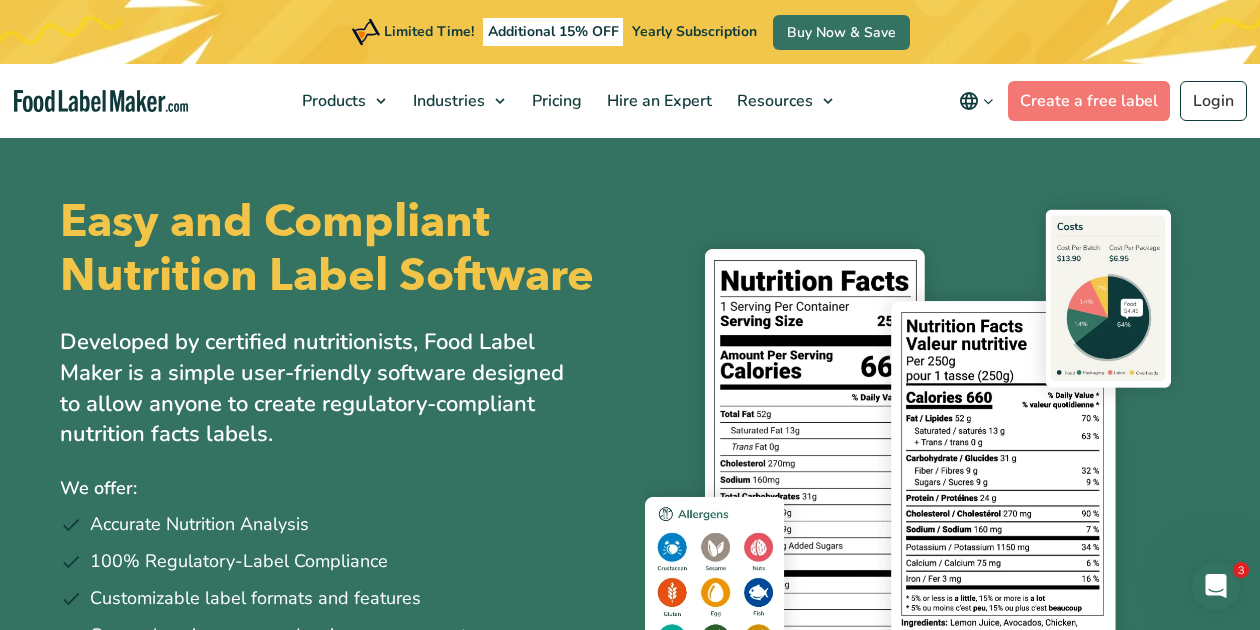scroll, scrollTop: 0, scrollLeft: 0, axis: both 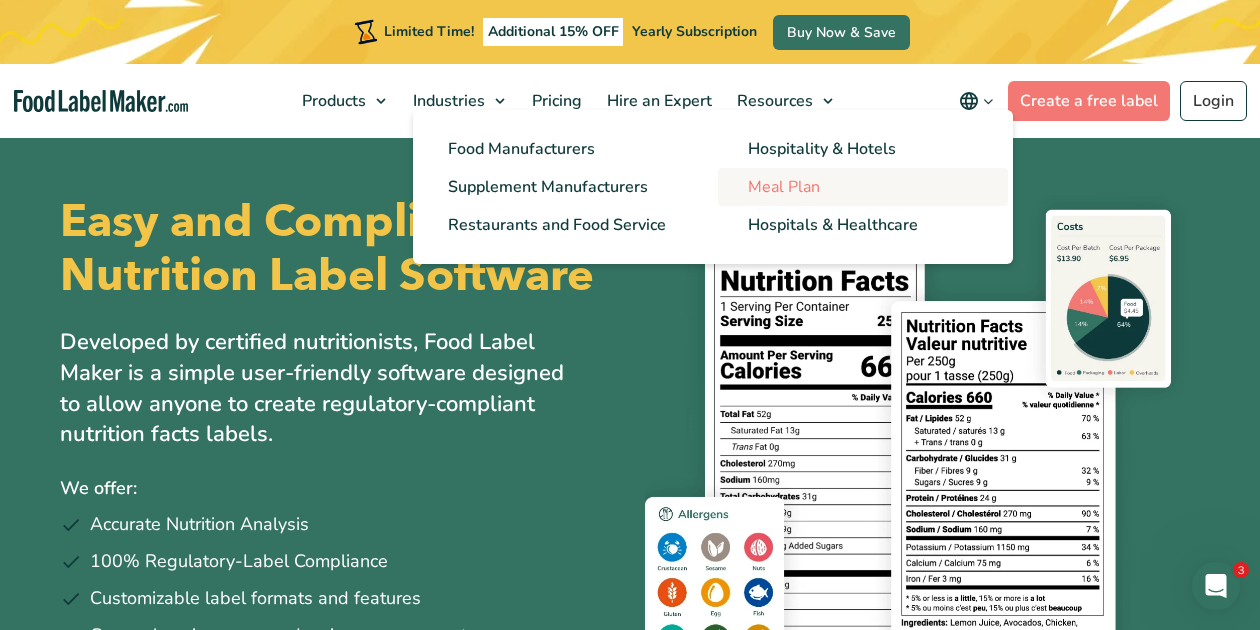 click on "Meal Plan" at bounding box center (784, 187) 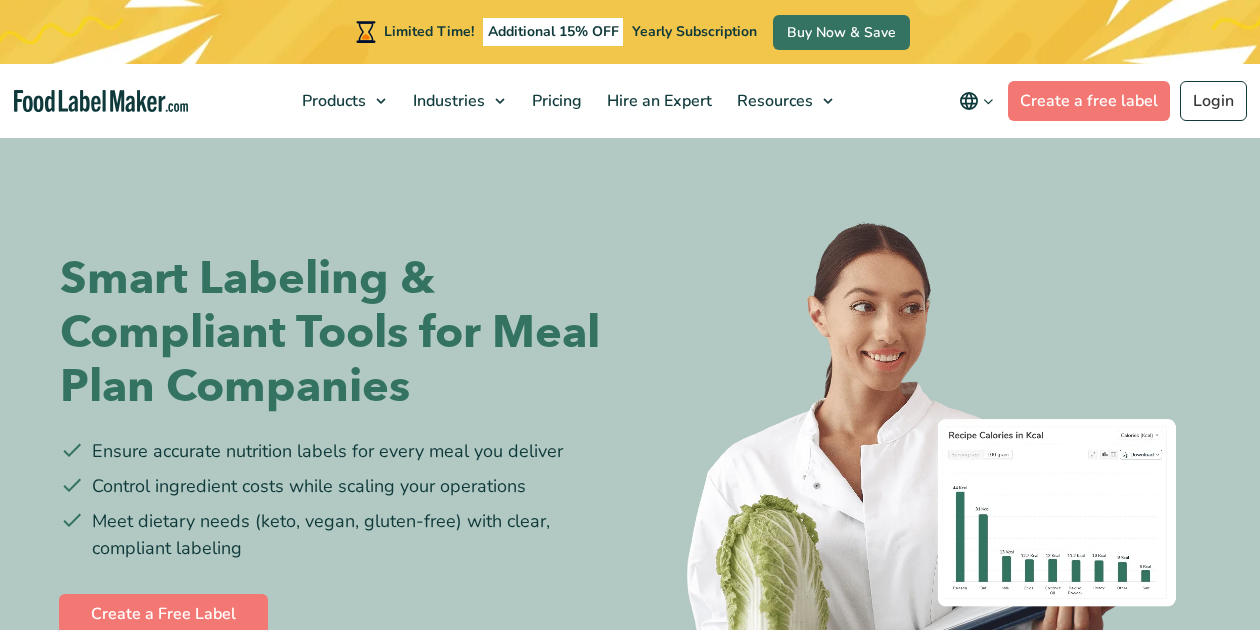 scroll, scrollTop: 0, scrollLeft: 0, axis: both 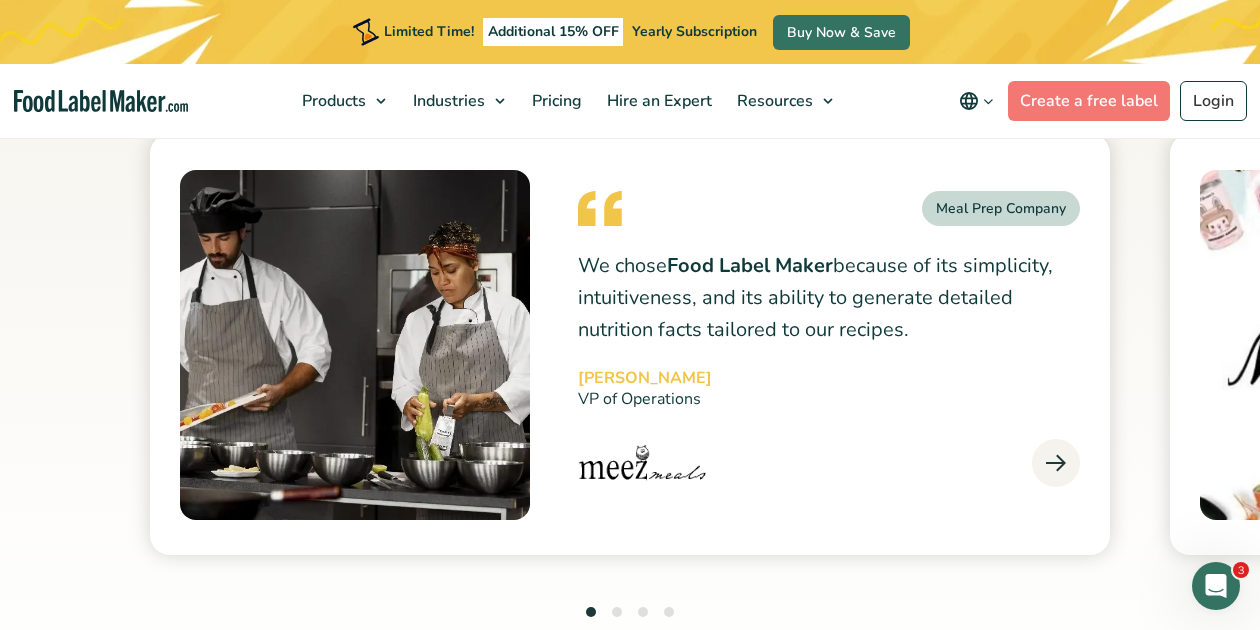 click at bounding box center [1056, 463] 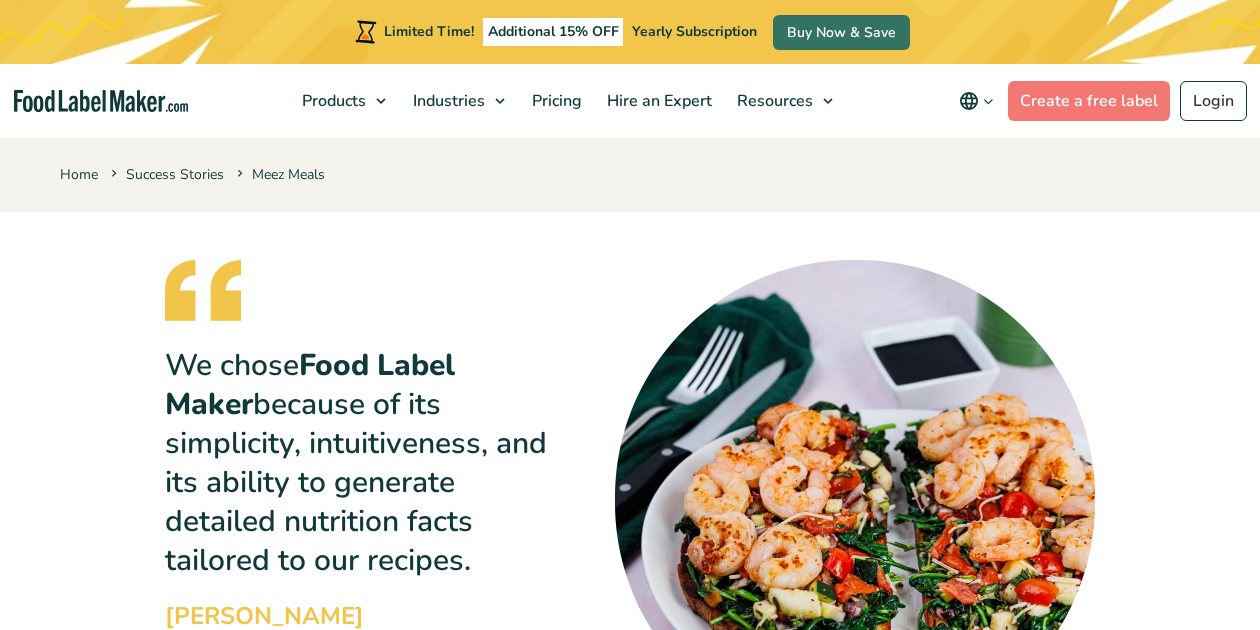 scroll, scrollTop: 80, scrollLeft: 0, axis: vertical 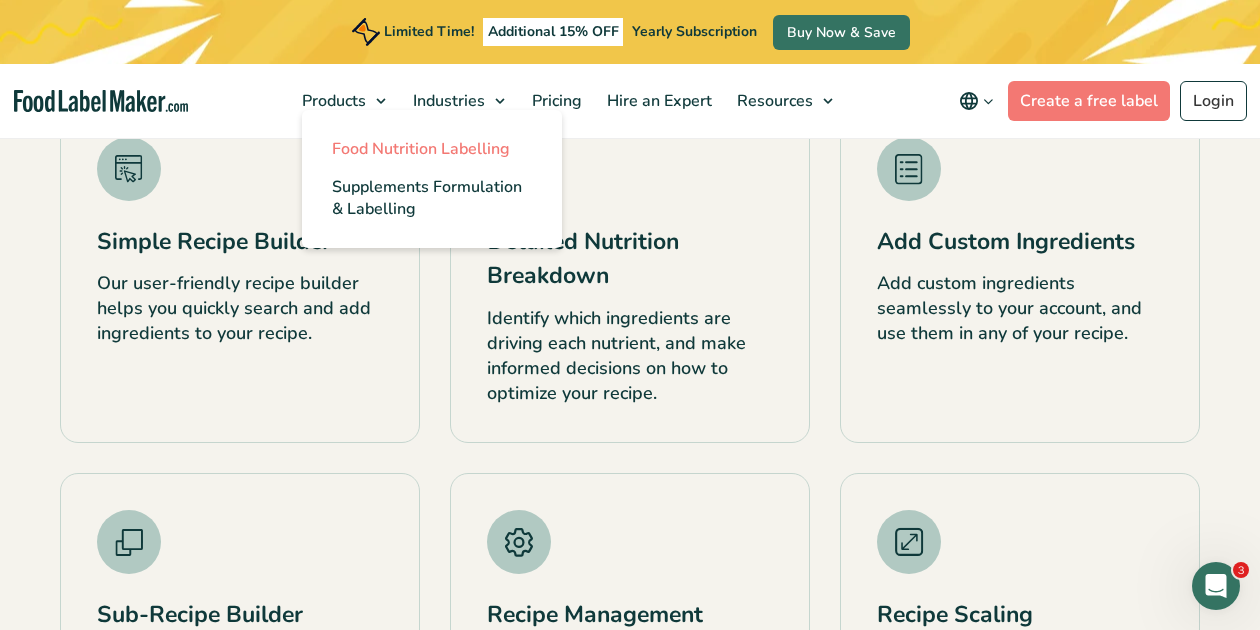 click on "Food Nutrition Labelling" at bounding box center (421, 149) 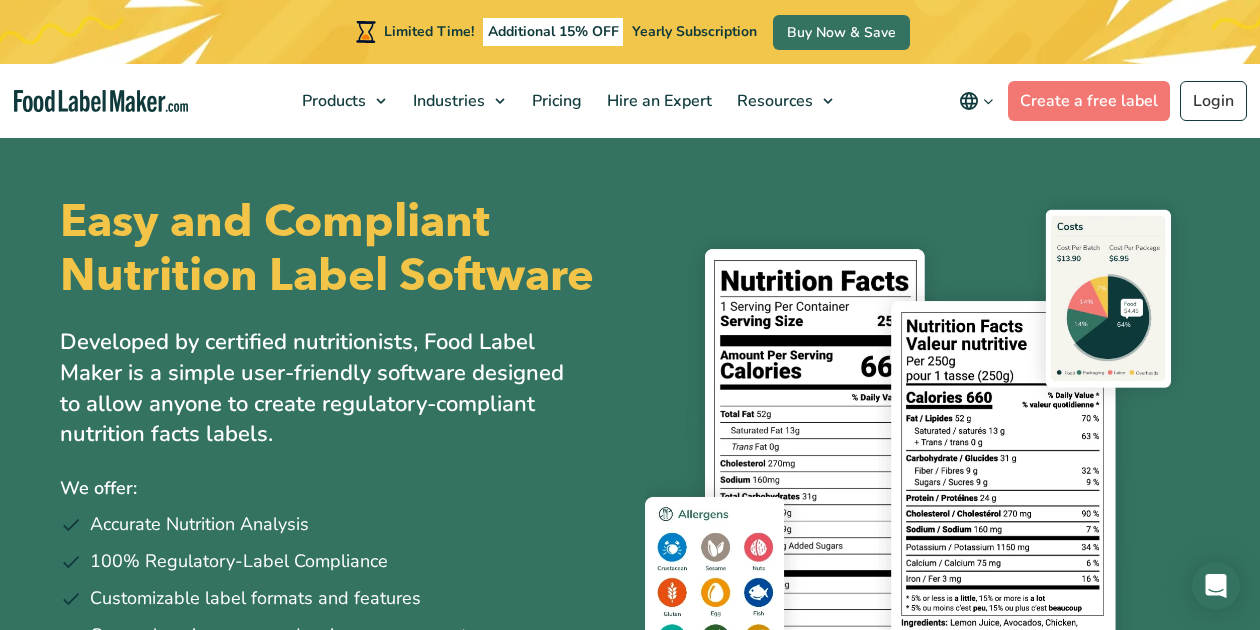 scroll, scrollTop: 0, scrollLeft: 0, axis: both 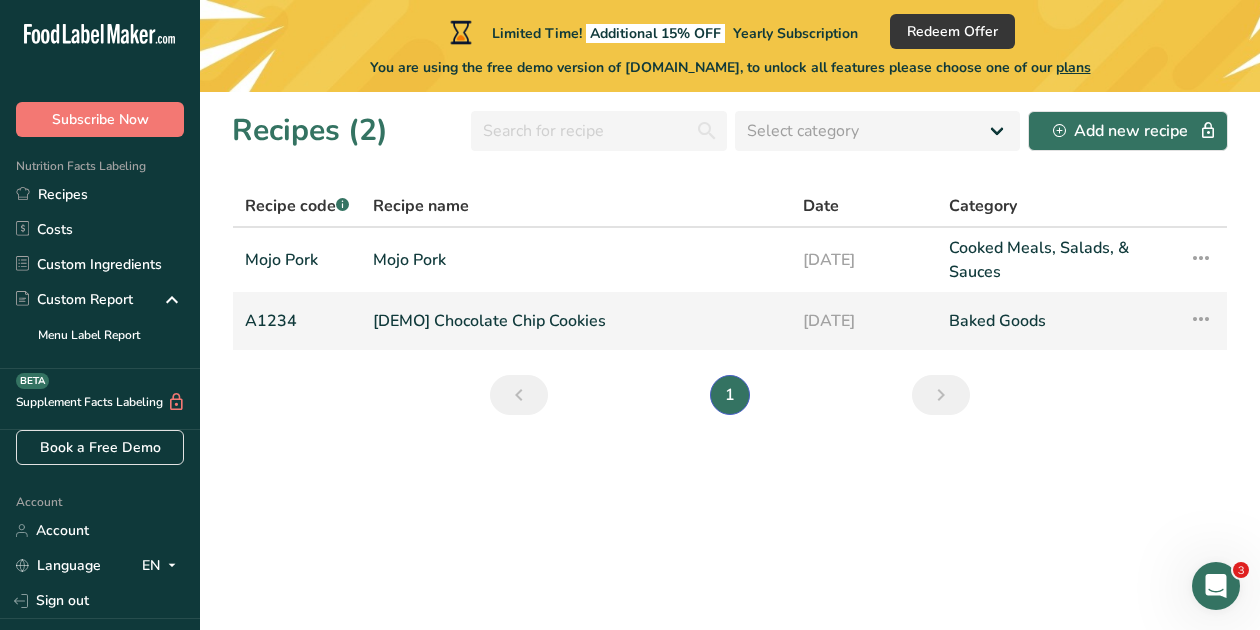 click on "[DEMO] Chocolate Chip Cookies" at bounding box center [576, 321] 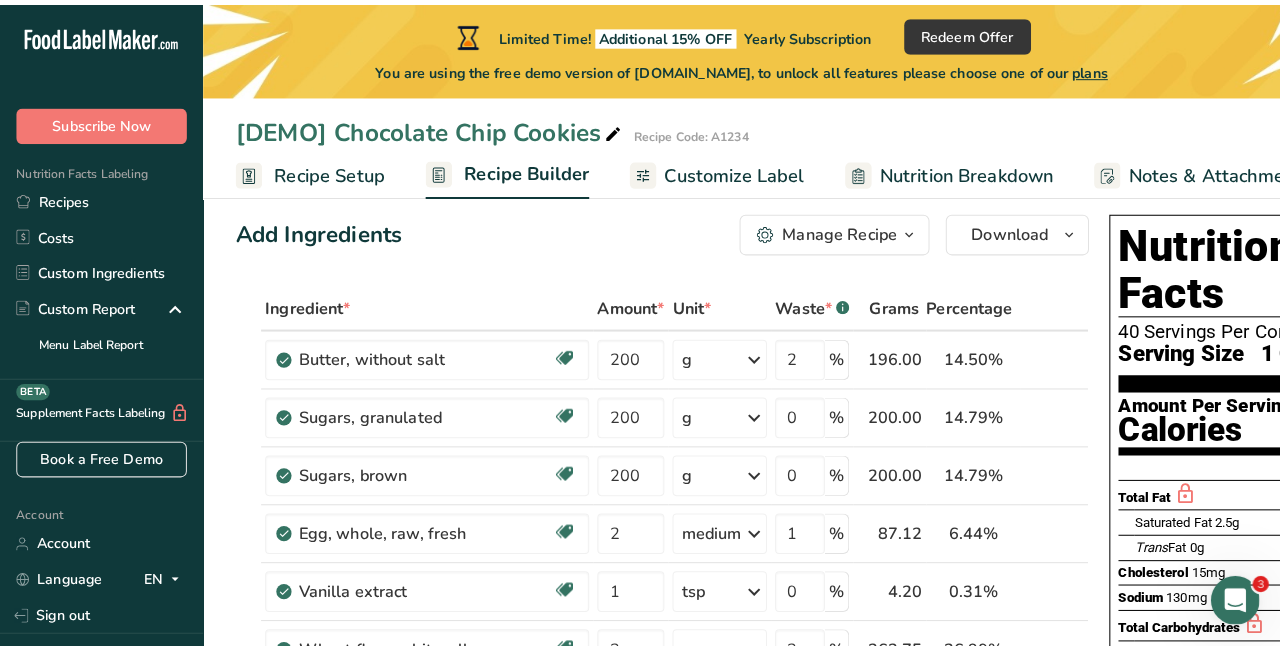 scroll, scrollTop: 32, scrollLeft: 0, axis: vertical 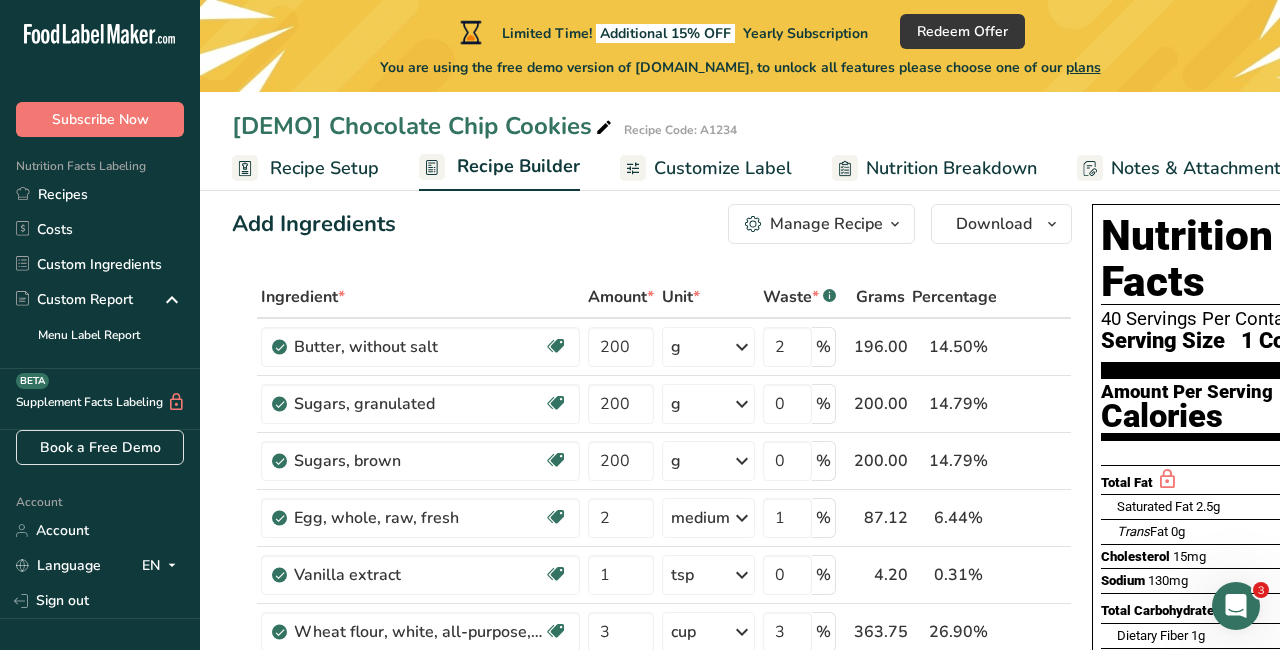 click on "Recipe Setup" at bounding box center [324, 168] 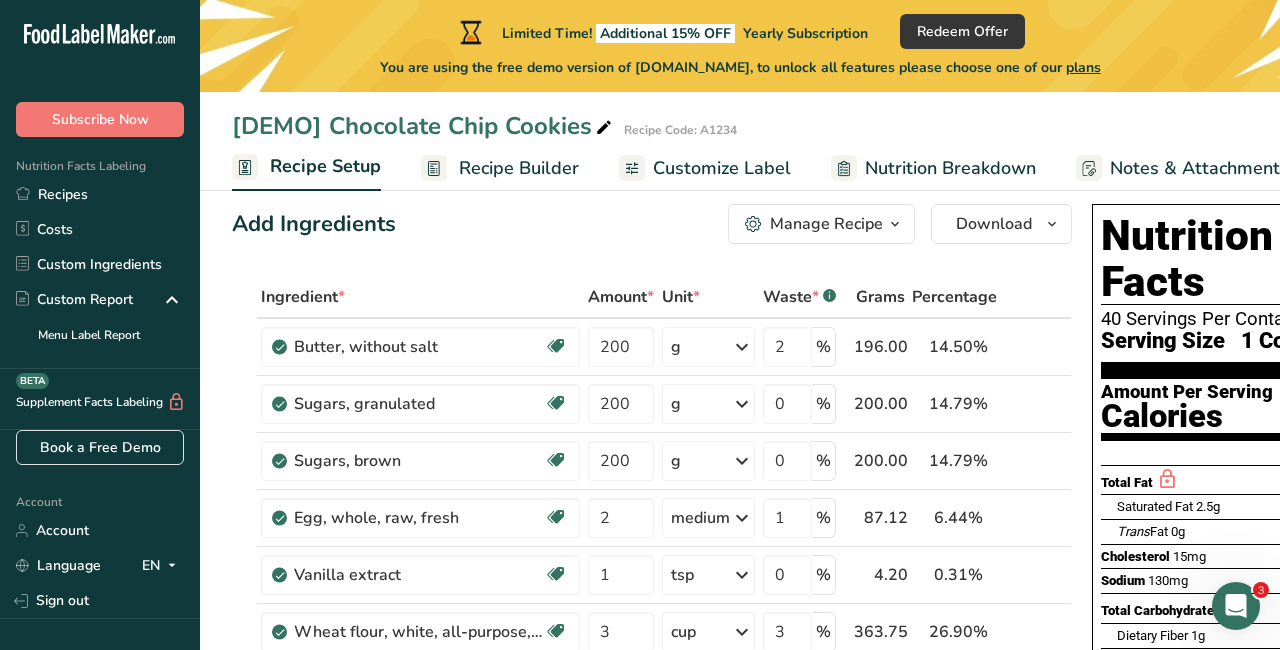 scroll, scrollTop: 0, scrollLeft: 7, axis: horizontal 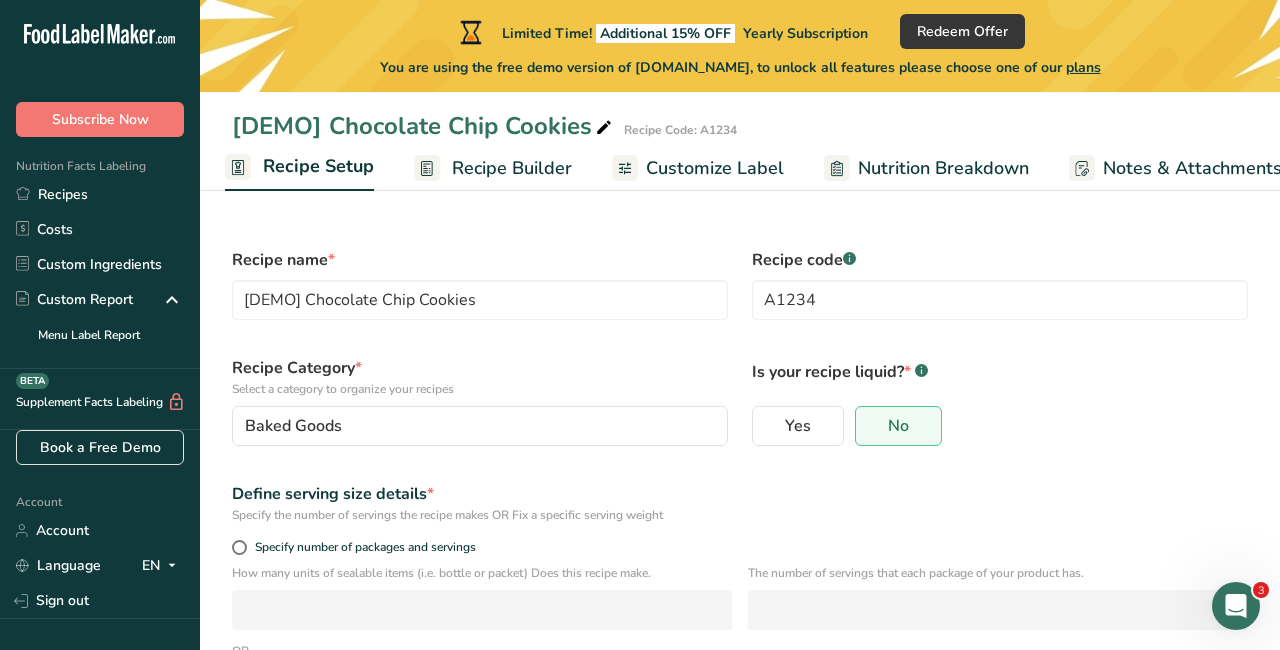 click on "Recipe Builder" at bounding box center [512, 168] 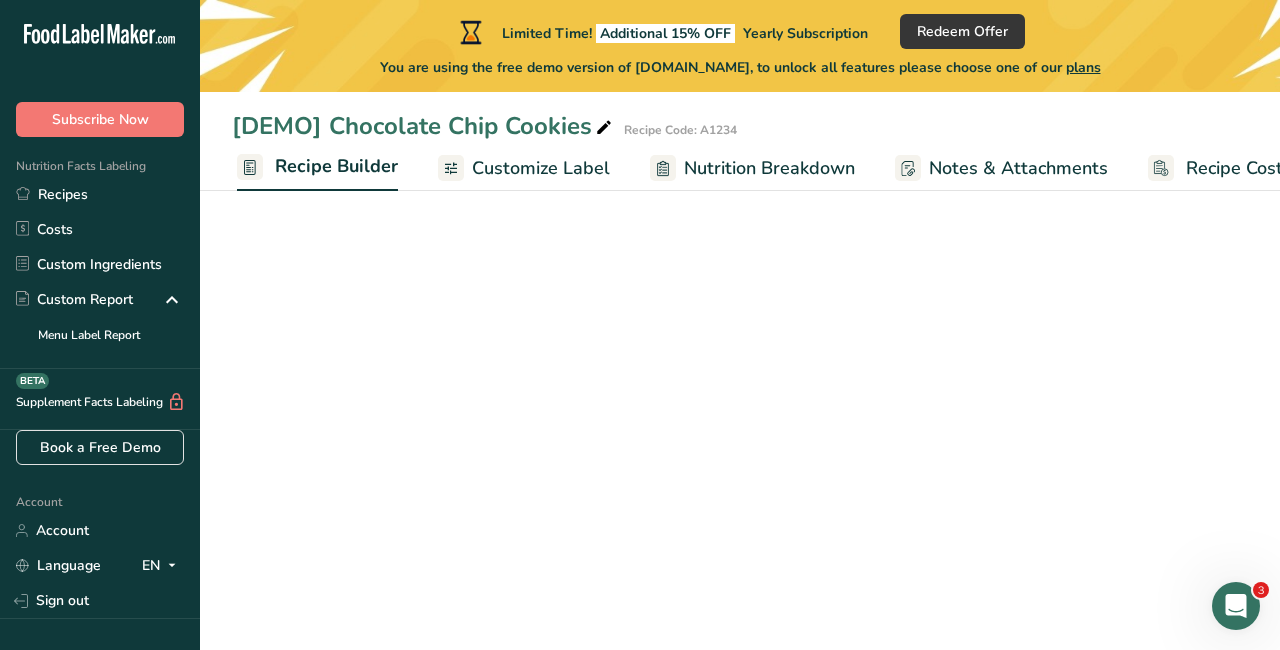 scroll, scrollTop: 0, scrollLeft: 193, axis: horizontal 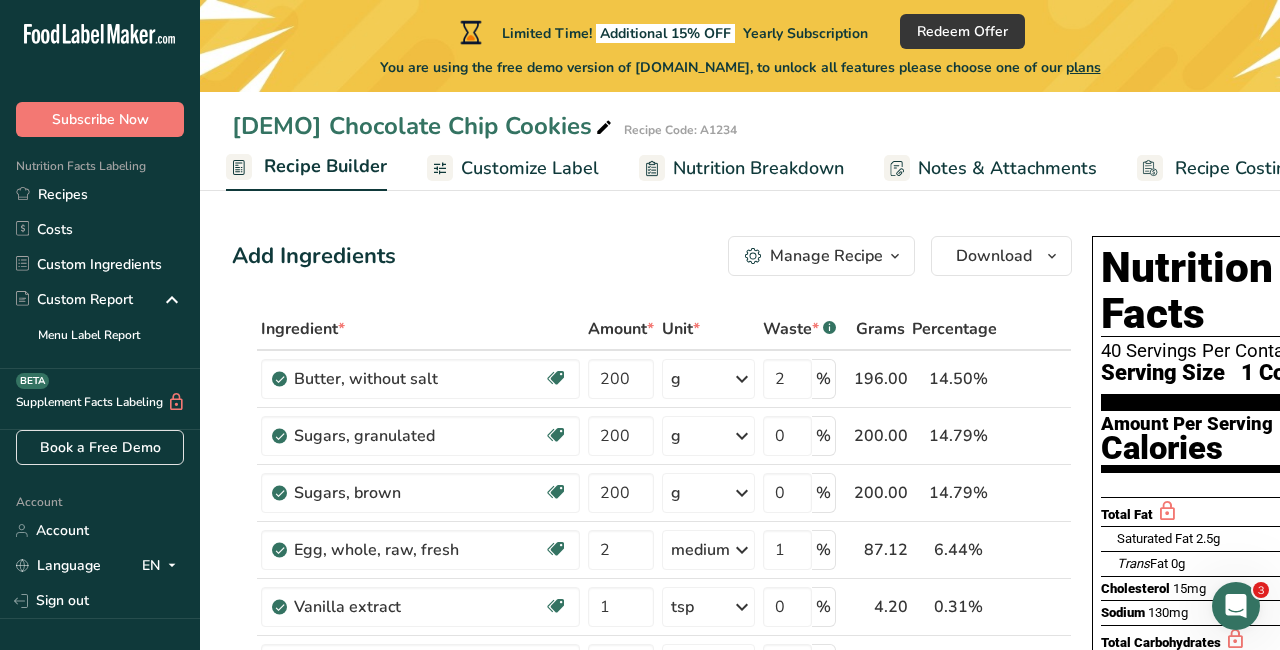 click on "Customize Label" at bounding box center [530, 168] 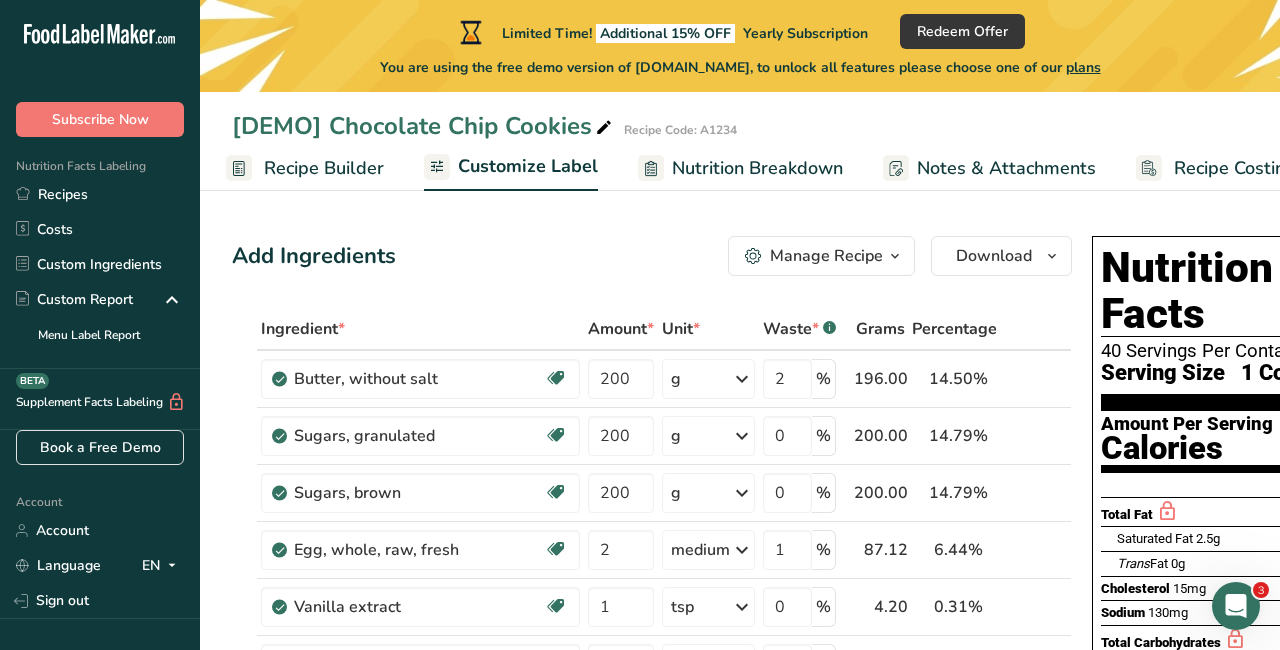 scroll, scrollTop: 0, scrollLeft: 241, axis: horizontal 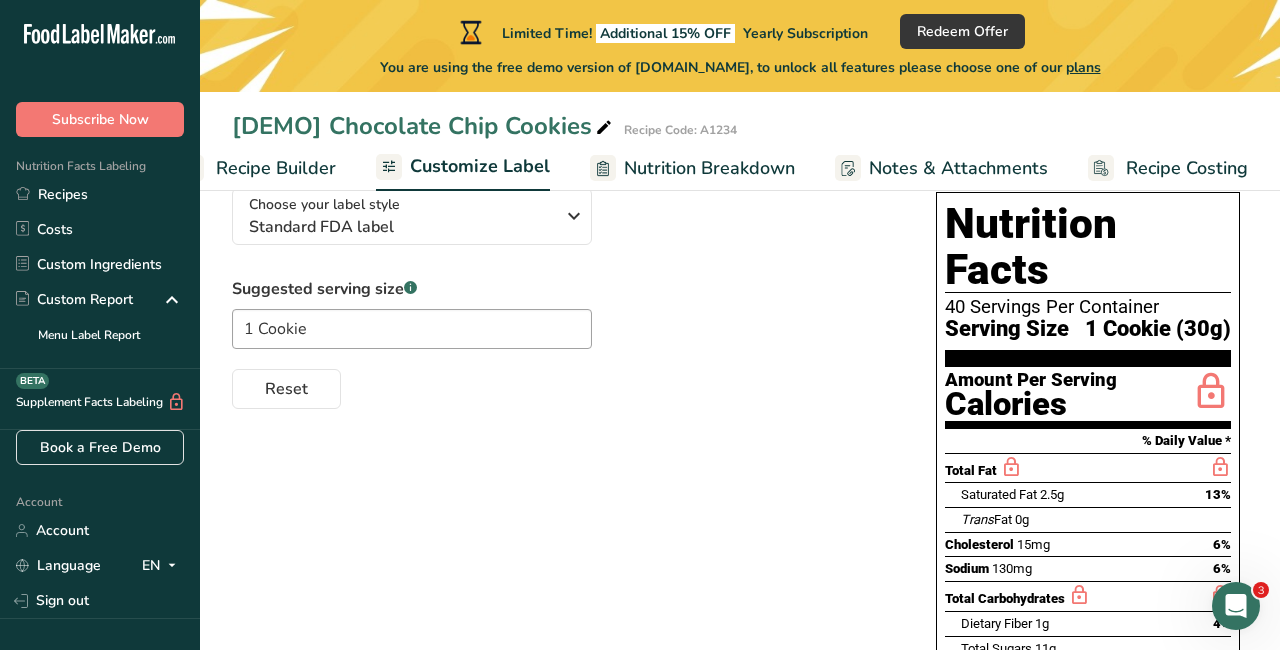 click on "Recipe Costing" at bounding box center (1187, 168) 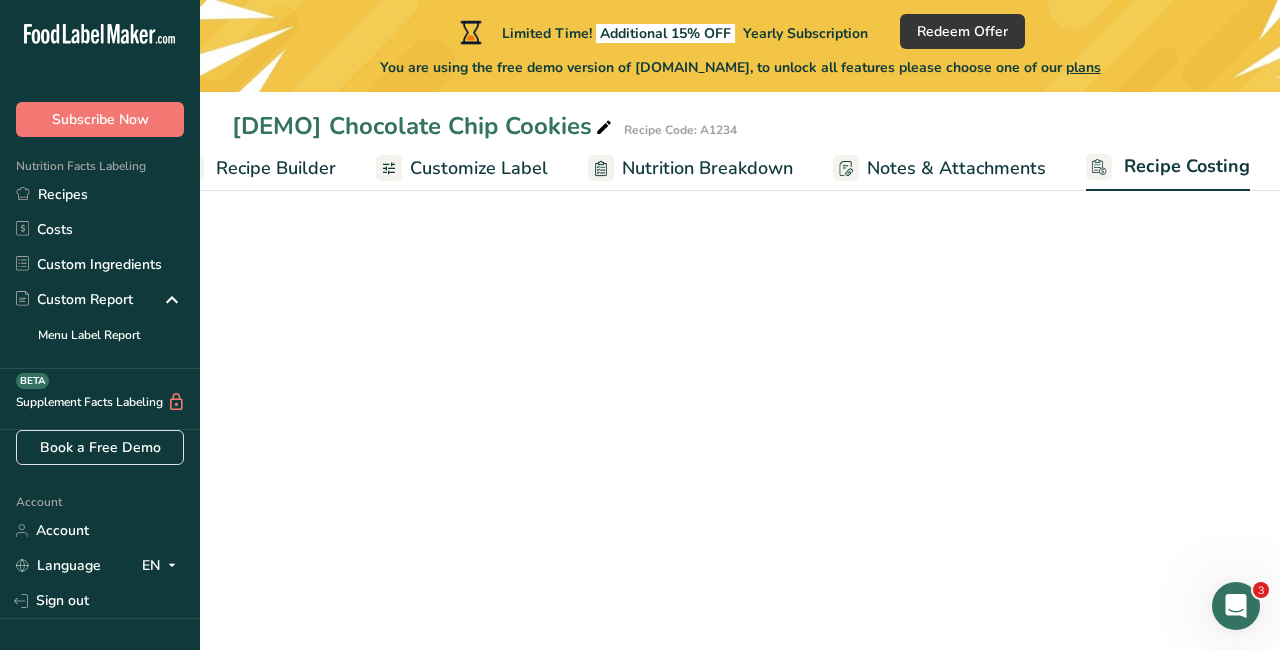 scroll, scrollTop: 140, scrollLeft: 0, axis: vertical 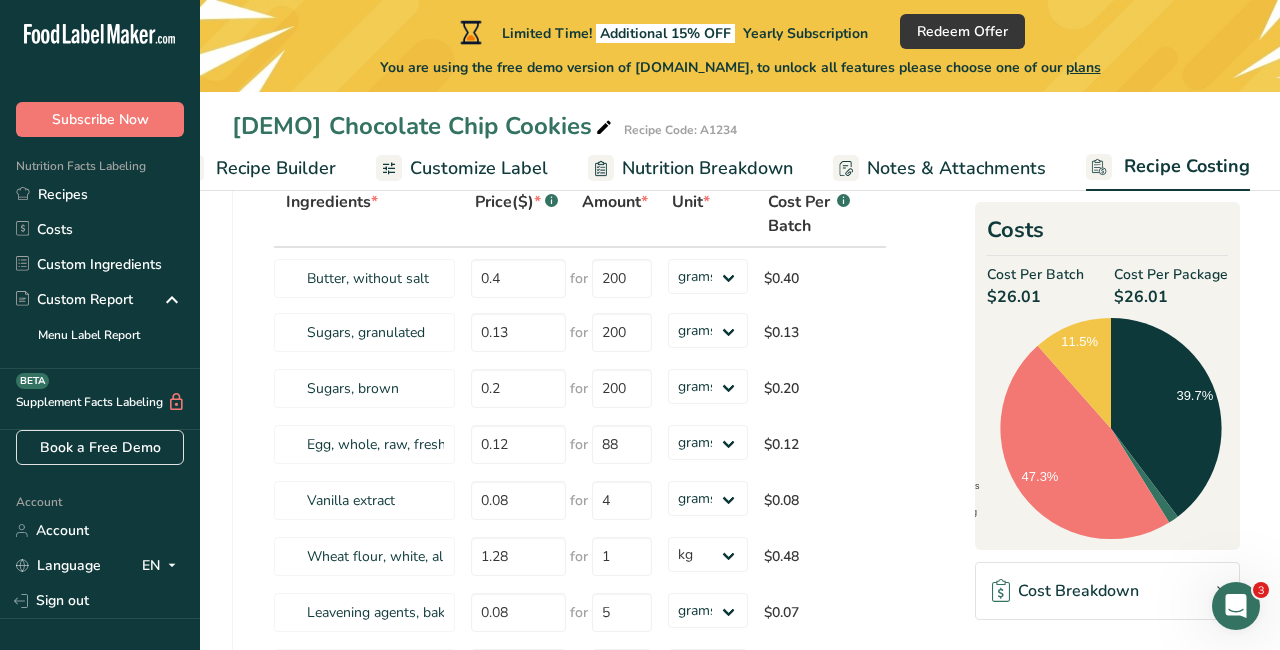 click on "Nutrition Breakdown" at bounding box center [707, 168] 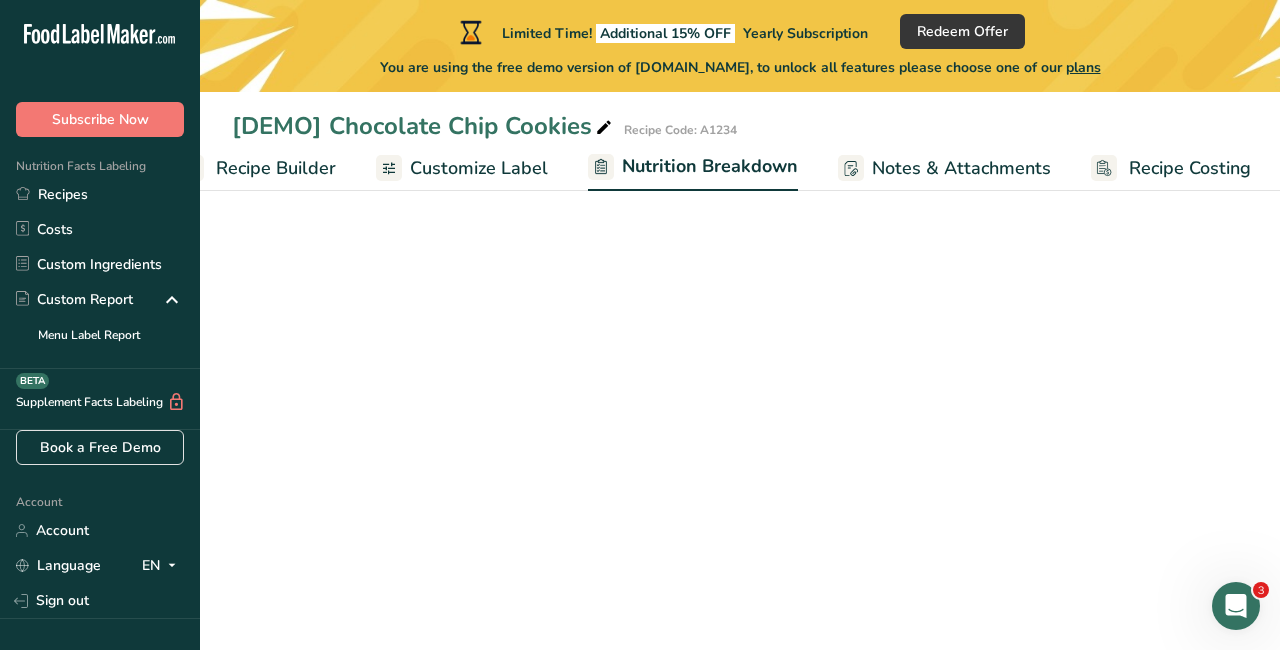 scroll, scrollTop: 0, scrollLeft: 243, axis: horizontal 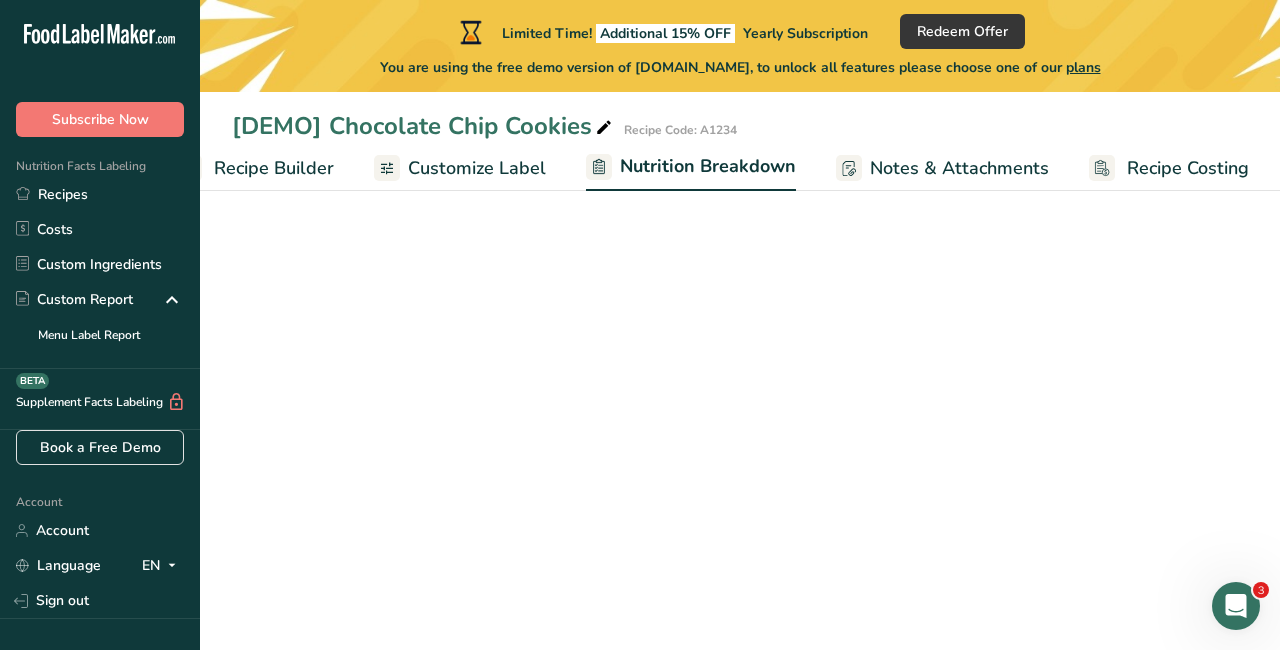 select on "Calories" 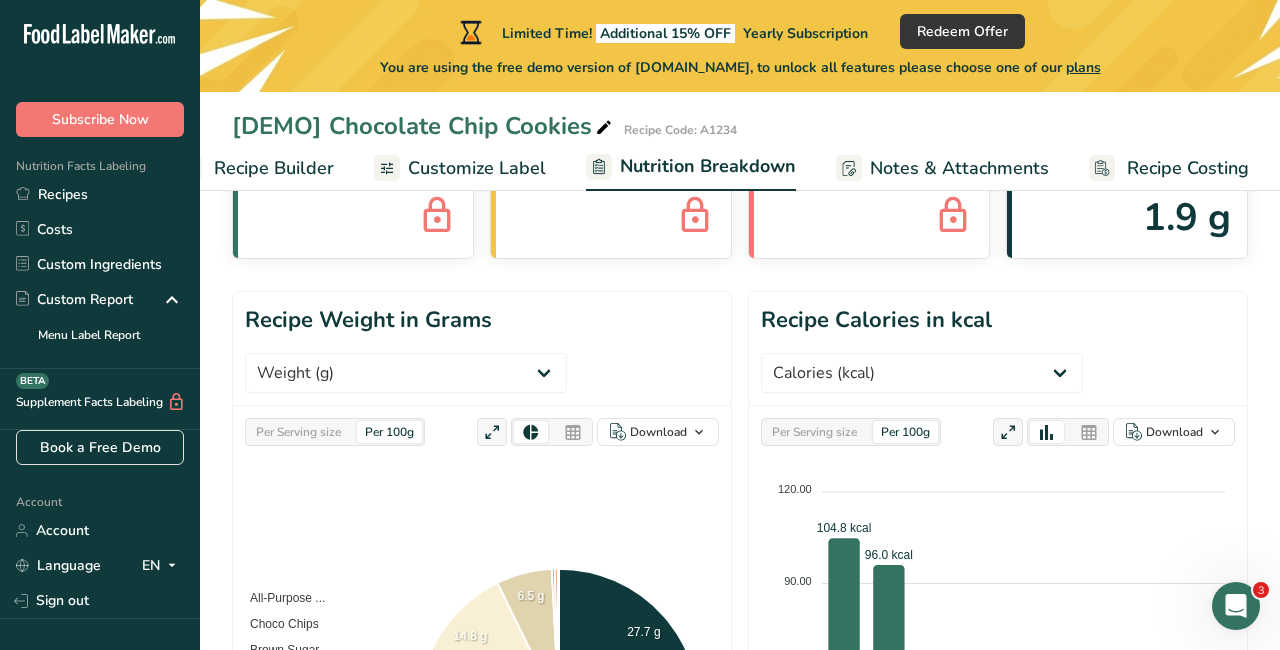 click on "Customize Label" at bounding box center (477, 168) 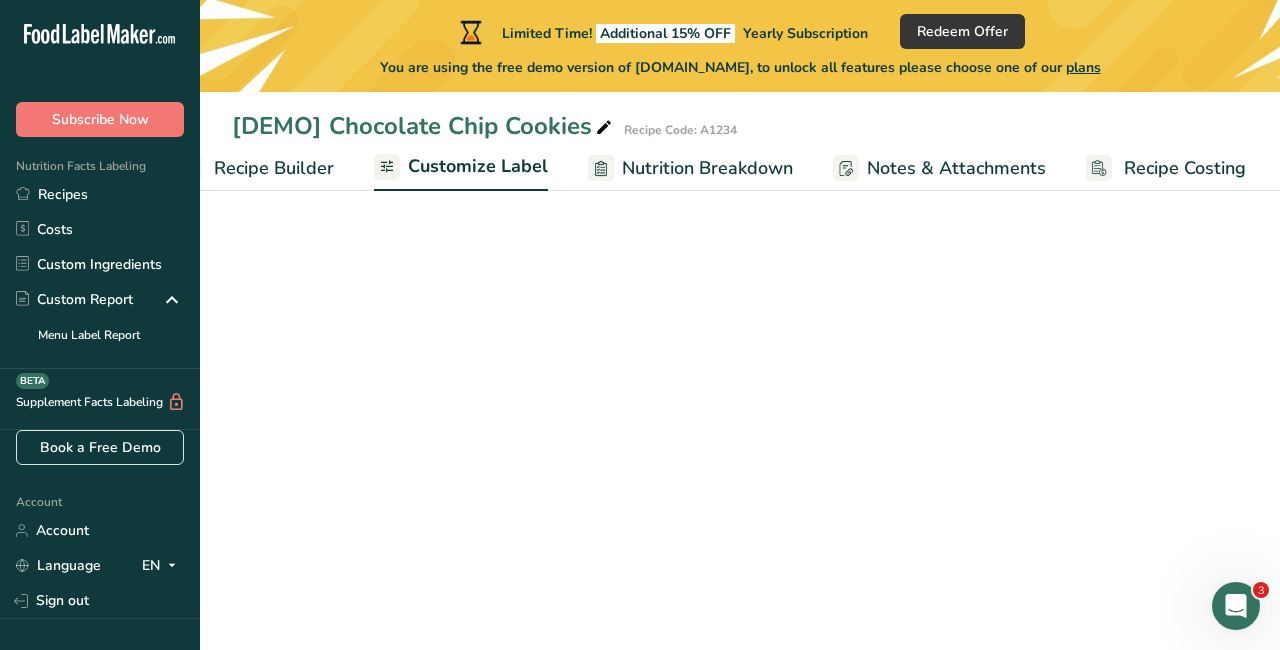 scroll, scrollTop: 0, scrollLeft: 241, axis: horizontal 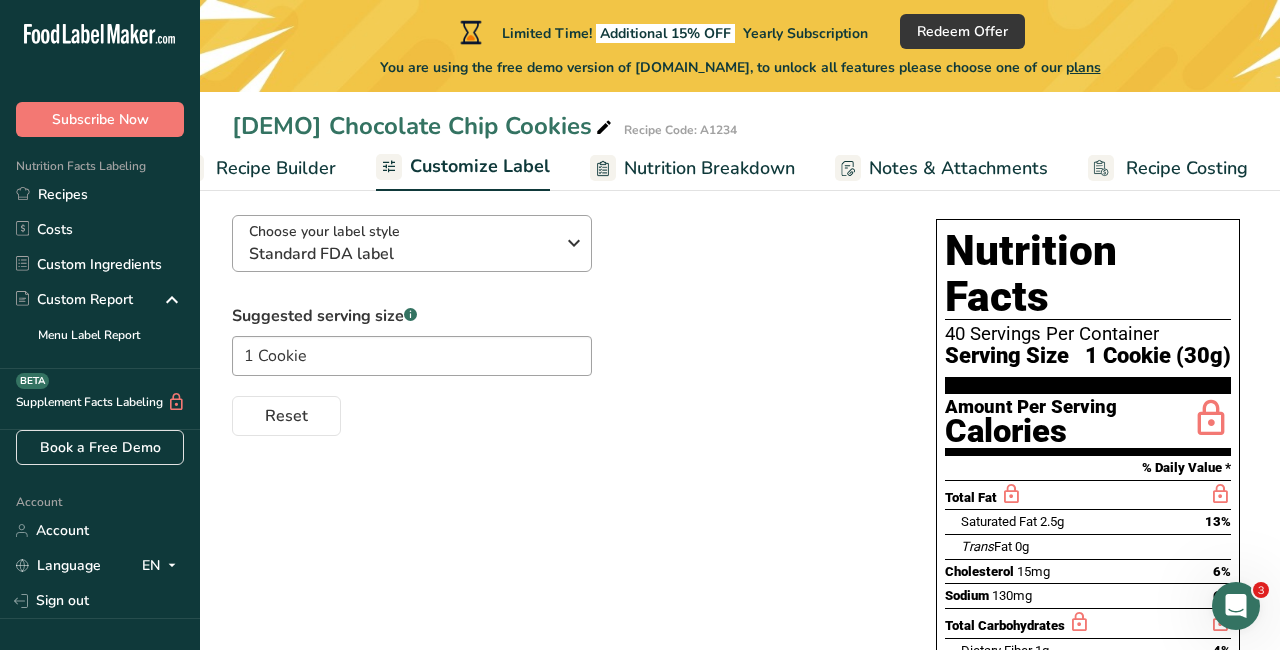 click at bounding box center (574, 243) 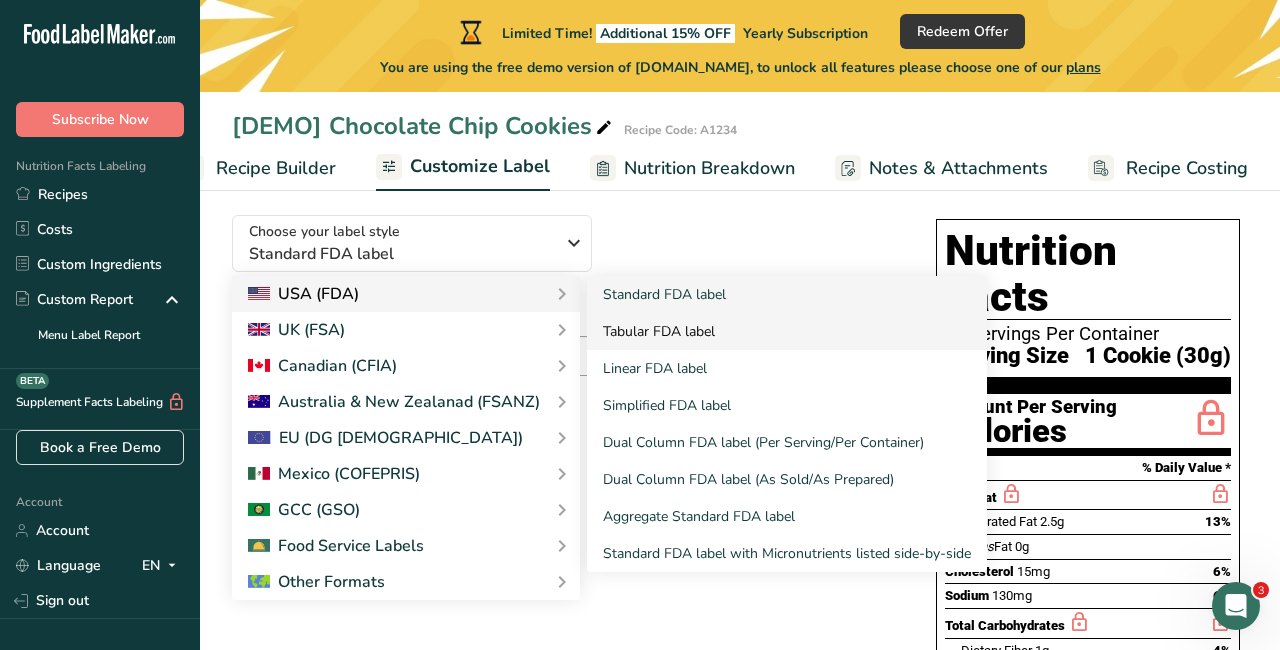 click on "Tabular FDA label" at bounding box center (787, 331) 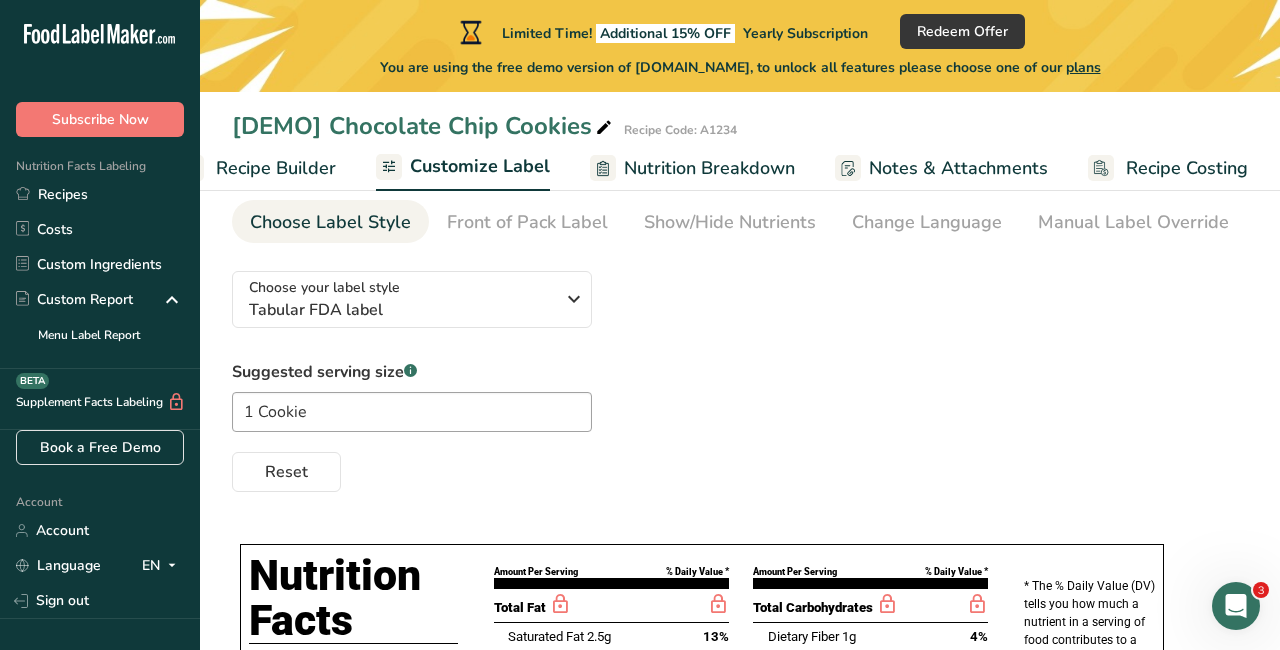scroll, scrollTop: 21, scrollLeft: 0, axis: vertical 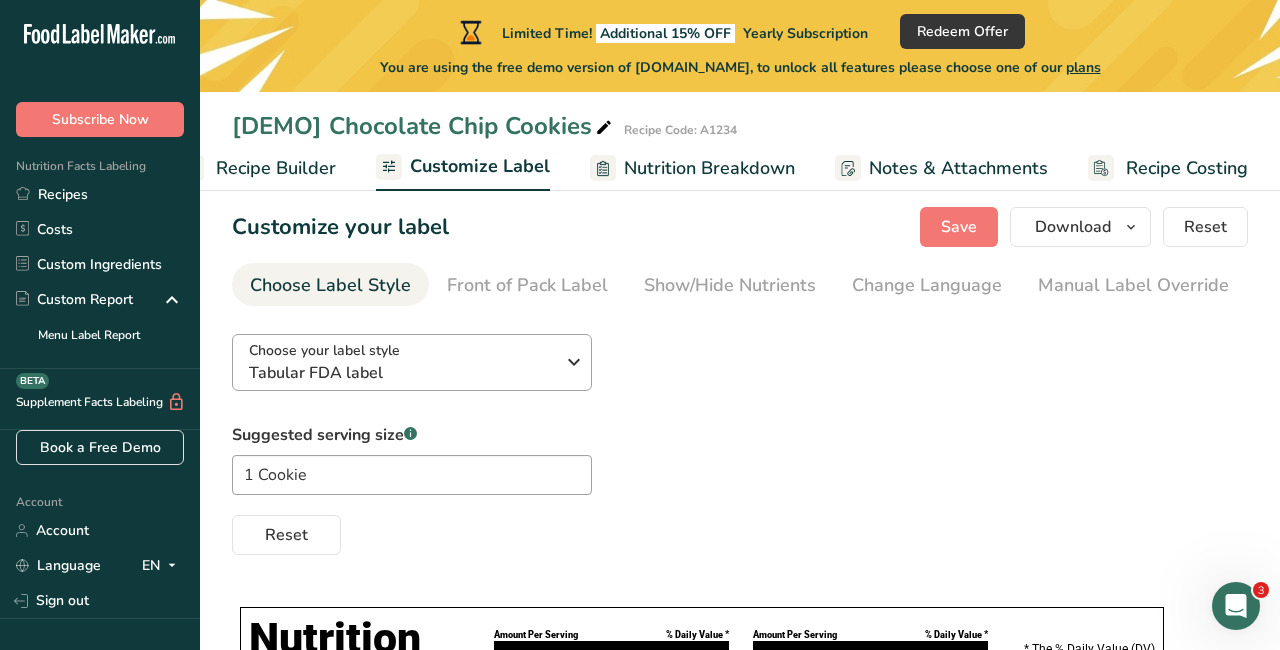 click at bounding box center [574, 362] 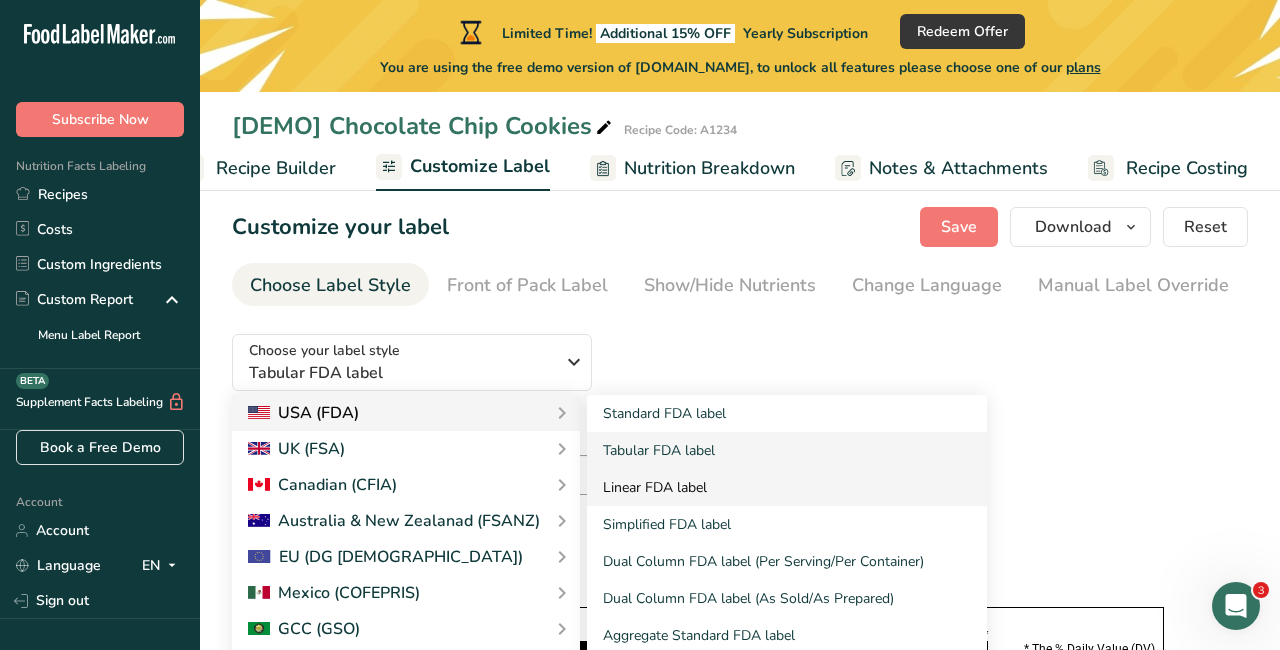 click on "Linear FDA label" at bounding box center [787, 487] 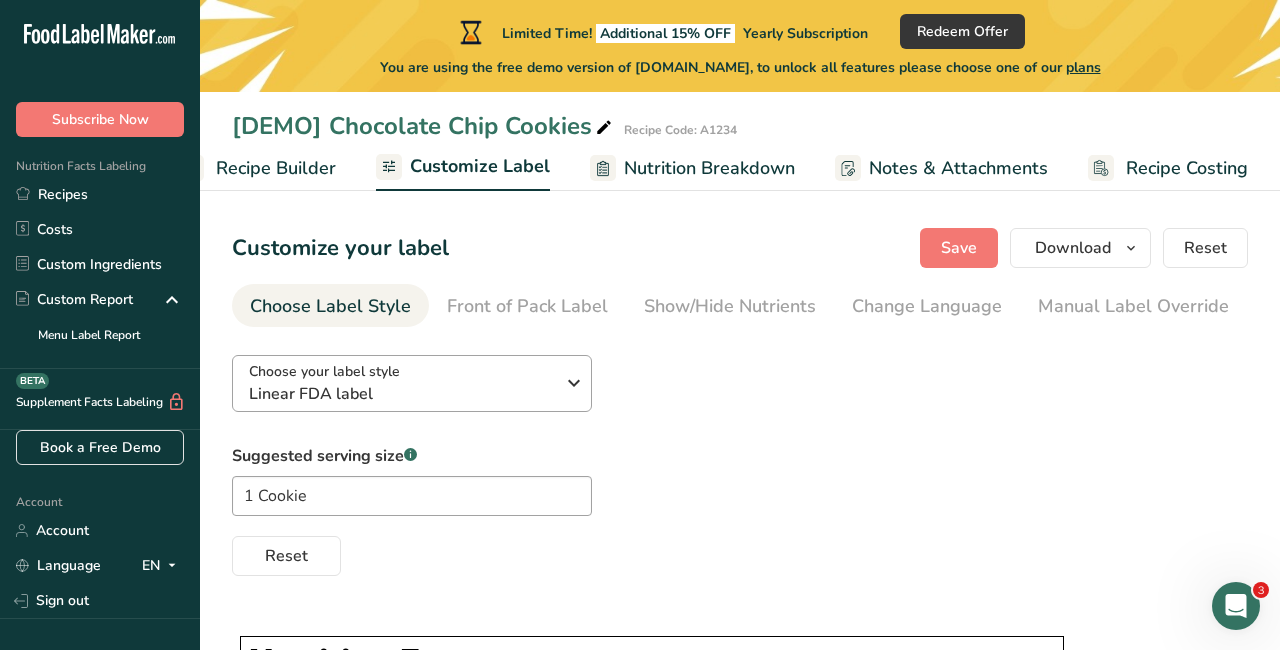 scroll, scrollTop: 0, scrollLeft: 0, axis: both 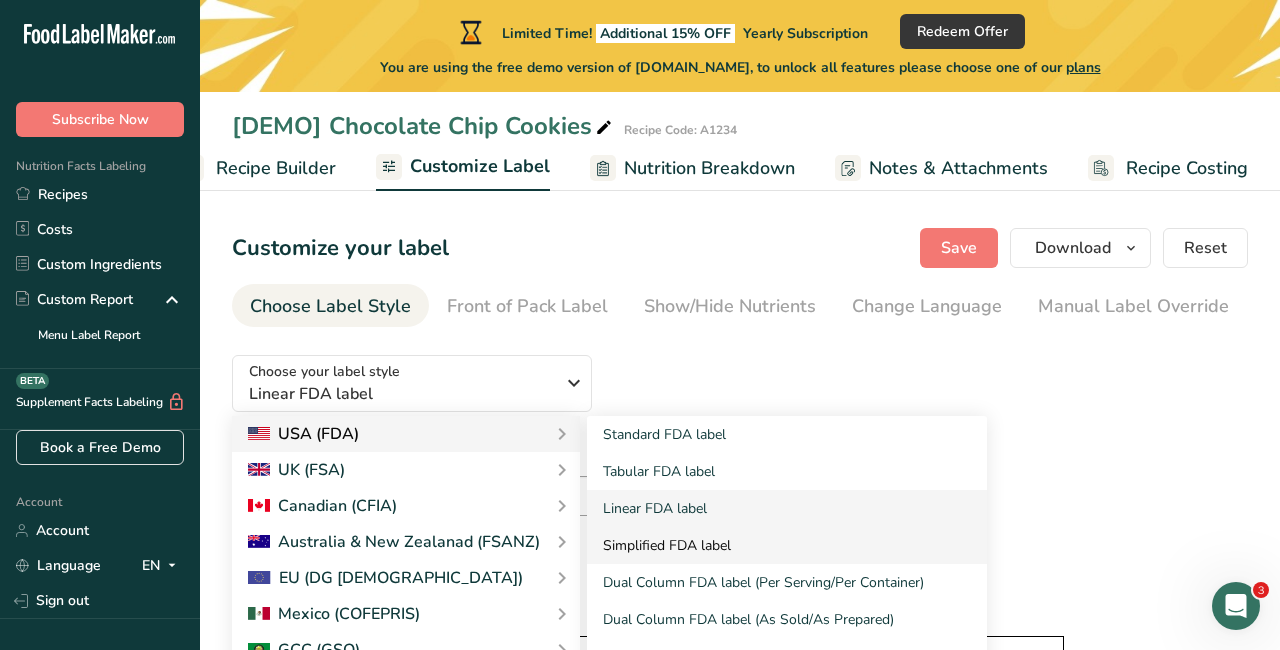 click on "Simplified FDA label" at bounding box center [787, 545] 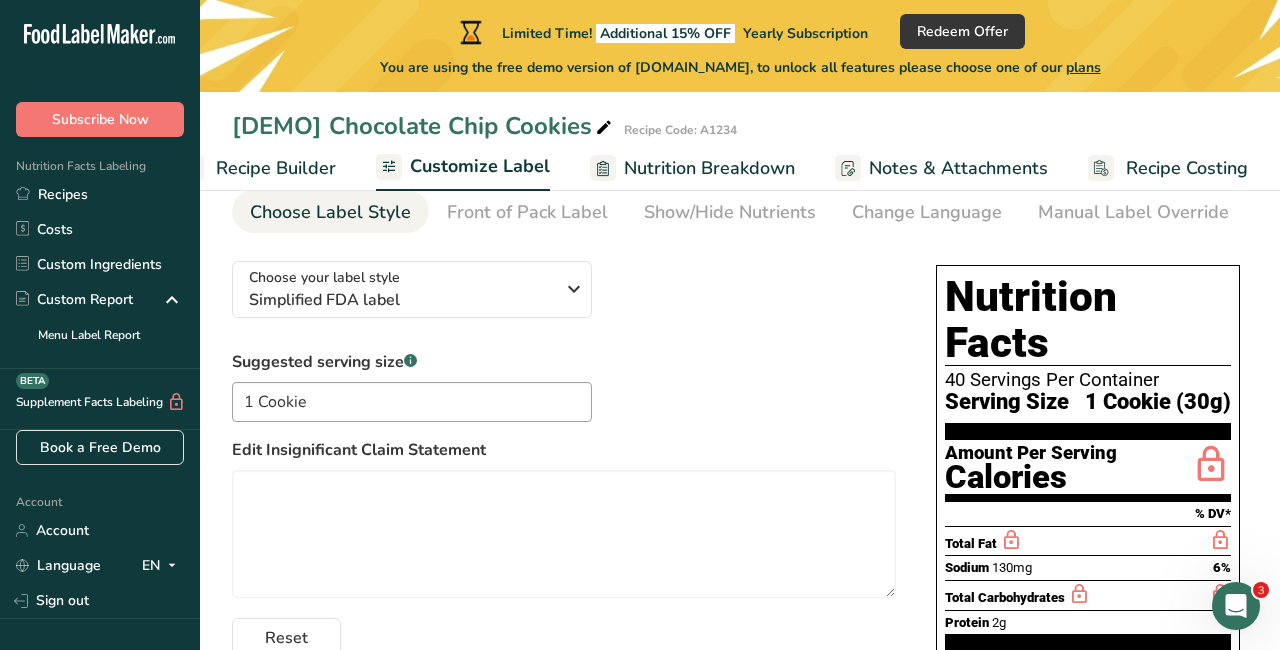 scroll, scrollTop: 82, scrollLeft: 0, axis: vertical 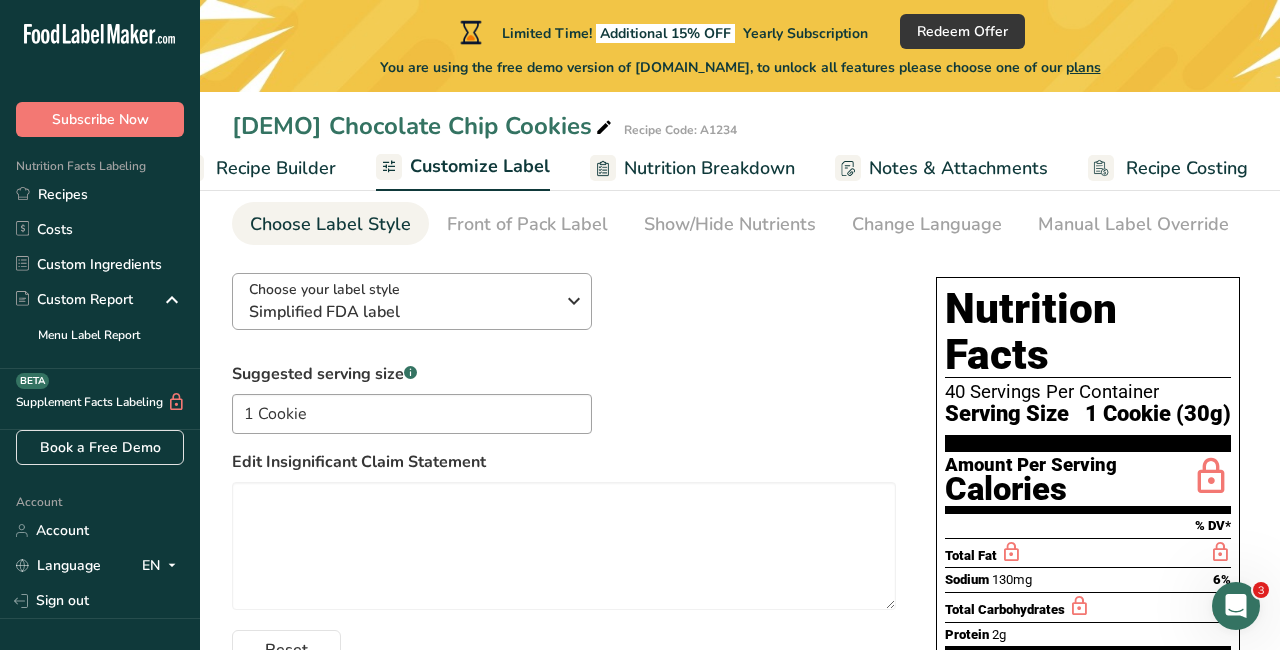 click at bounding box center (574, 301) 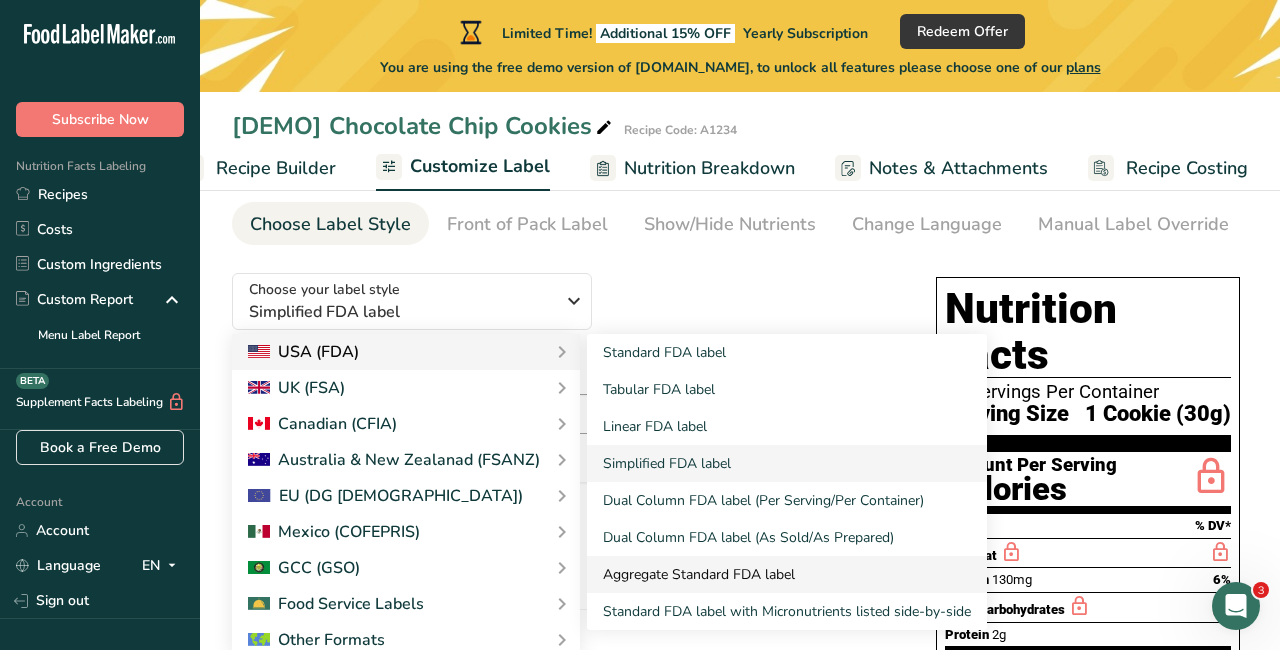 click on "Aggregate Standard FDA label" at bounding box center [787, 574] 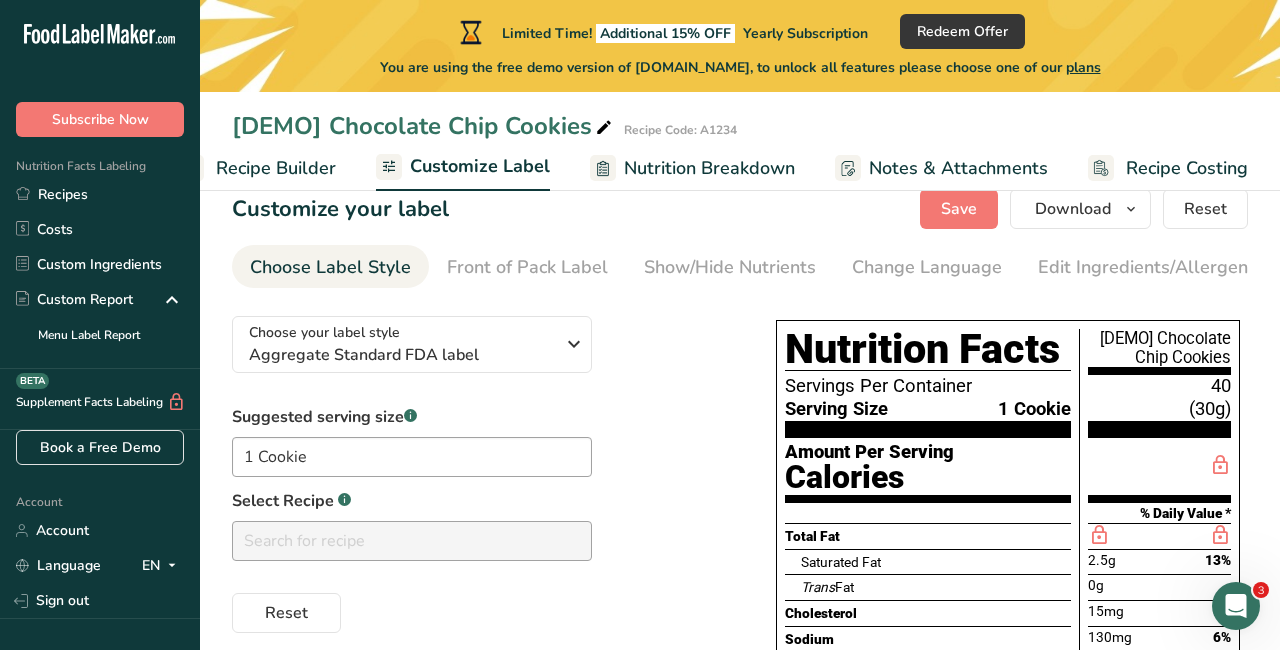 scroll, scrollTop: 27, scrollLeft: 0, axis: vertical 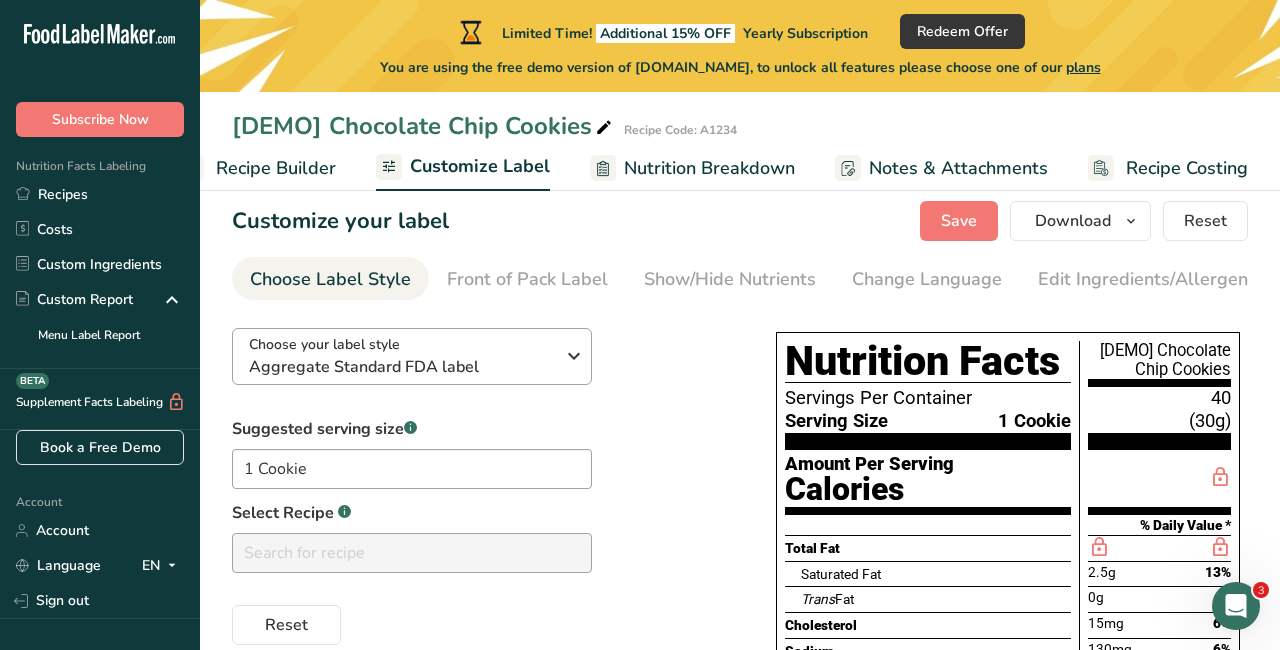 click at bounding box center [574, 356] 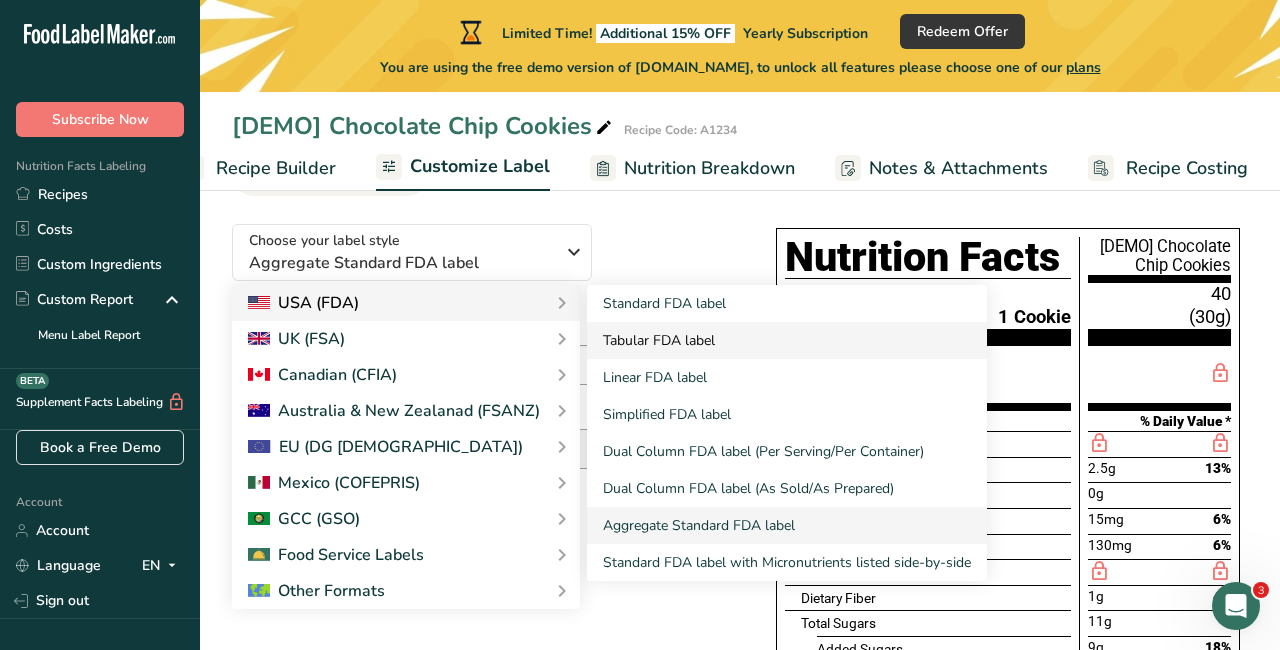 scroll, scrollTop: 133, scrollLeft: 0, axis: vertical 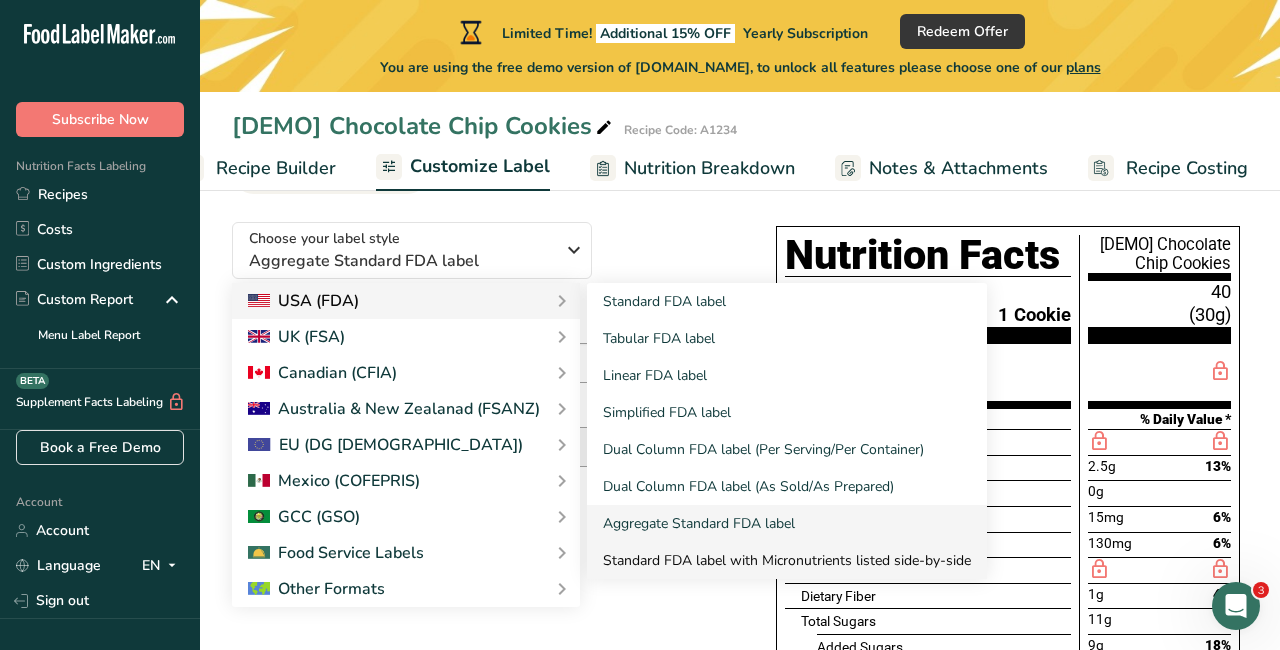 click on "Standard FDA label with Micronutrients listed side-by-side" at bounding box center [787, 560] 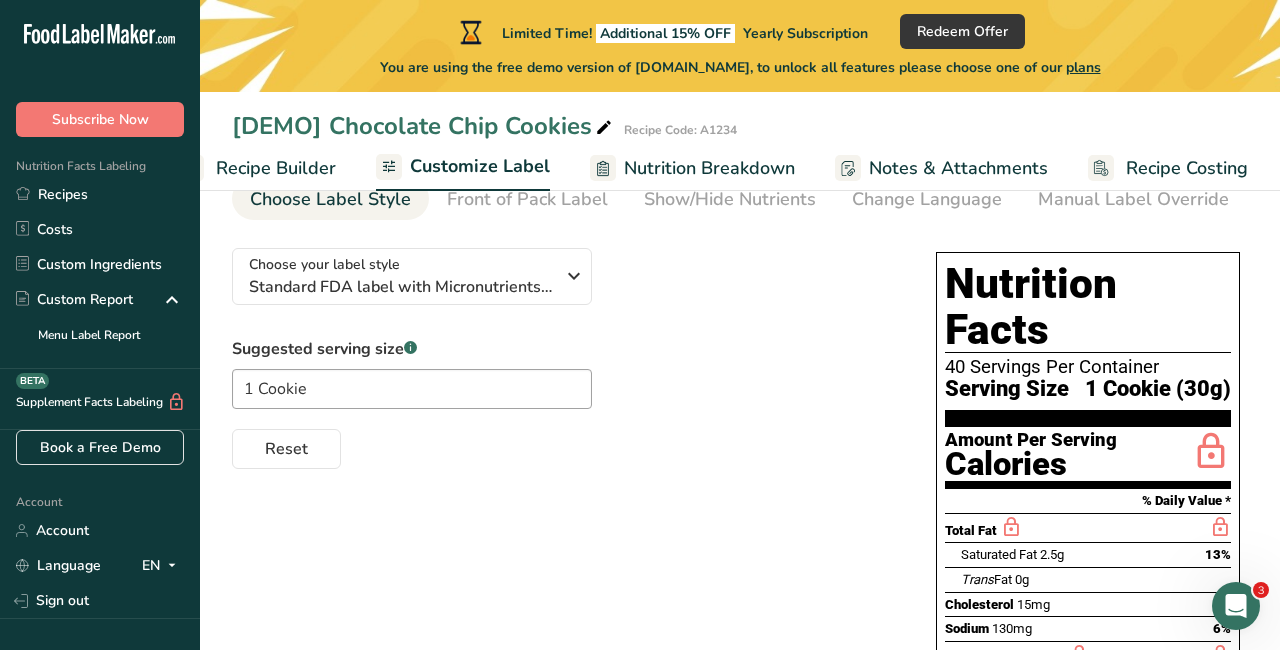 scroll, scrollTop: 96, scrollLeft: 0, axis: vertical 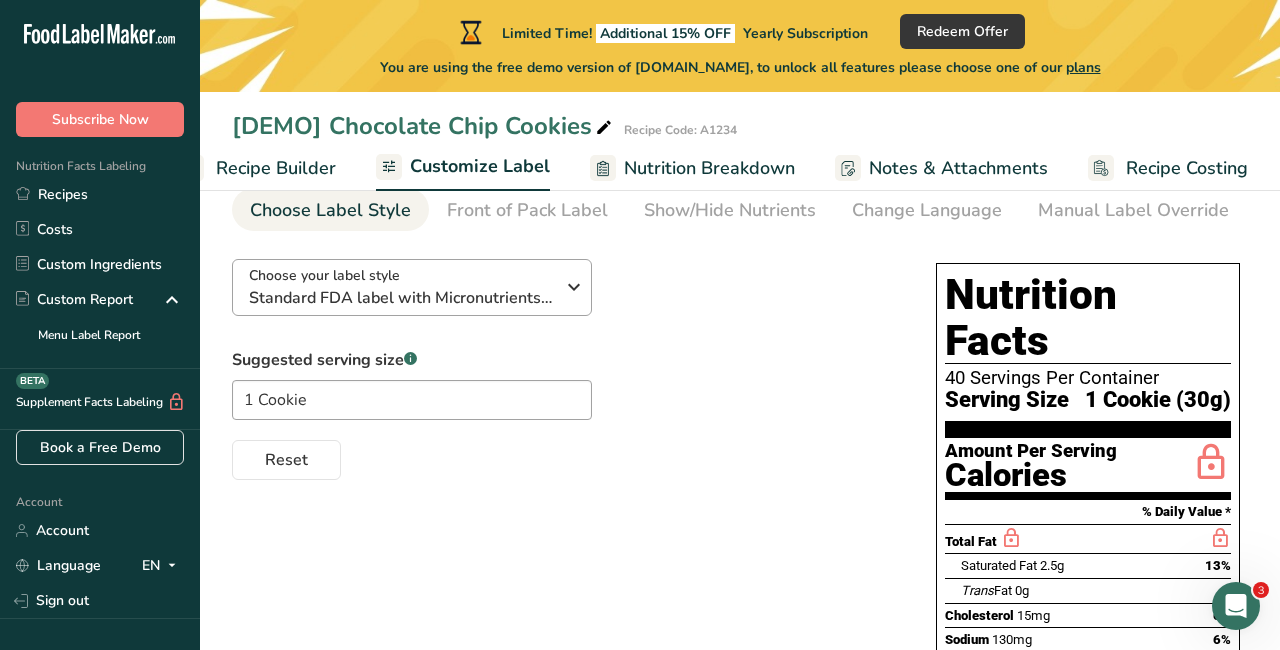 click at bounding box center [574, 287] 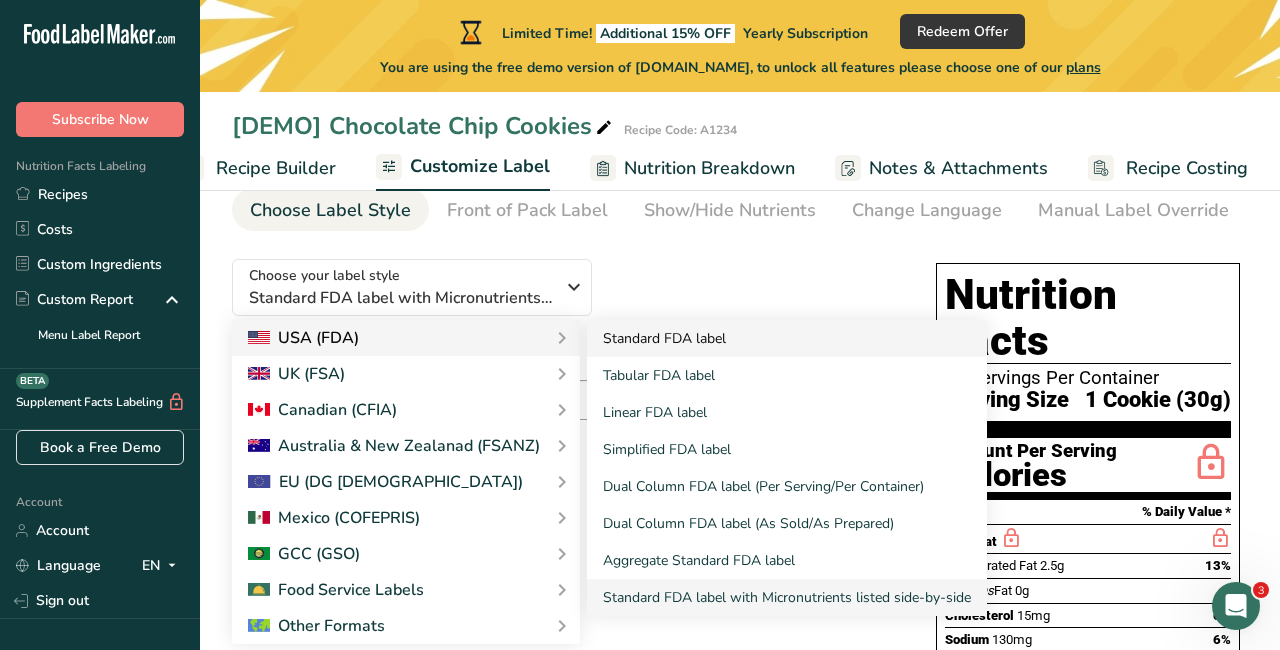 click on "Standard FDA label" at bounding box center (787, 338) 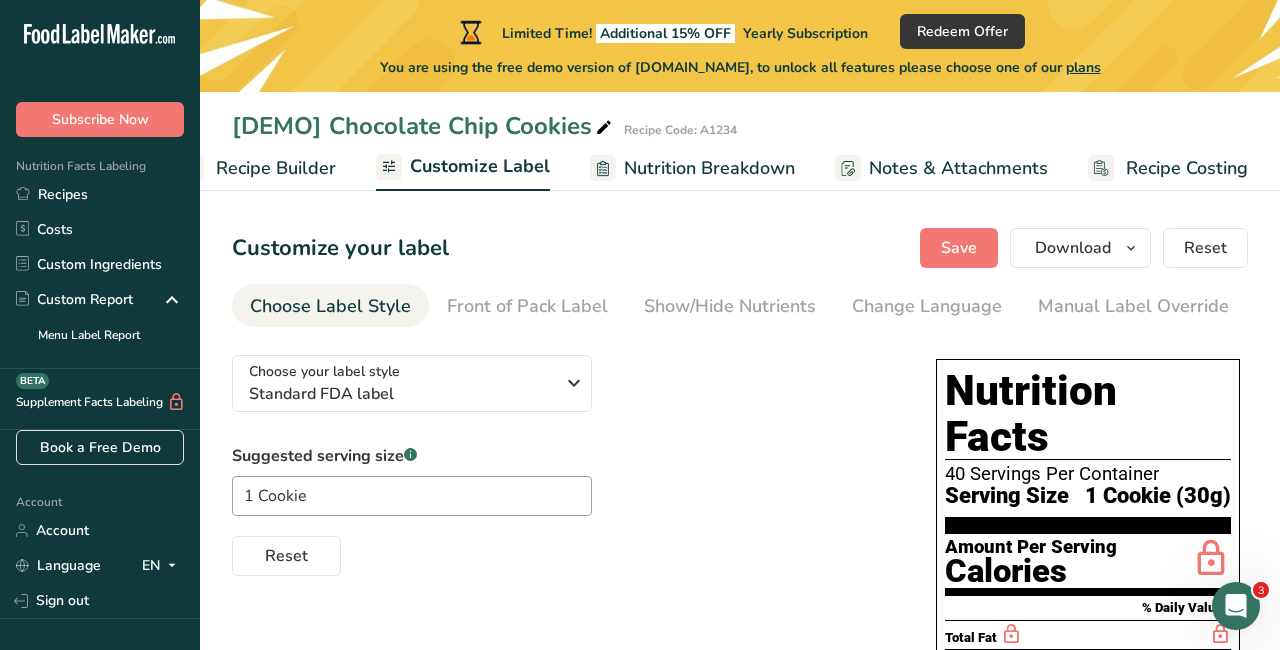 scroll, scrollTop: 0, scrollLeft: 0, axis: both 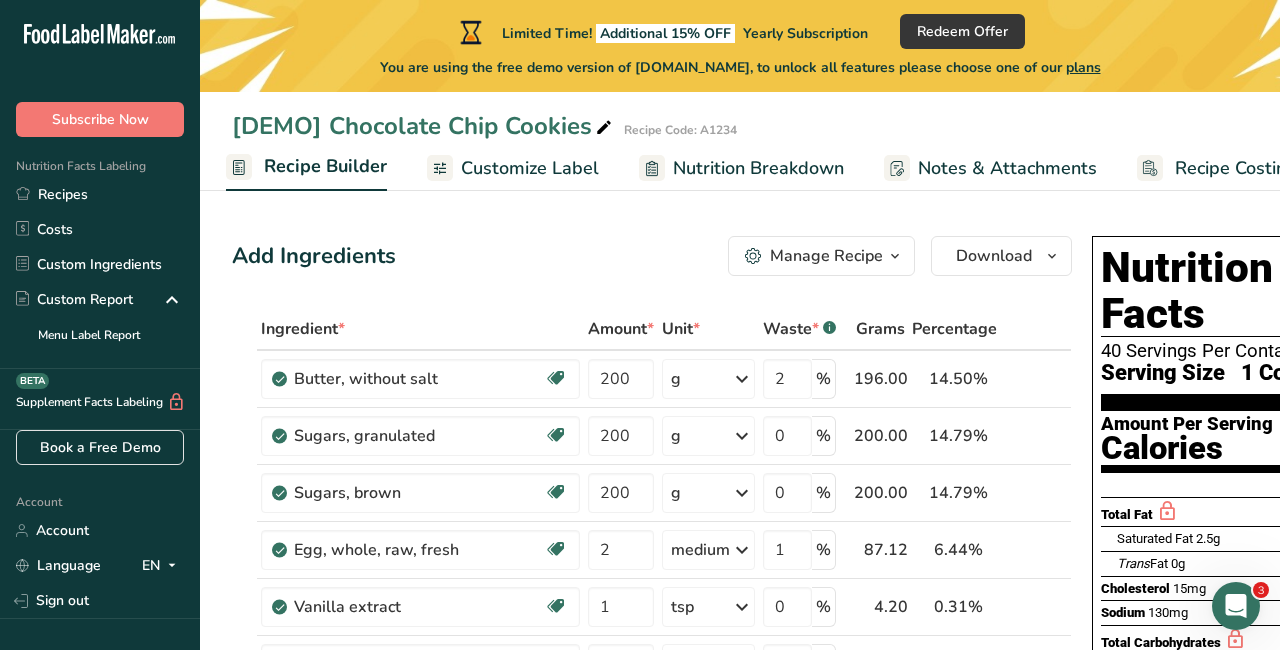 click on "Manage Recipe" at bounding box center [826, 256] 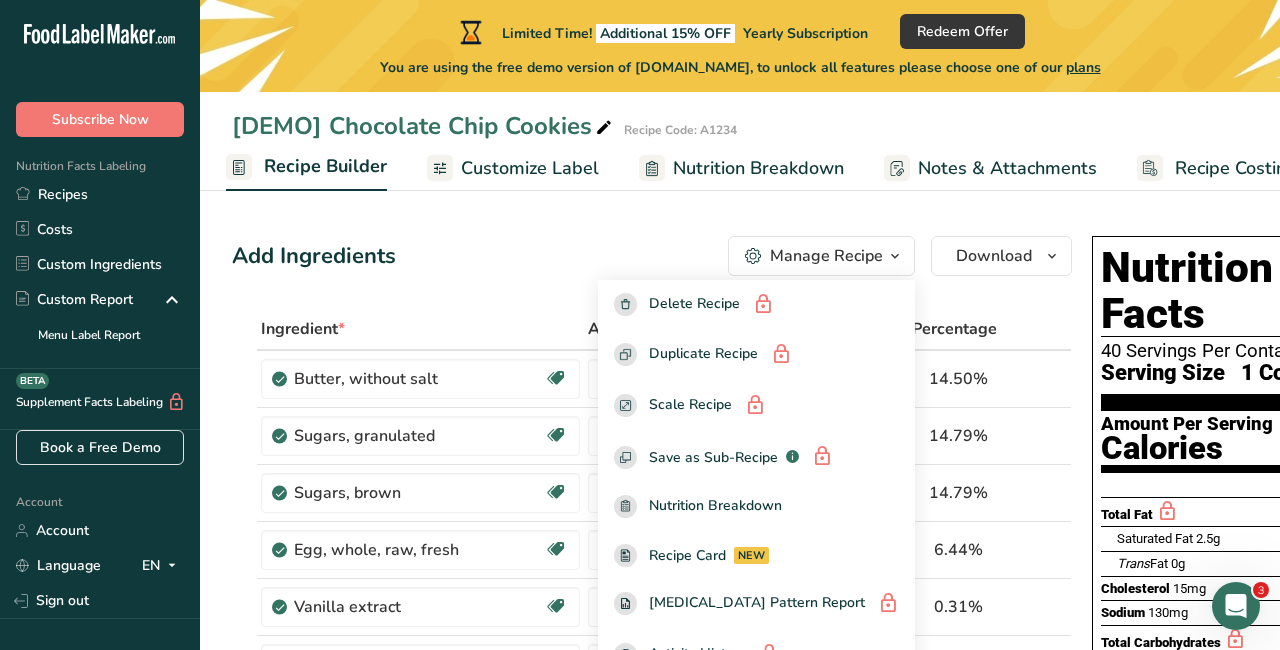 click on "Add Ingredients
Manage Recipe         Delete Recipe             Duplicate Recipe               Scale Recipe               Save as Sub-Recipe   .a-a{fill:#347362;}.b-a{fill:#fff;}                                 Nutrition Breakdown                 Recipe Card
NEW
[MEDICAL_DATA] Pattern Report             Activity History
Download
Choose your preferred label style
Standard FDA label
Standard FDA label
The most common format for nutrition facts labels in compliance with the FDA's typeface, style and requirements
Tabular FDA label
A label format compliant with the FDA regulations presented in a tabular (horizontal) display.
Linear FDA label
A simple linear display for small sized packages.
Simplified FDA label" at bounding box center [652, 256] 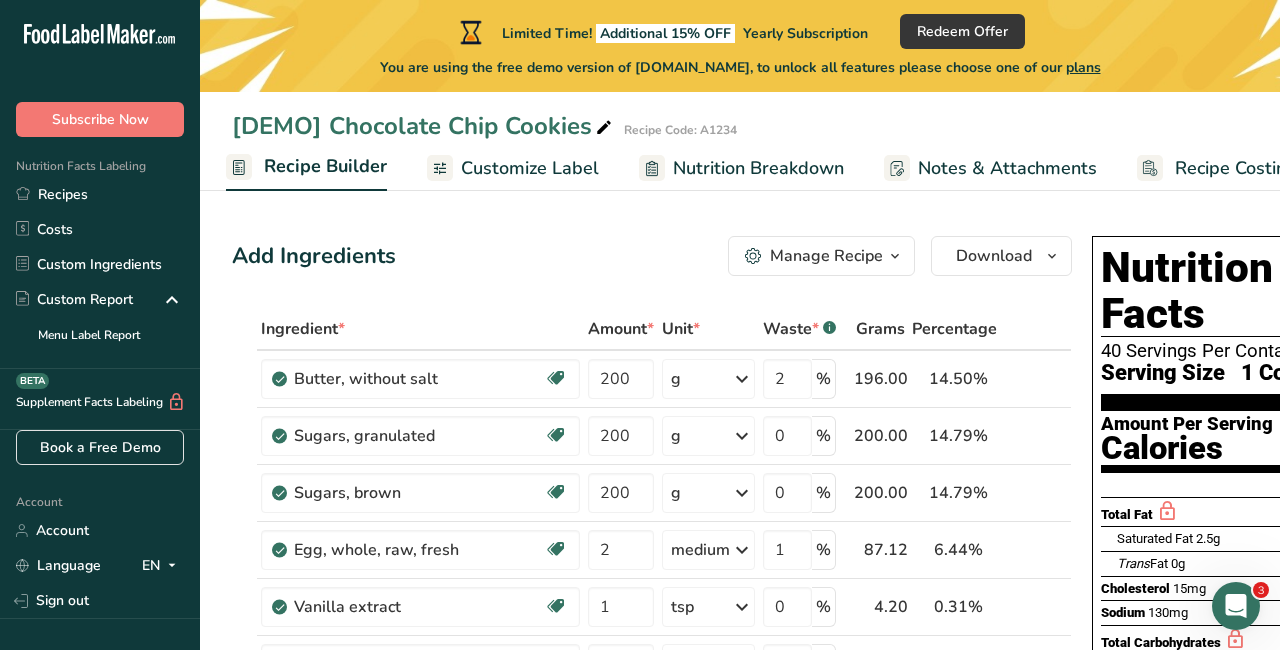 click on "Customize Label" at bounding box center (530, 168) 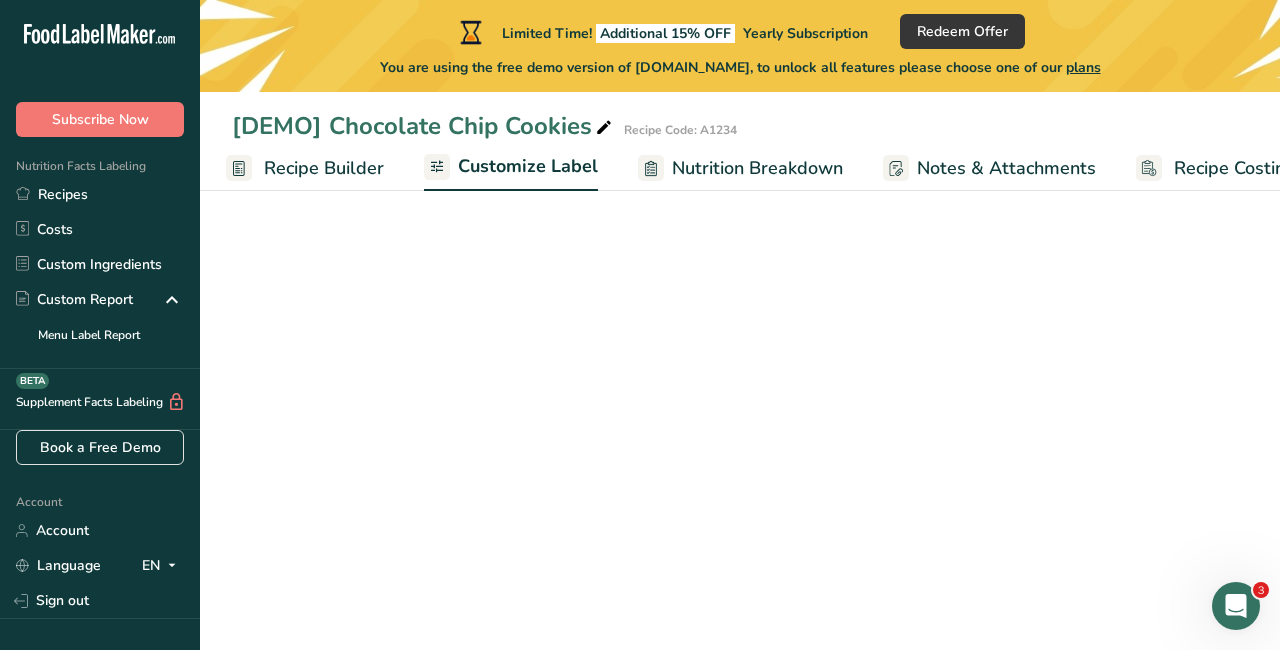 scroll, scrollTop: 0, scrollLeft: 241, axis: horizontal 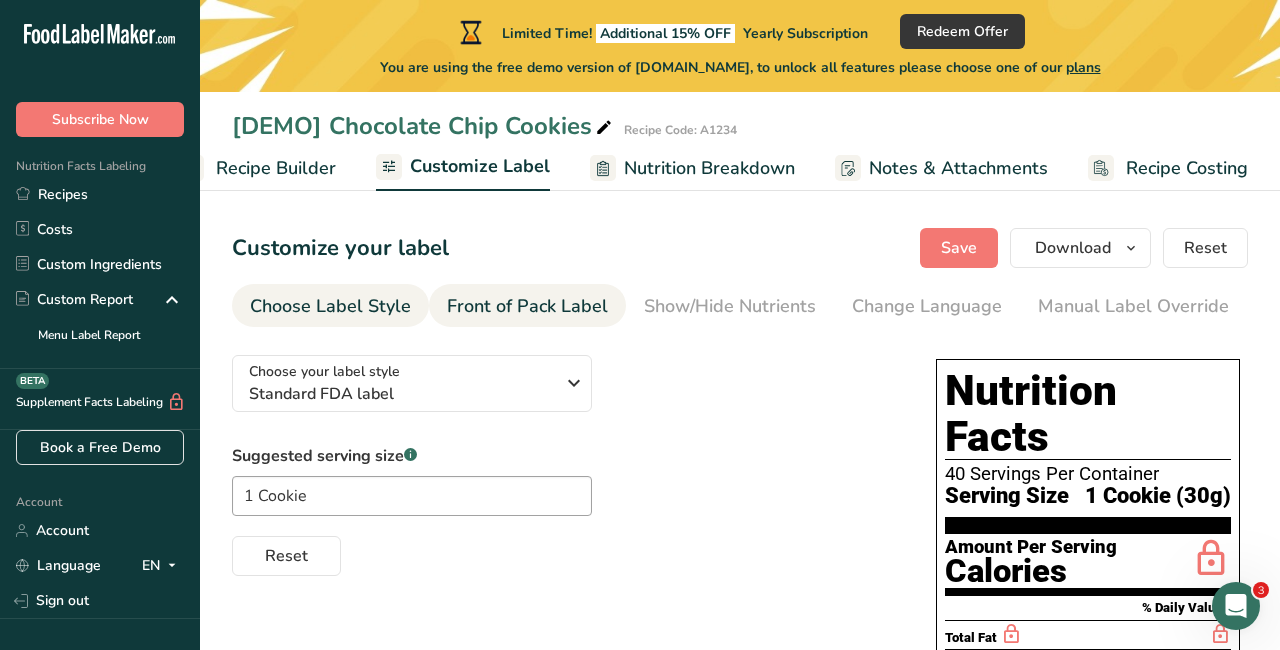click on "Front of Pack Label" at bounding box center (527, 306) 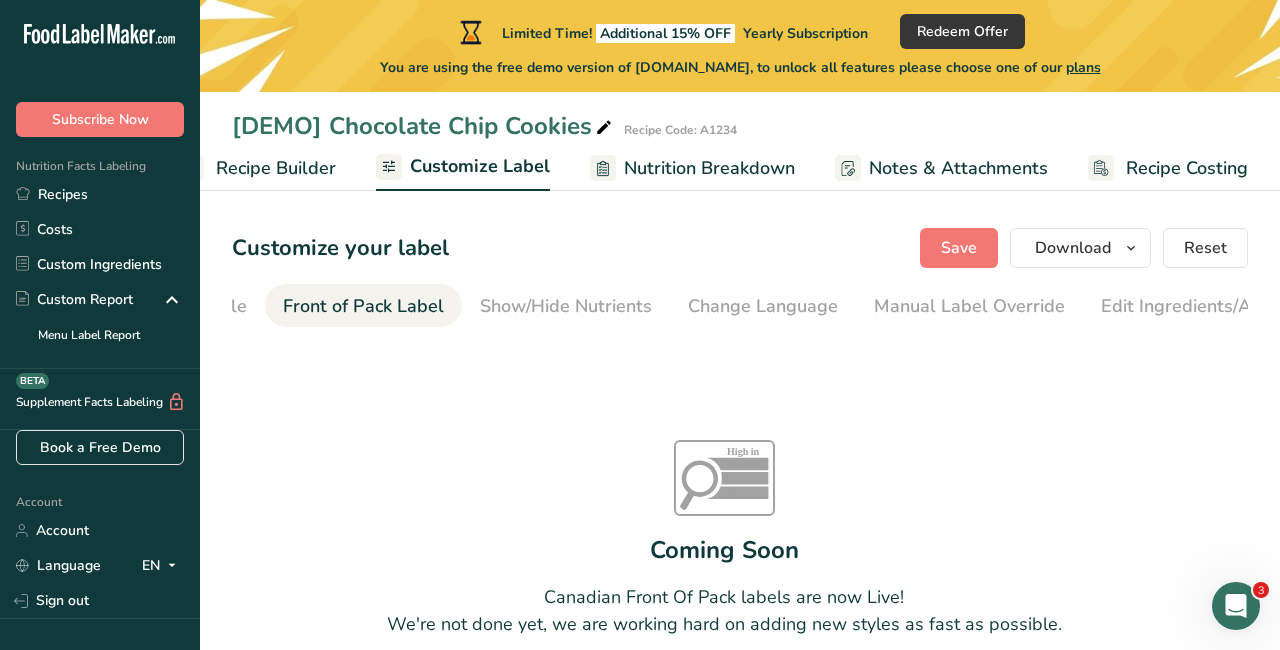 scroll, scrollTop: 0, scrollLeft: 194, axis: horizontal 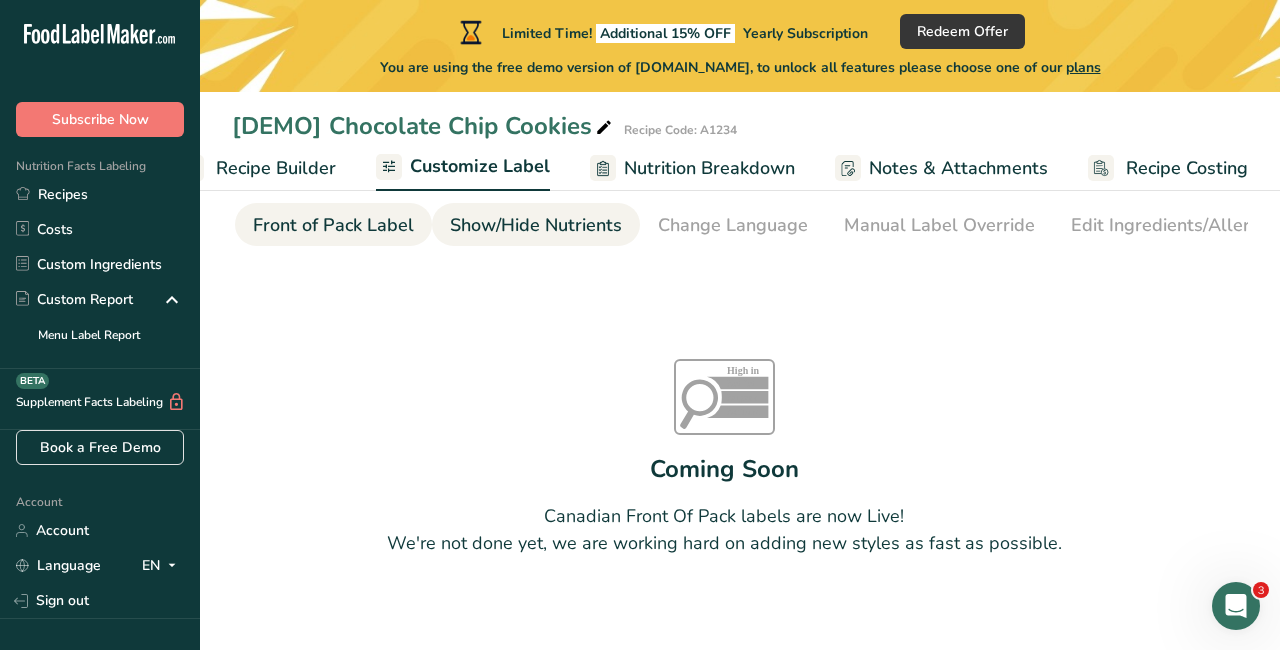click on "Show/Hide Nutrients" at bounding box center [536, 225] 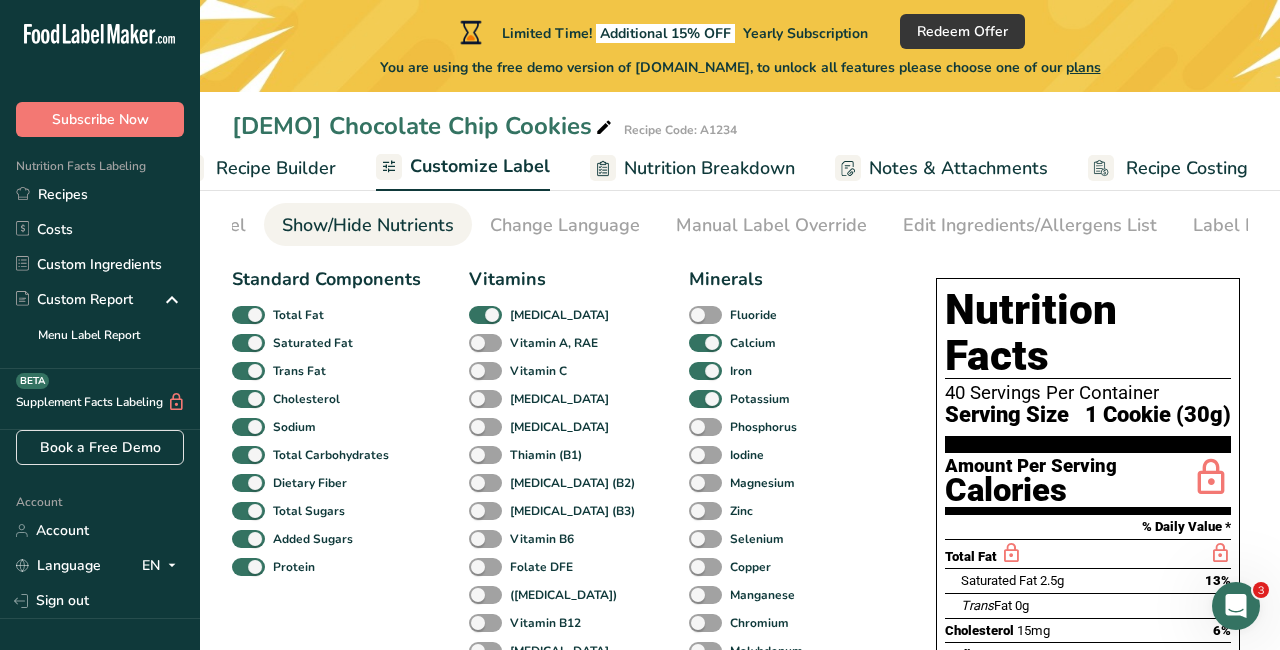 scroll, scrollTop: 0, scrollLeft: 388, axis: horizontal 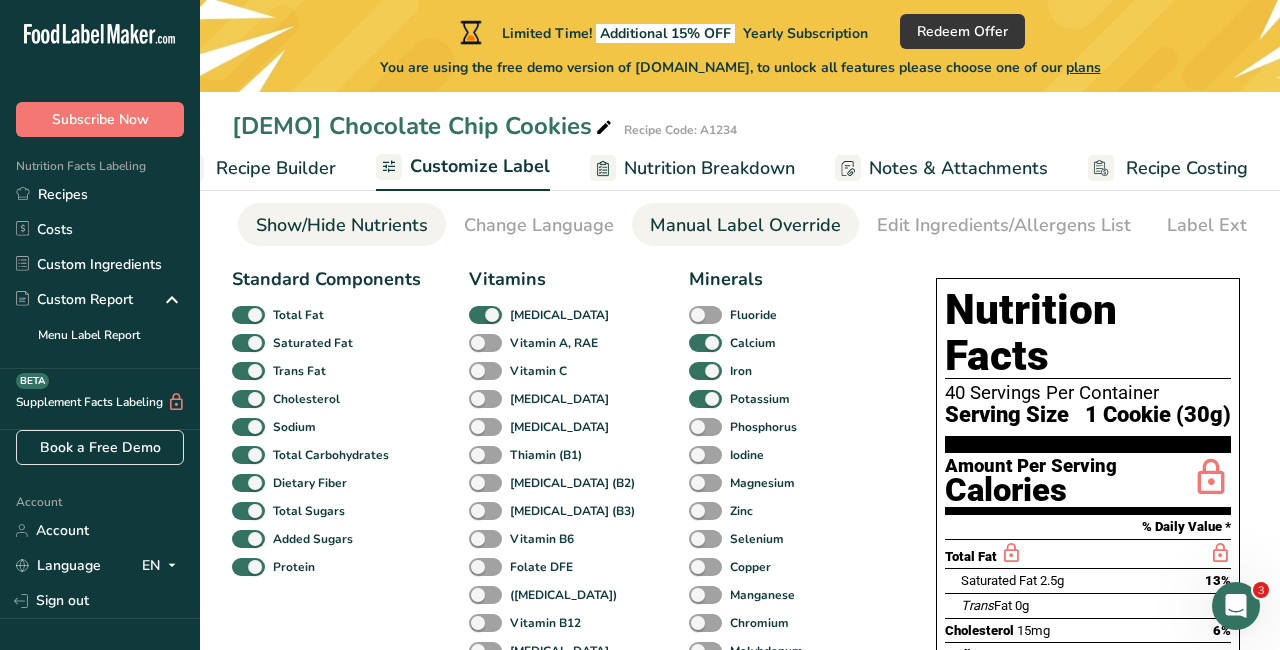 click on "Manual Label Override" at bounding box center [745, 225] 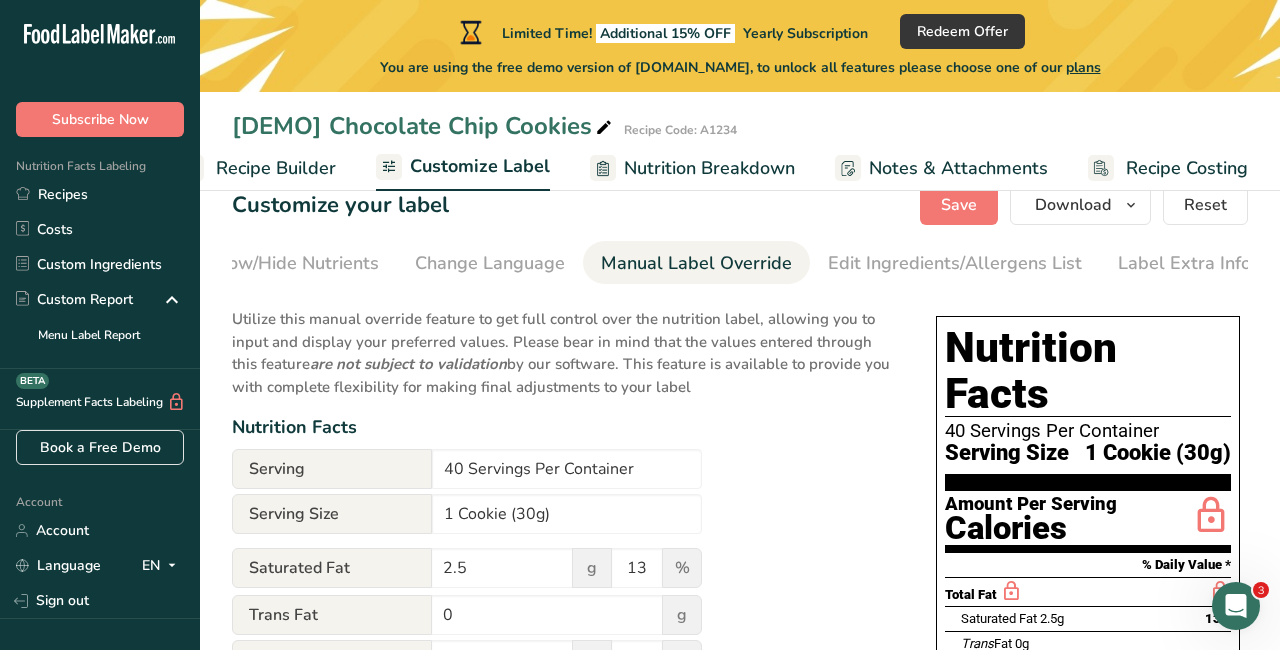scroll, scrollTop: 43, scrollLeft: 0, axis: vertical 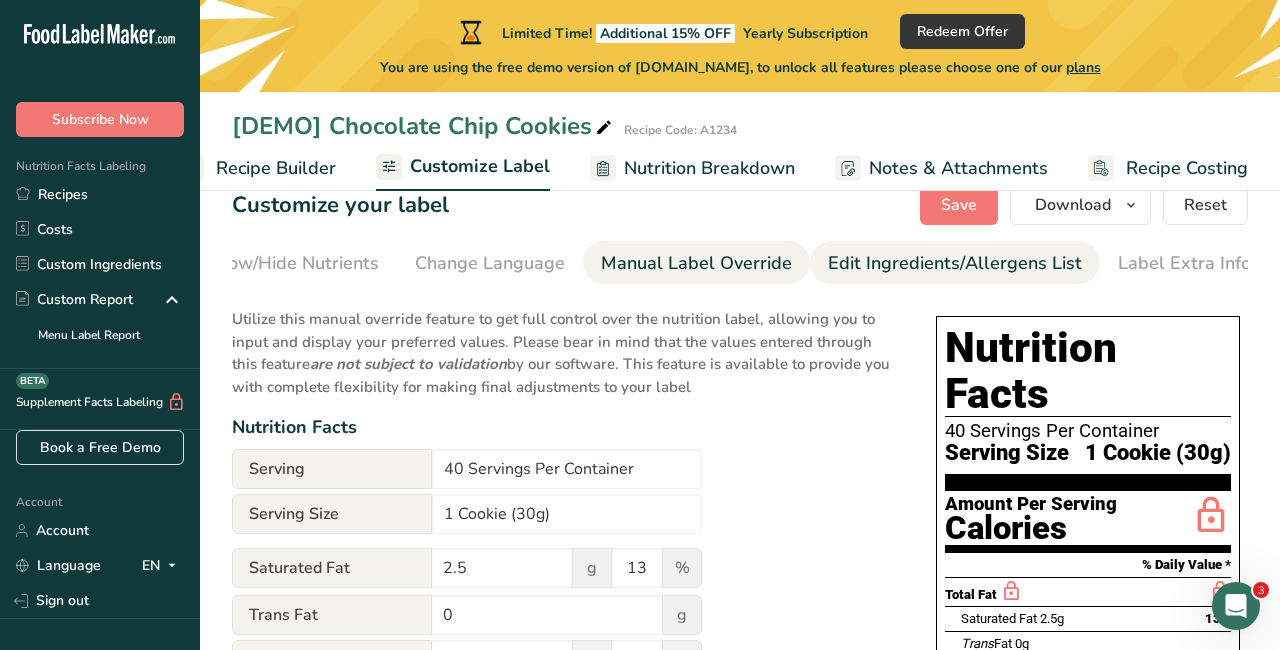 click on "Edit Ingredients/Allergens List" at bounding box center (955, 263) 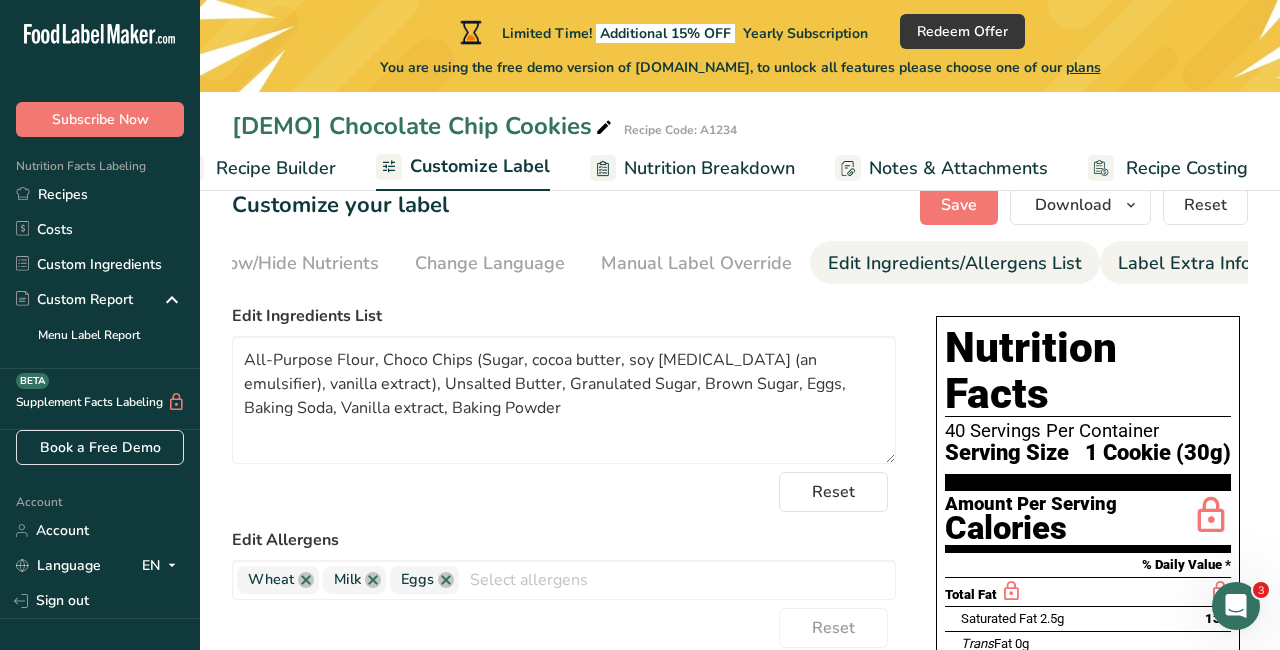 click on "Label Extra Info" at bounding box center [1184, 263] 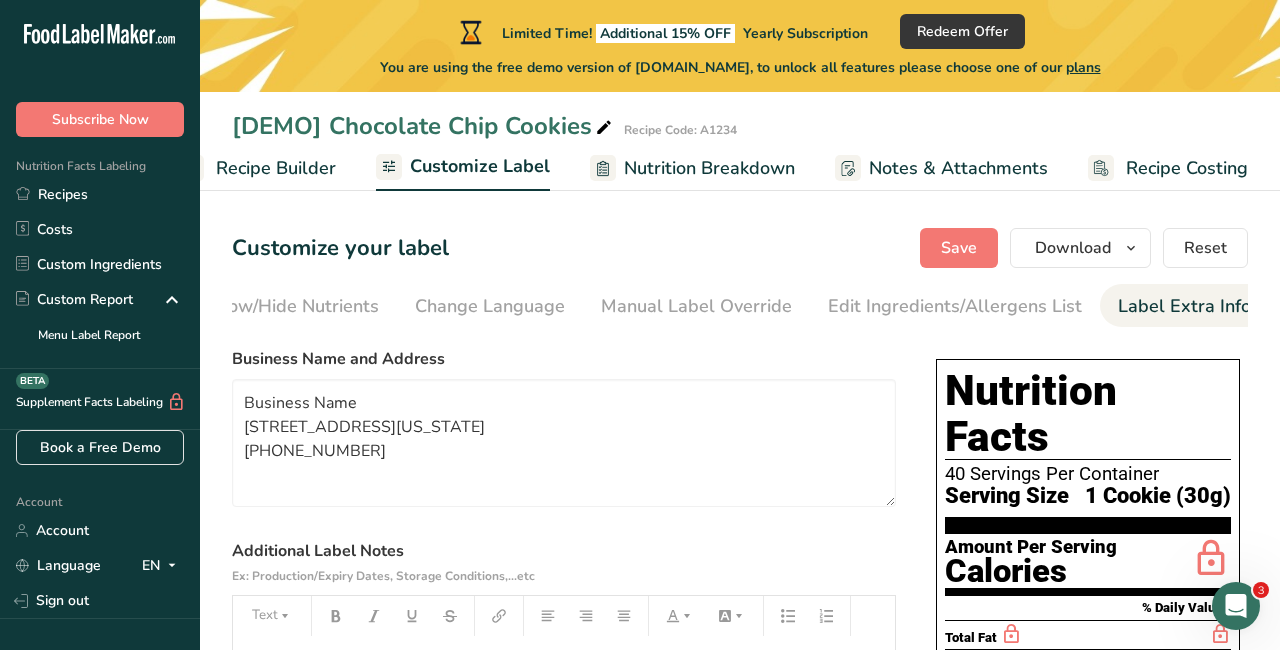 scroll, scrollTop: 0, scrollLeft: 0, axis: both 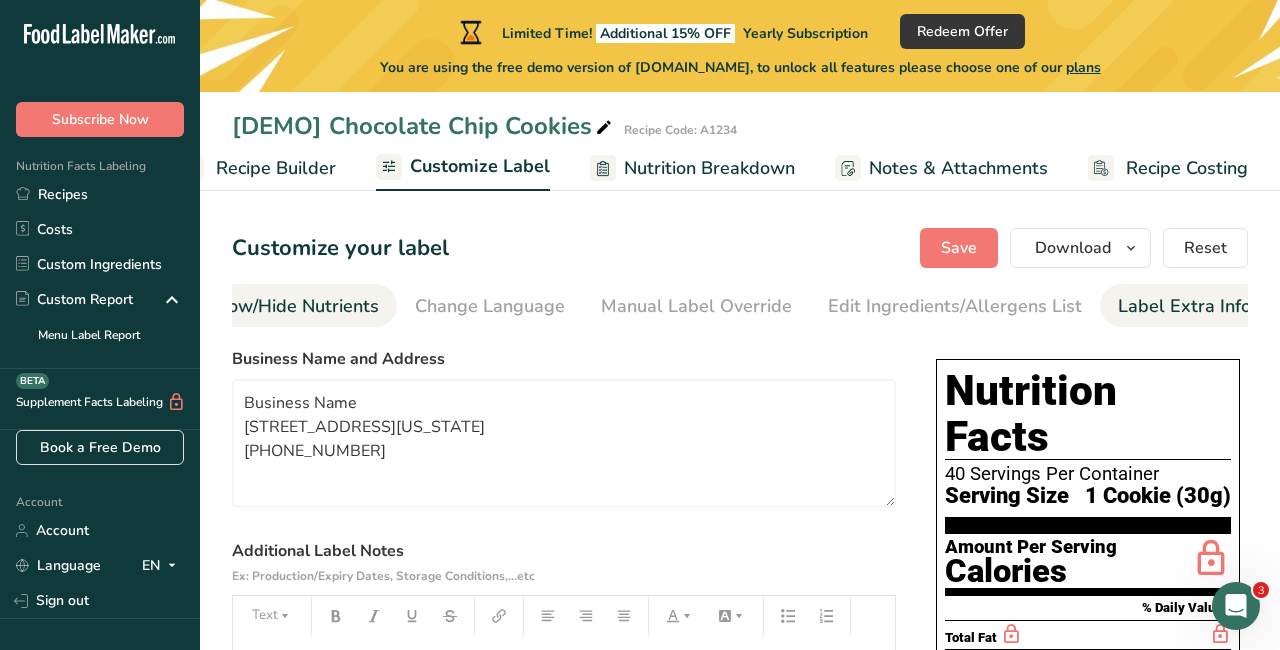 click on "Show/Hide Nutrients" at bounding box center [293, 306] 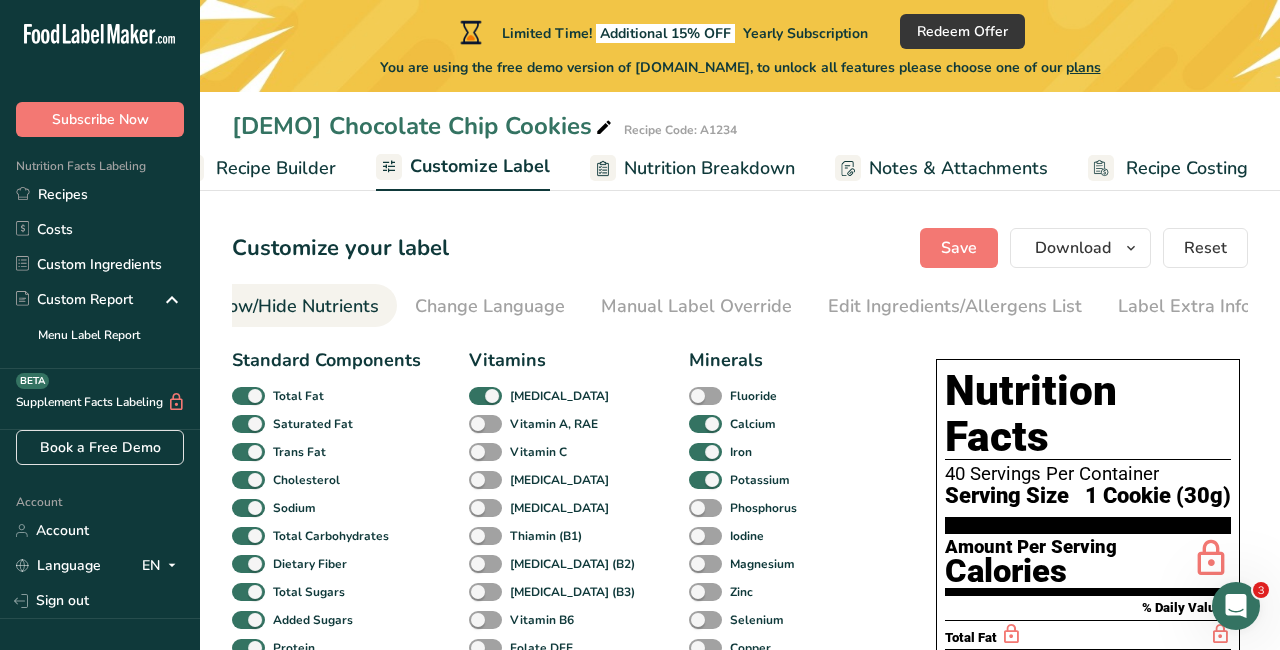 scroll, scrollTop: 0, scrollLeft: 388, axis: horizontal 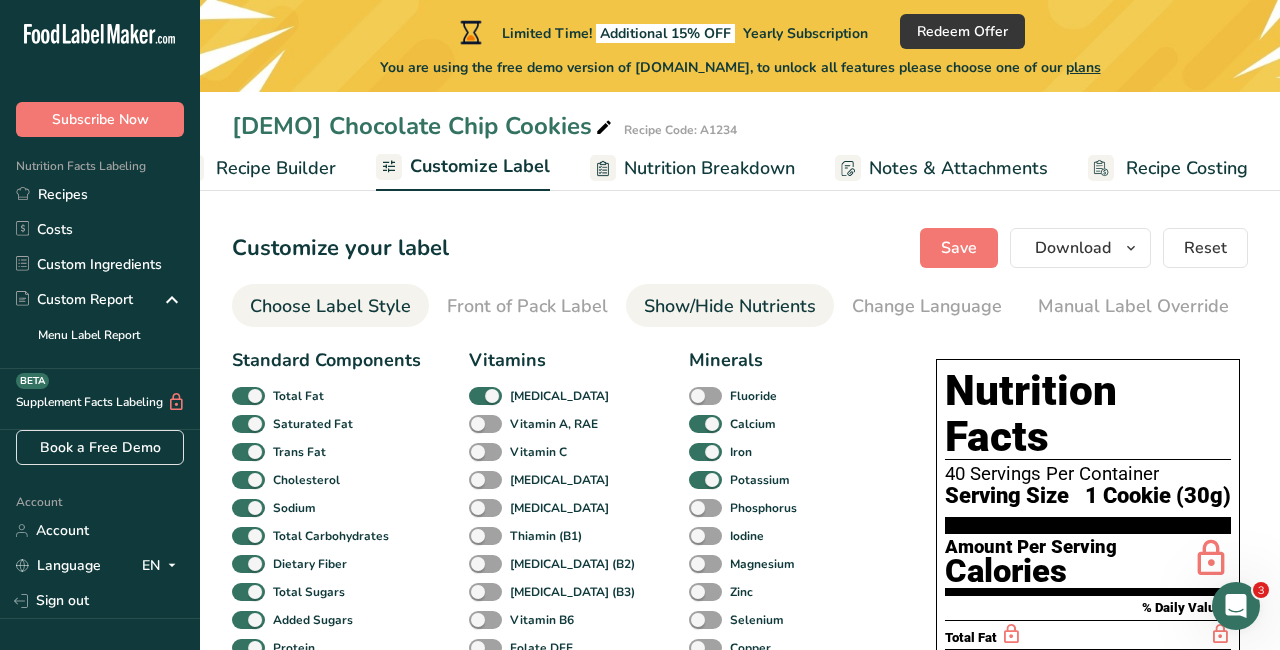 click on "Choose Label Style" at bounding box center [330, 306] 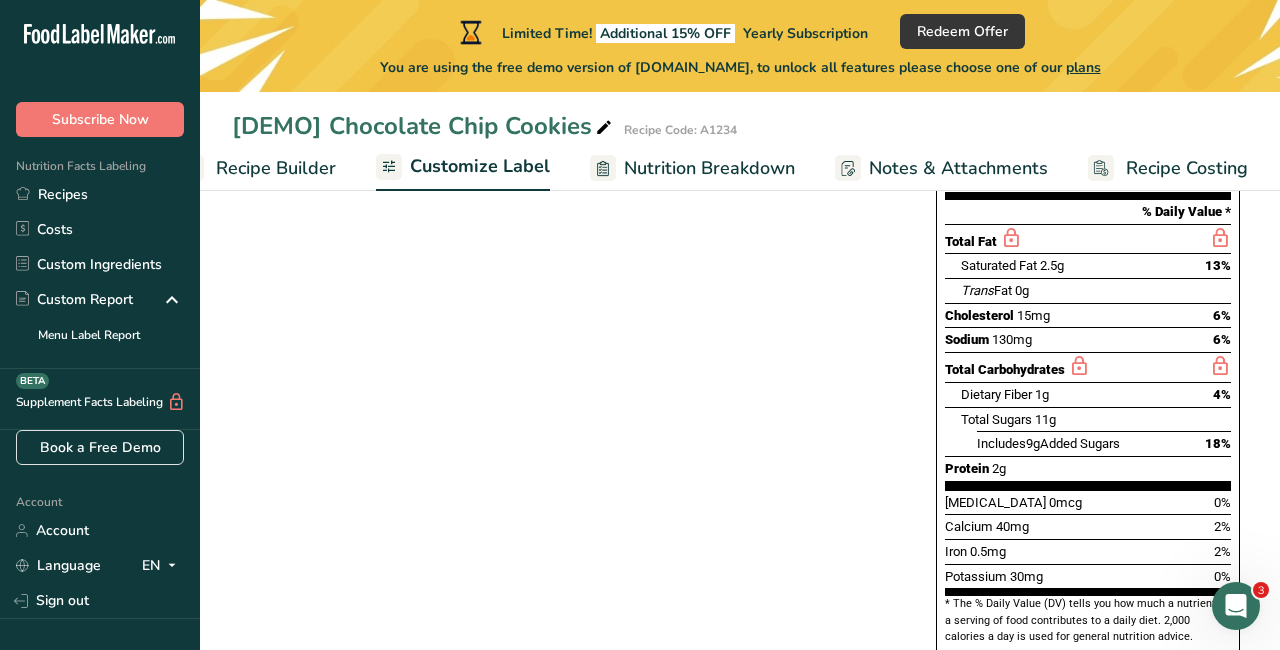 scroll, scrollTop: 305, scrollLeft: 0, axis: vertical 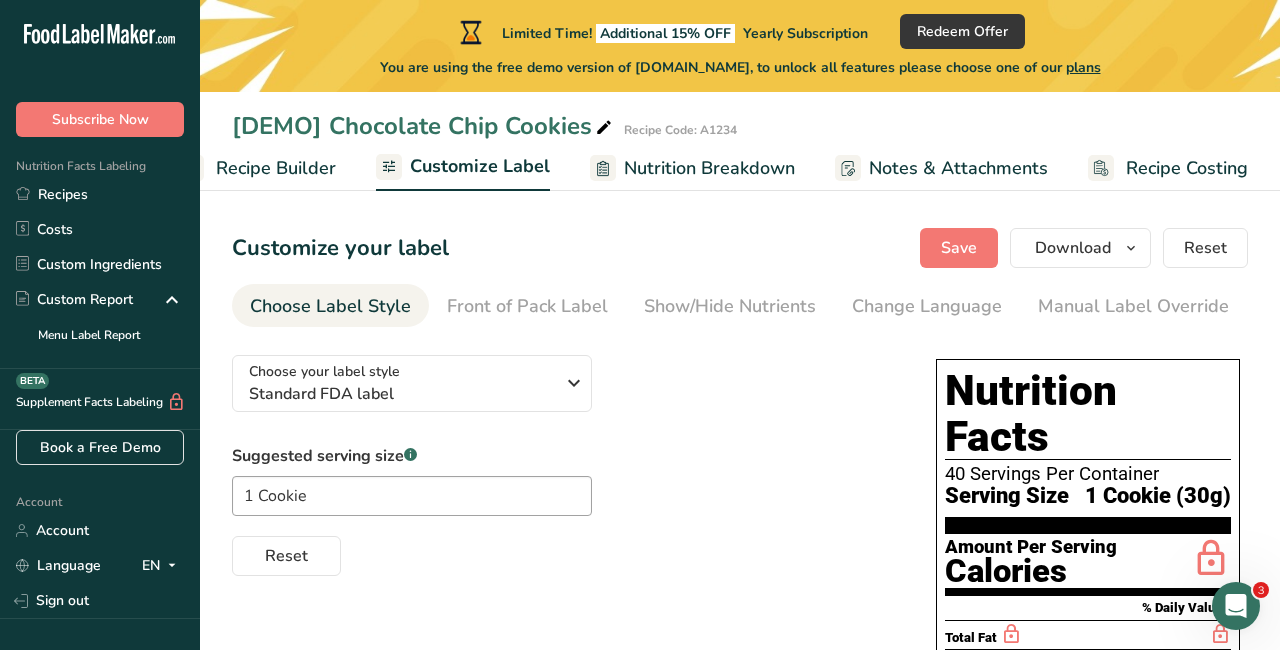 click on "Recipe Builder" at bounding box center [276, 168] 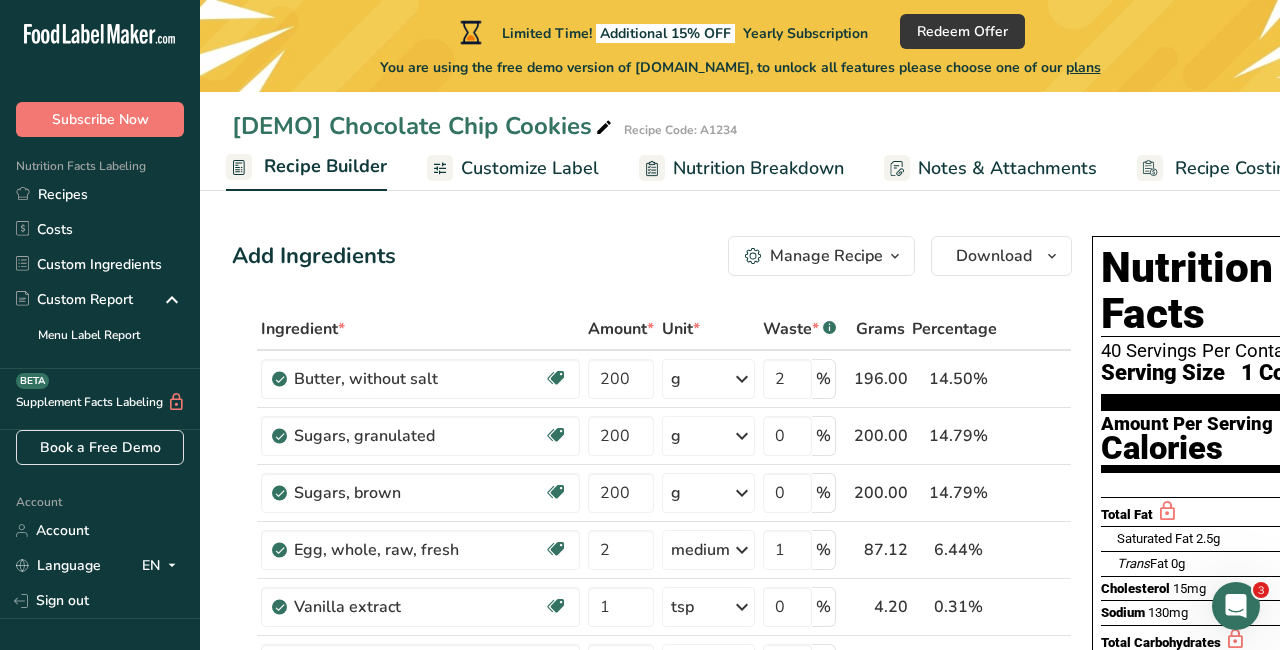 drag, startPoint x: 280, startPoint y: 191, endPoint x: 230, endPoint y: 193, distance: 50.039986 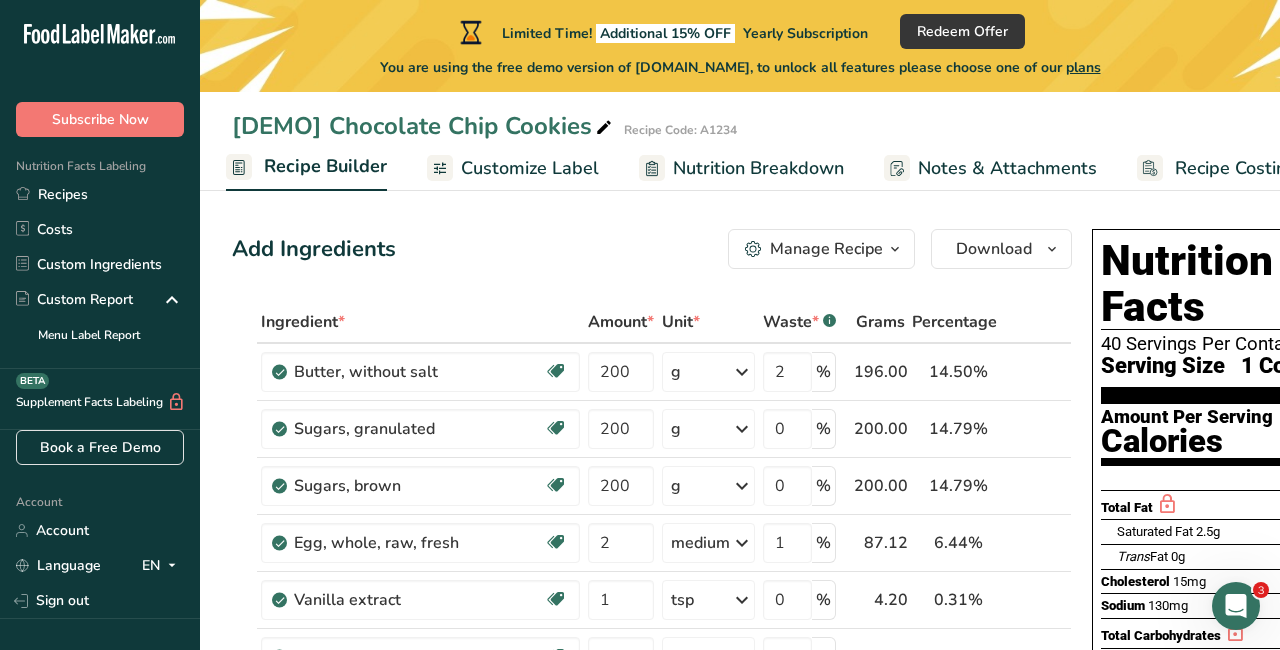 scroll, scrollTop: 9, scrollLeft: 0, axis: vertical 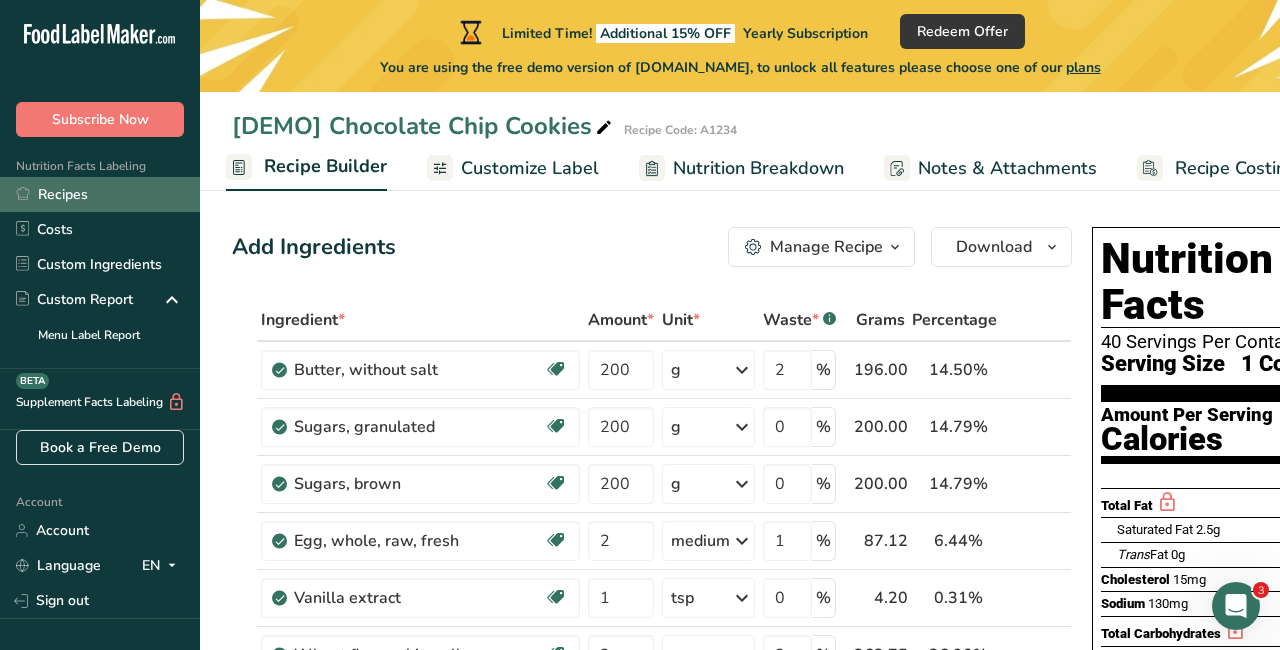 click on "Recipes" at bounding box center [100, 194] 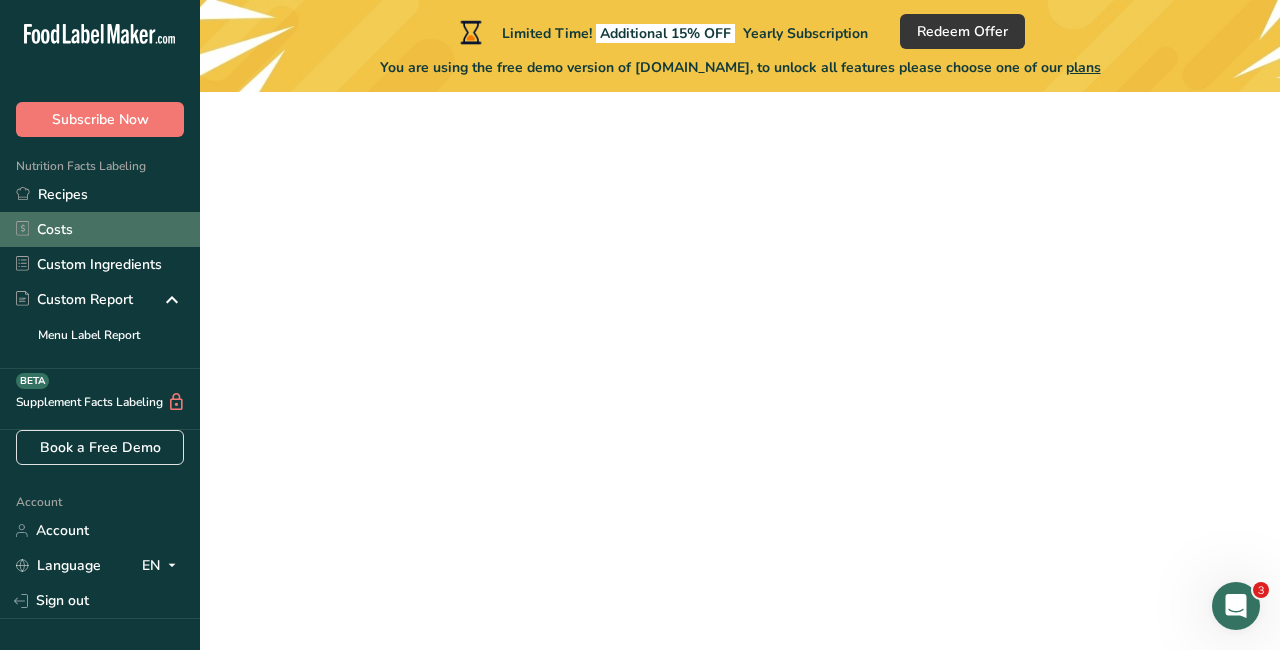 scroll, scrollTop: 0, scrollLeft: 0, axis: both 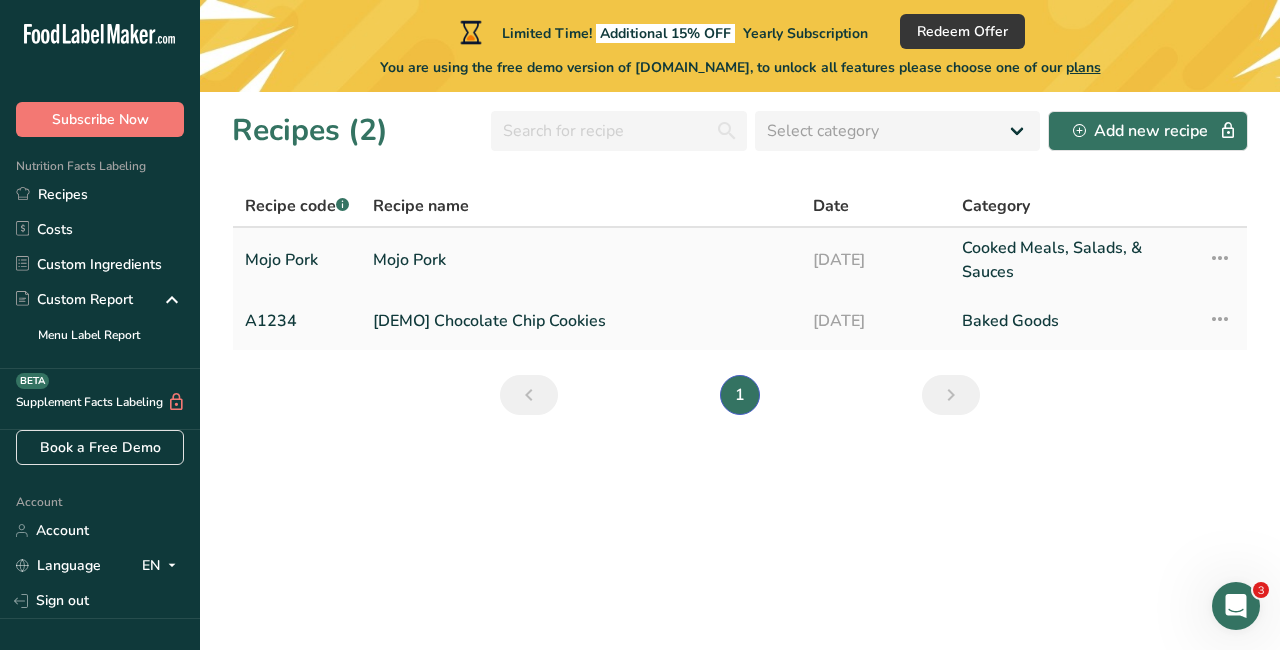 click on "Mojo Pork" at bounding box center [581, 260] 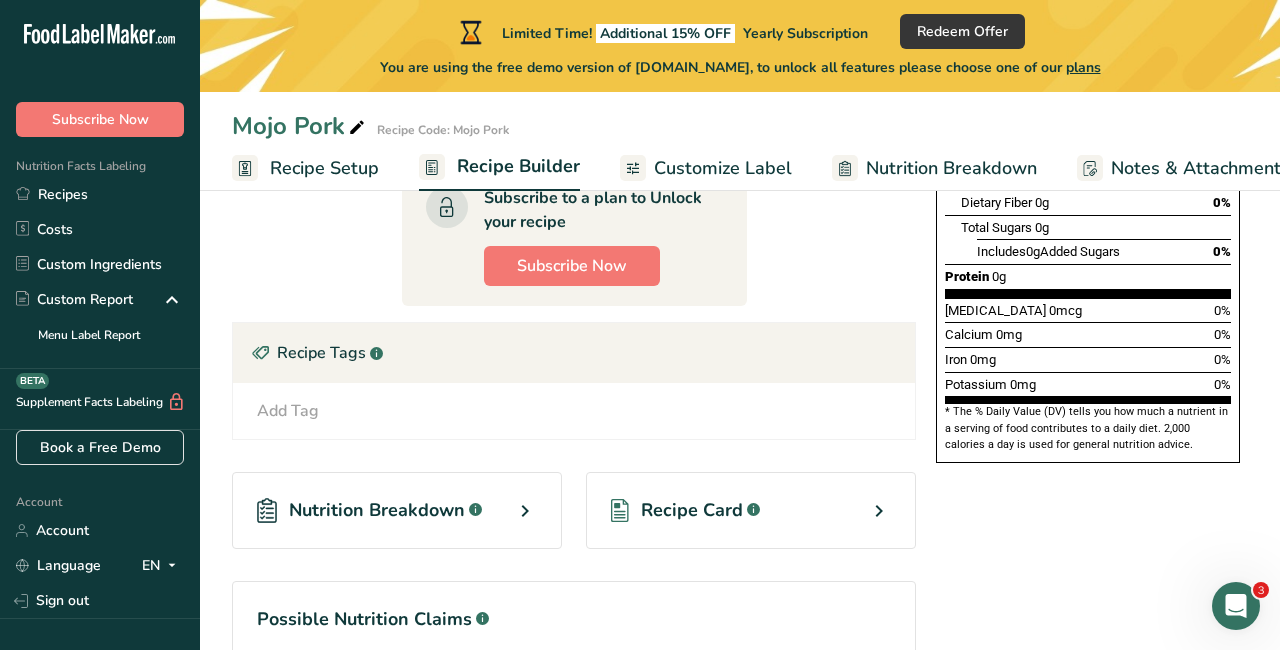 scroll, scrollTop: 580, scrollLeft: 0, axis: vertical 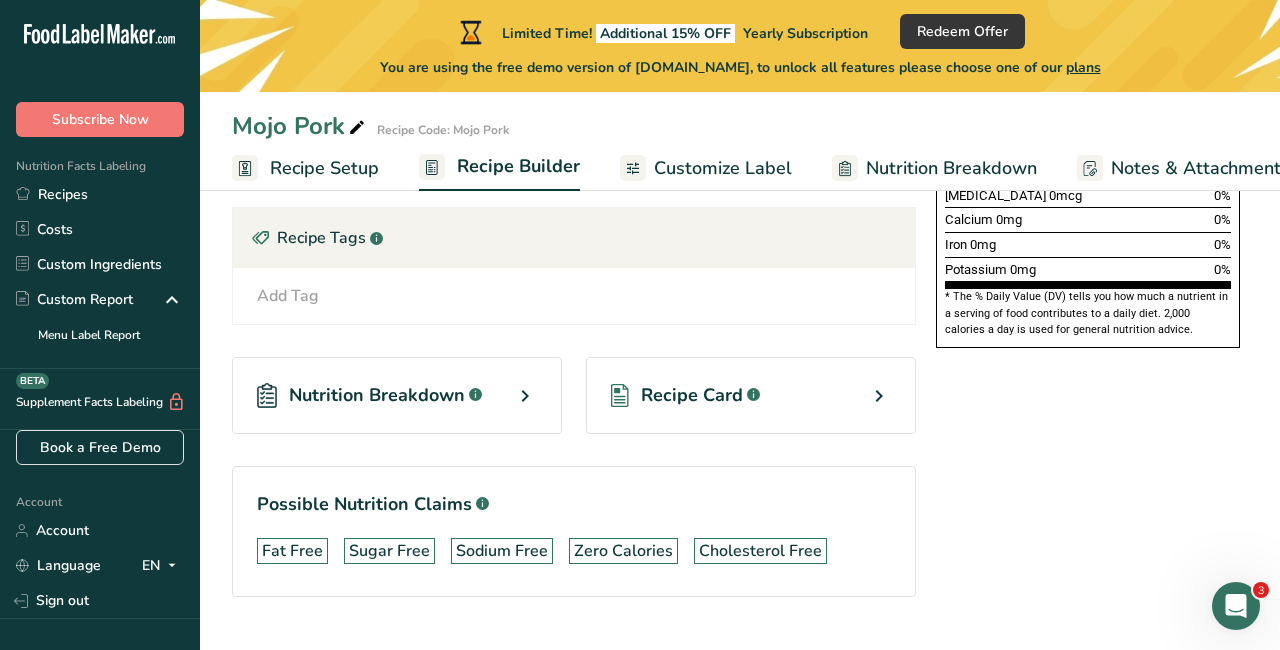 click on "Recipe Card
.a-a{fill:#347362;}.b-a{fill:#fff;}" at bounding box center (751, 395) 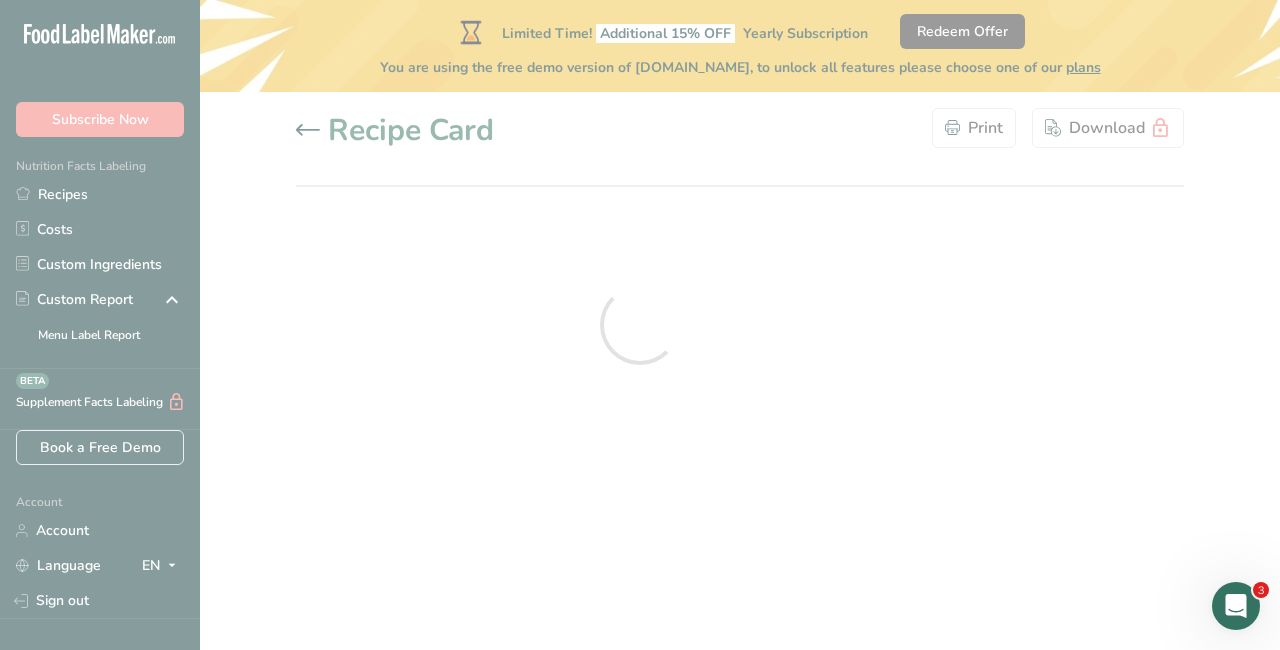 scroll, scrollTop: 0, scrollLeft: 0, axis: both 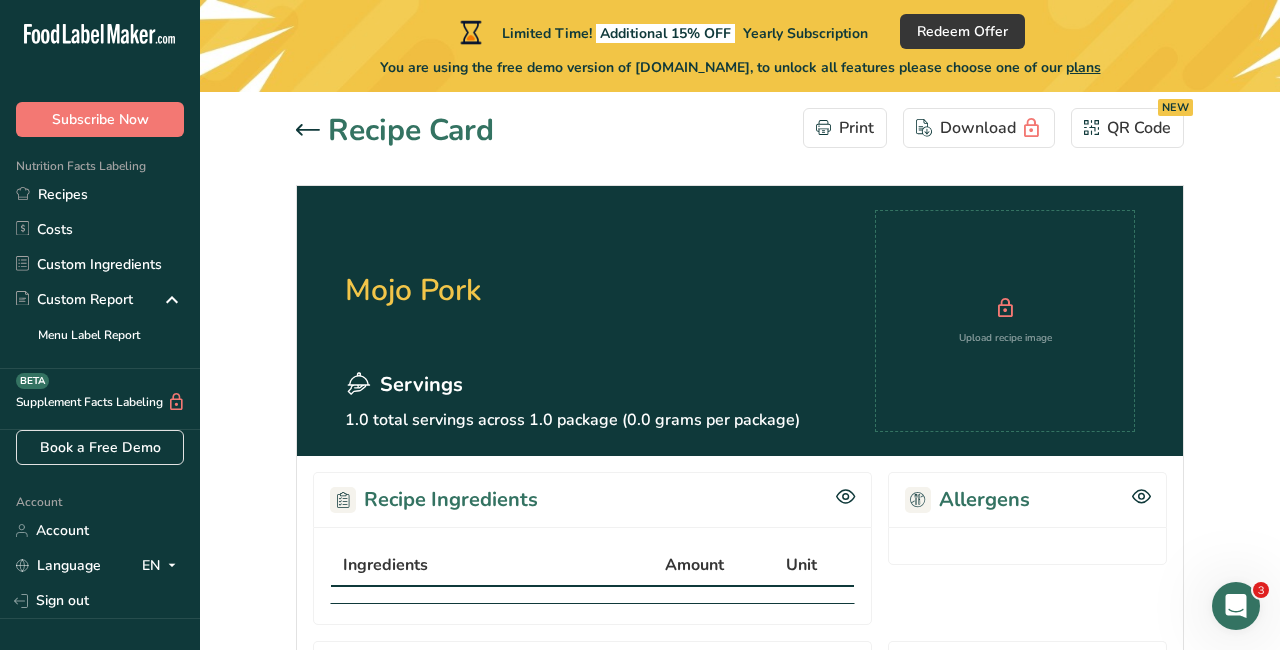 click 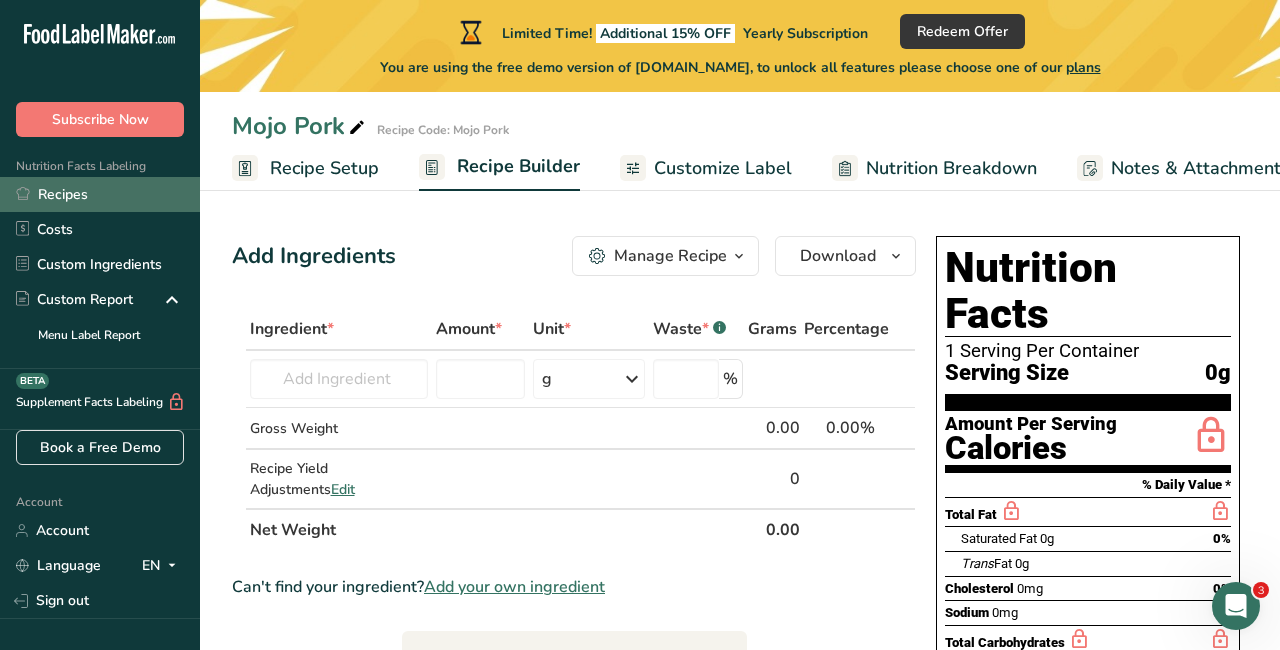 click on "Recipes" at bounding box center (100, 194) 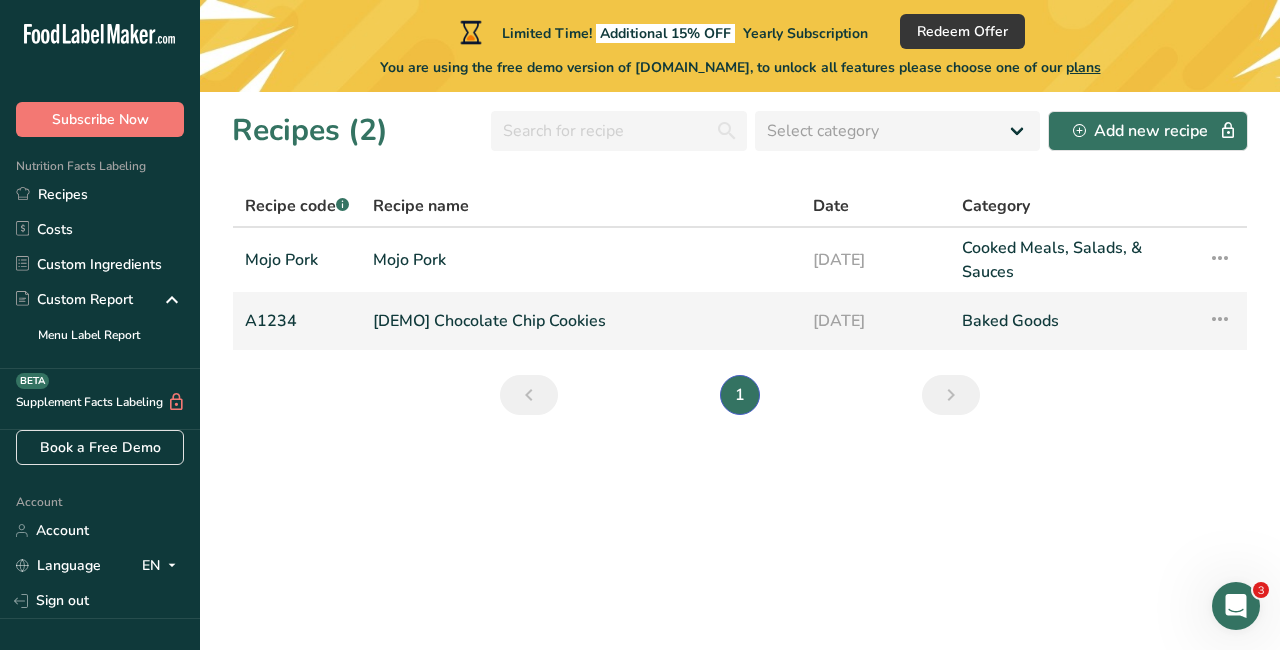 click on "[DEMO] Chocolate Chip Cookies" at bounding box center (581, 321) 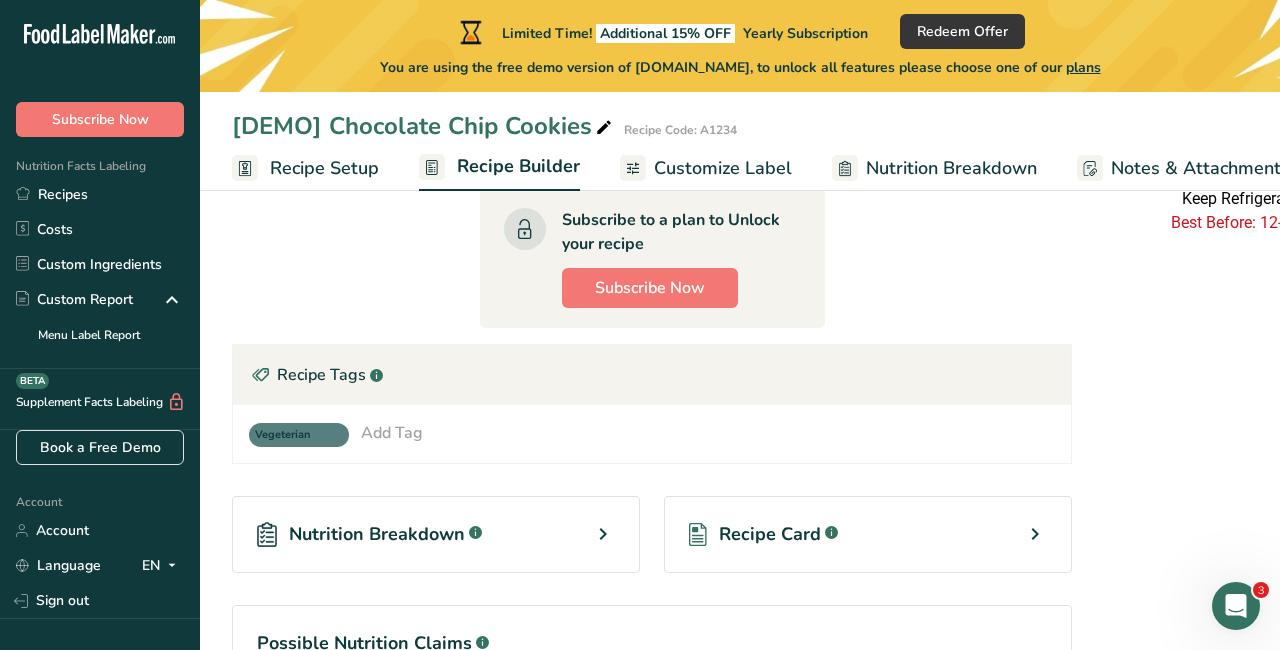 scroll, scrollTop: 948, scrollLeft: 0, axis: vertical 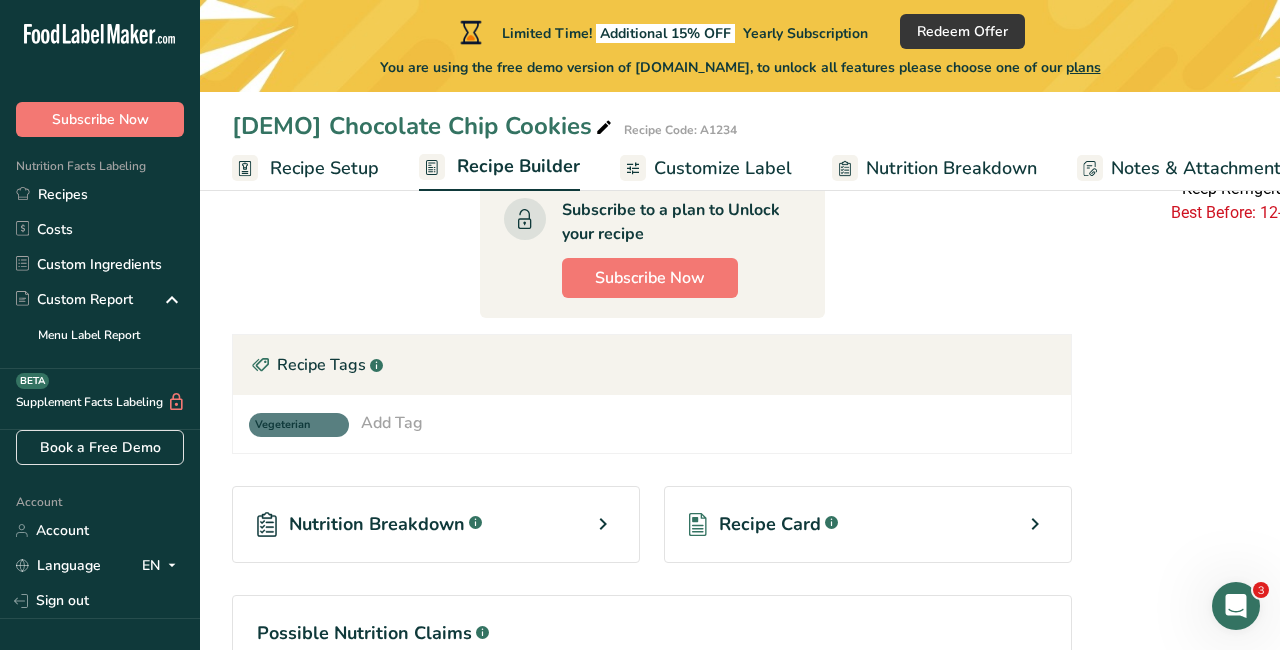 click on "Recipe Card" at bounding box center (770, 524) 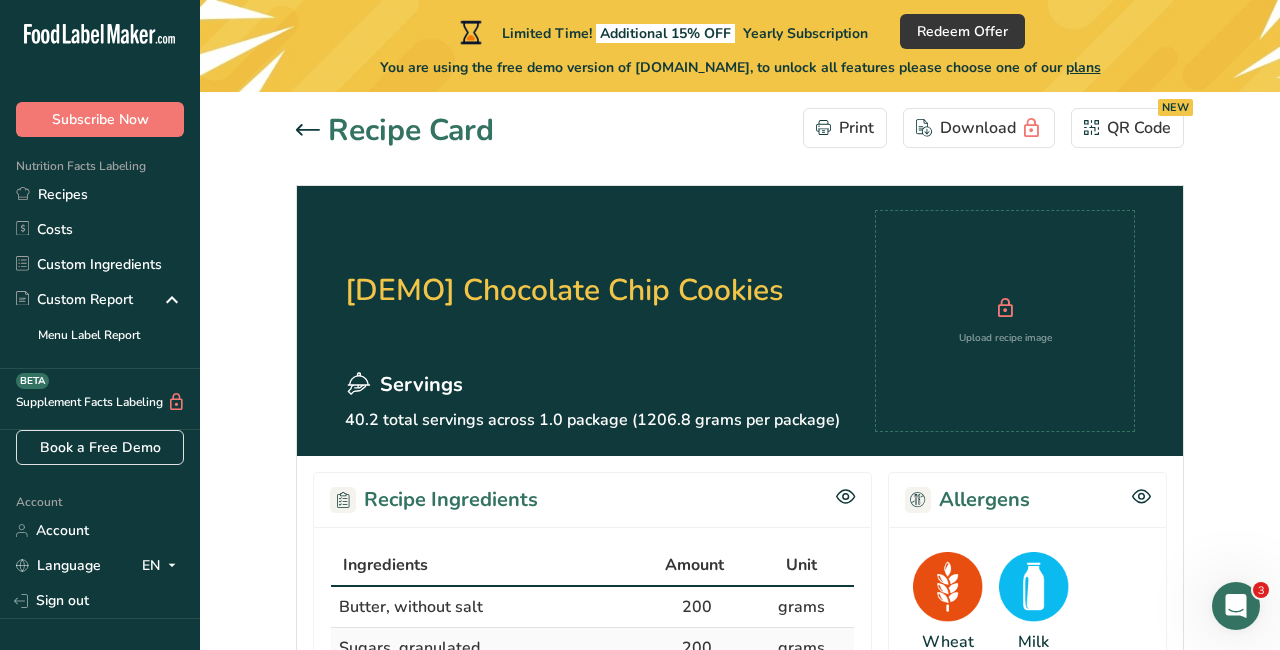 scroll, scrollTop: 0, scrollLeft: 0, axis: both 